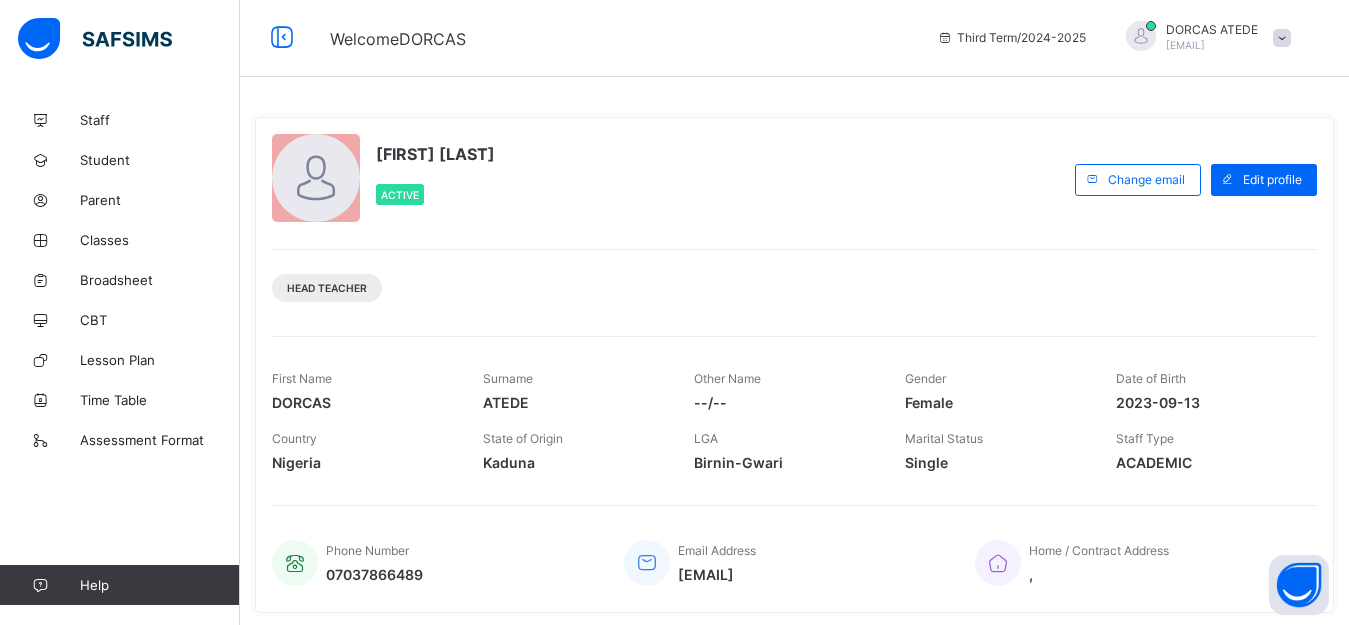 scroll, scrollTop: 0, scrollLeft: 0, axis: both 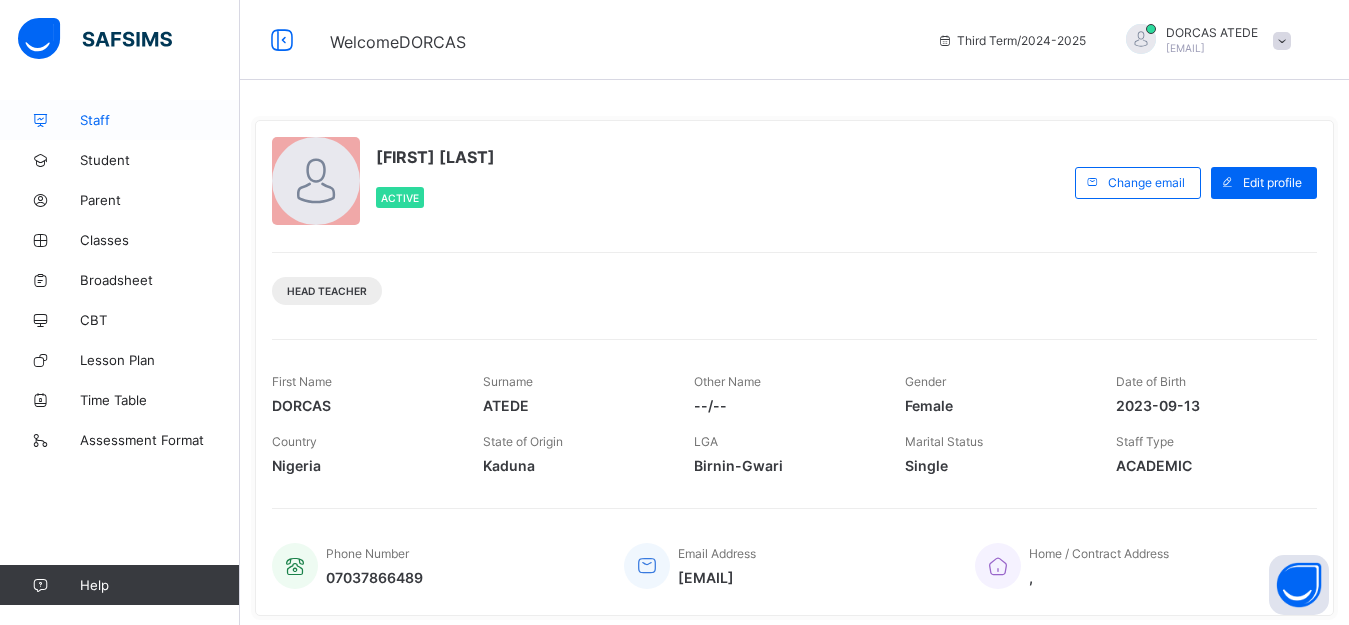 click on "Staff" at bounding box center [160, 120] 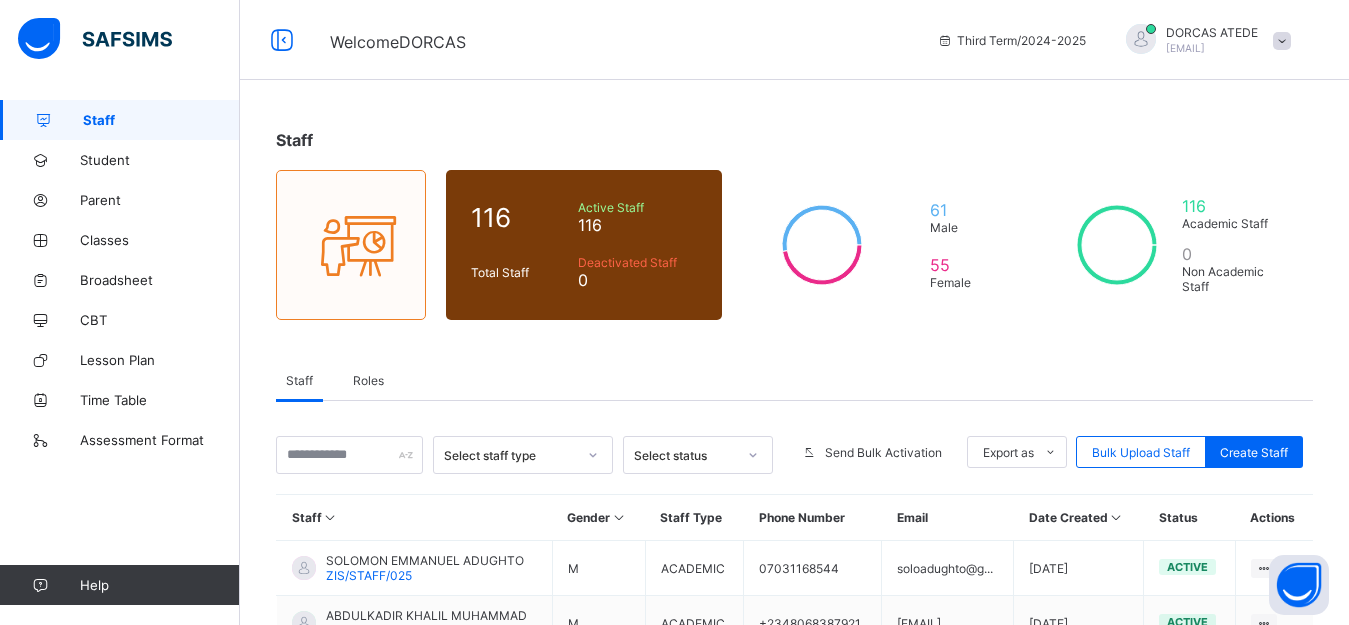 click on "Staff" at bounding box center [794, 140] 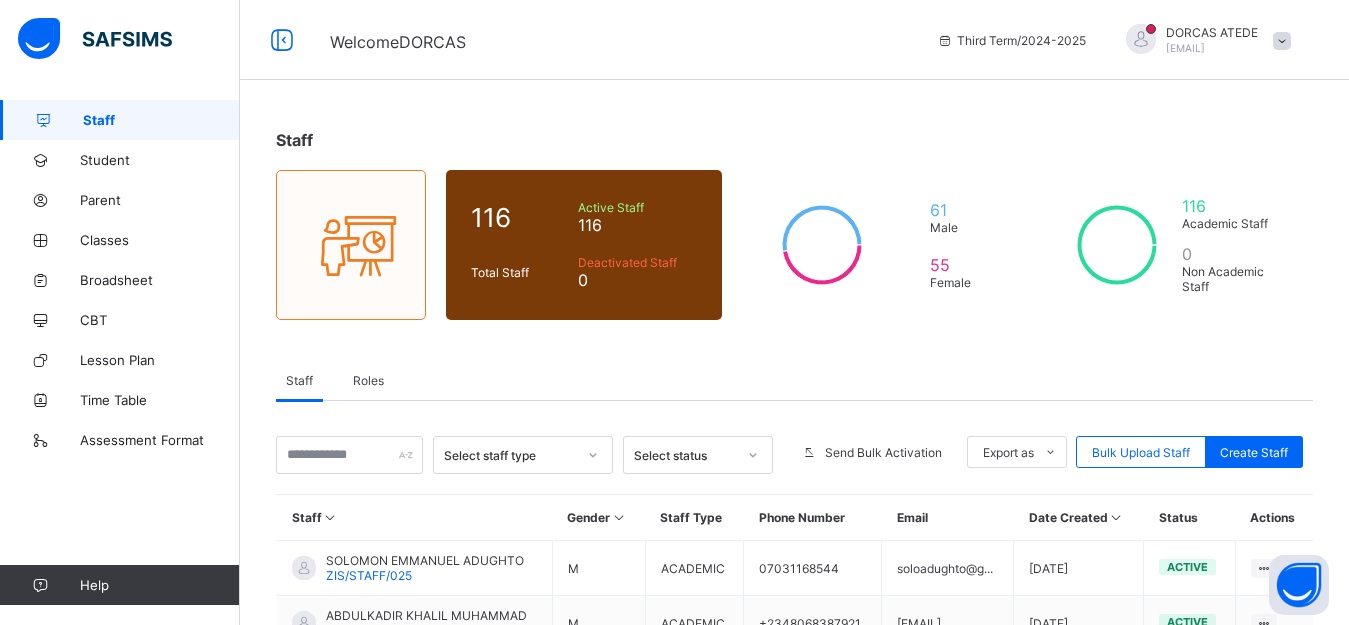 click on "Staff" at bounding box center [294, 140] 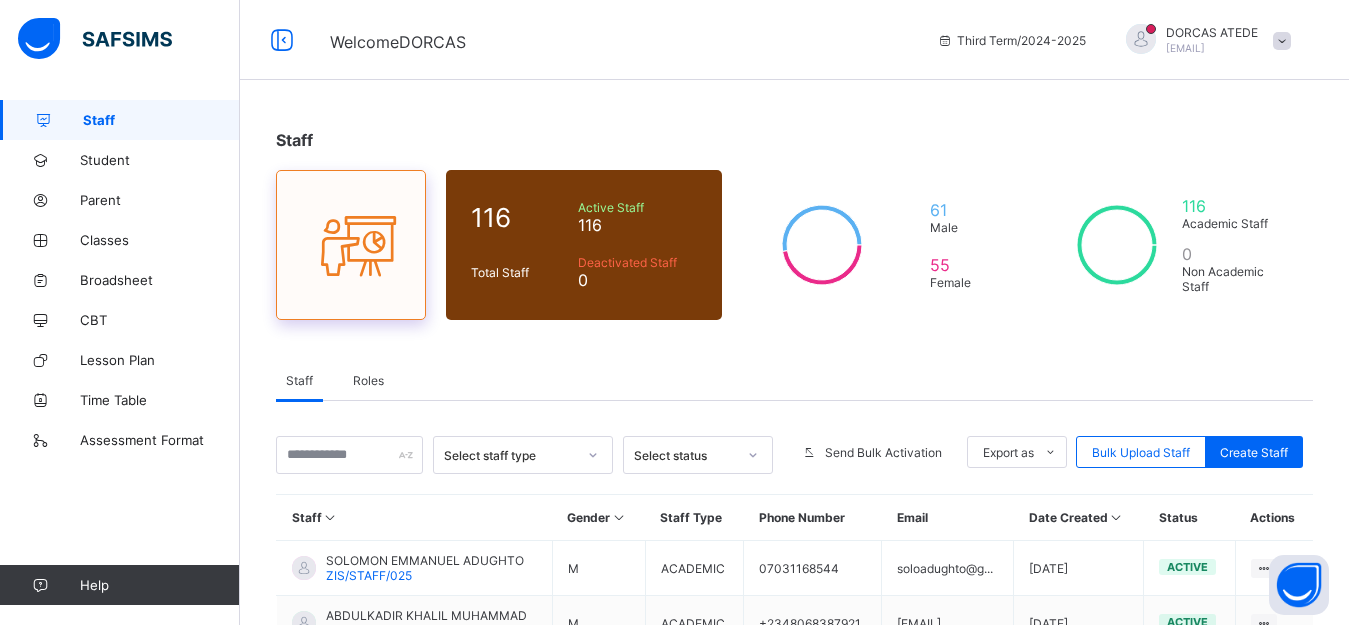 click at bounding box center [351, 245] 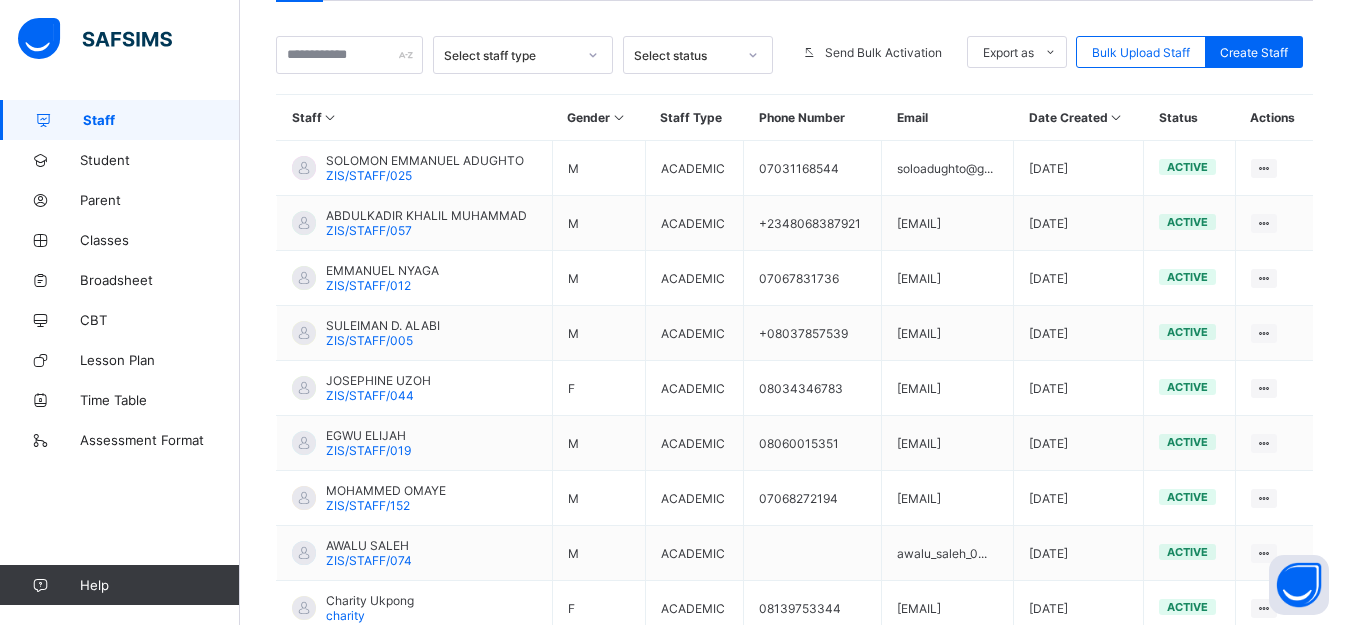 scroll, scrollTop: 0, scrollLeft: 0, axis: both 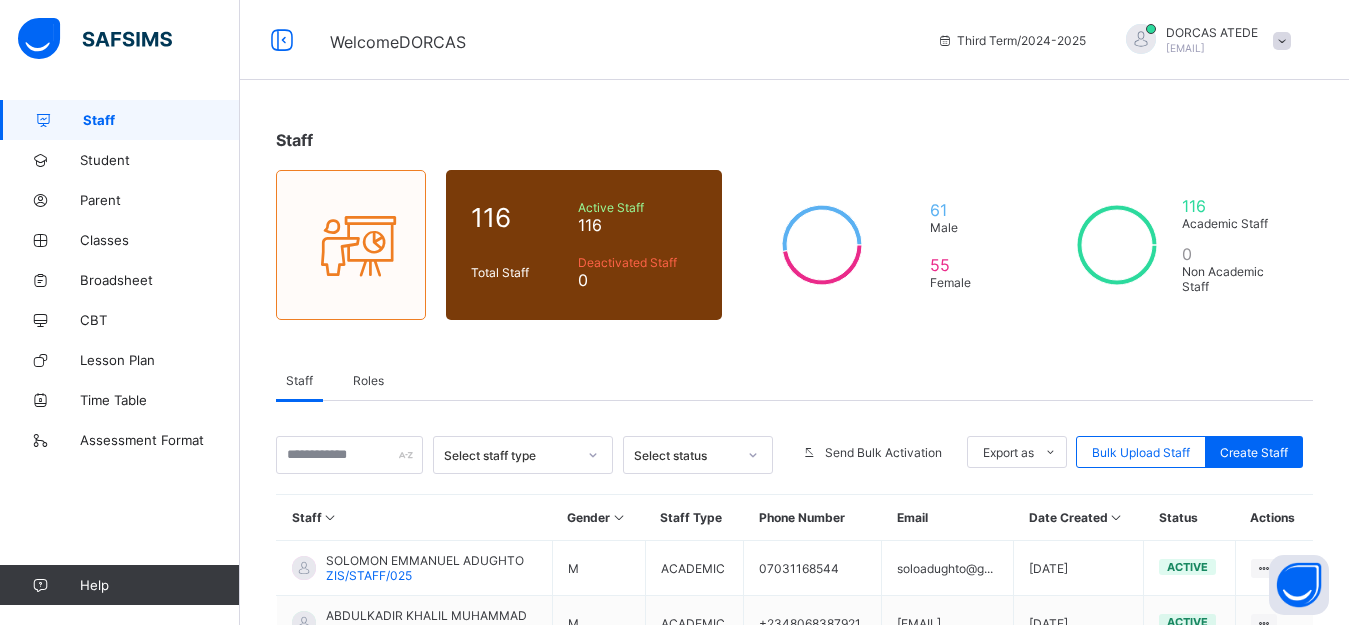 click at bounding box center (1282, 41) 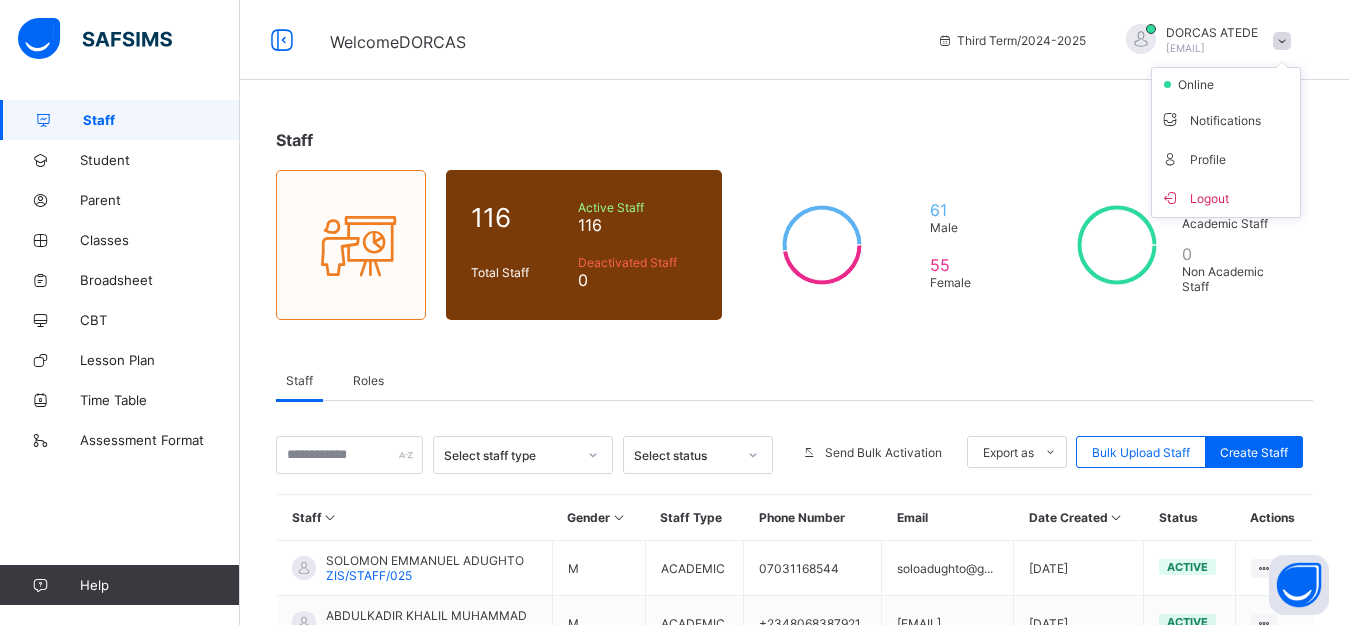 click on "Logout" at bounding box center (1226, 197) 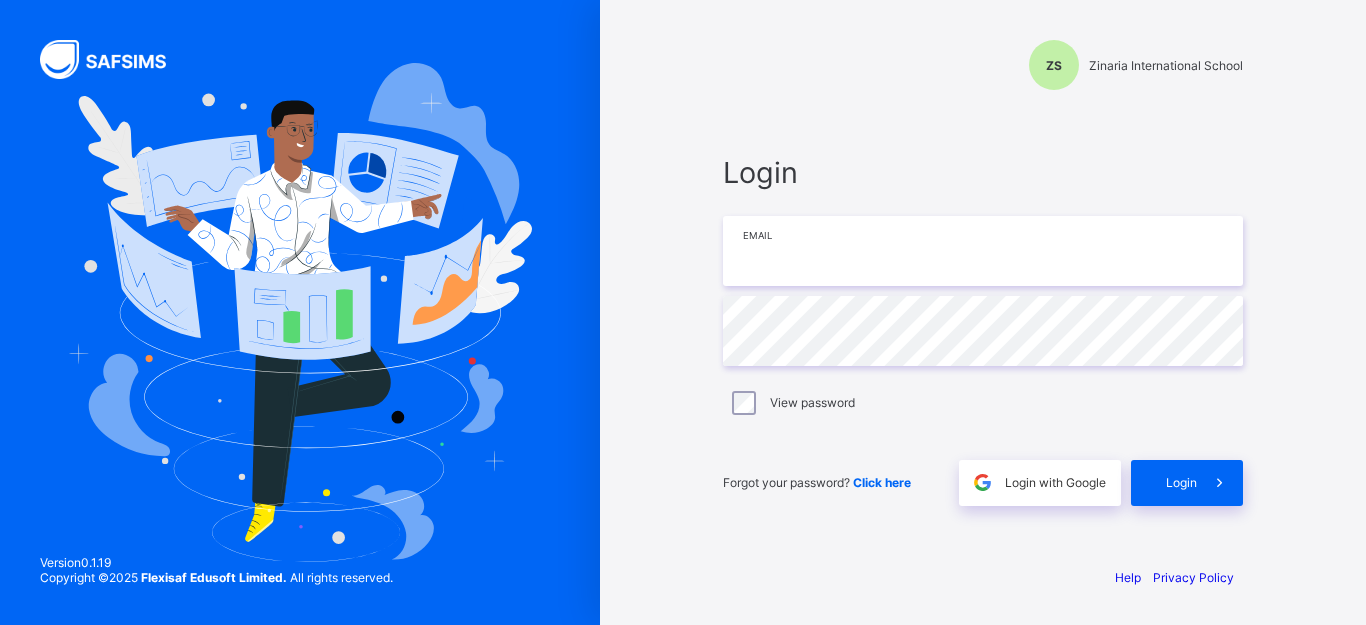 drag, startPoint x: 842, startPoint y: 270, endPoint x: 844, endPoint y: 251, distance: 19.104973 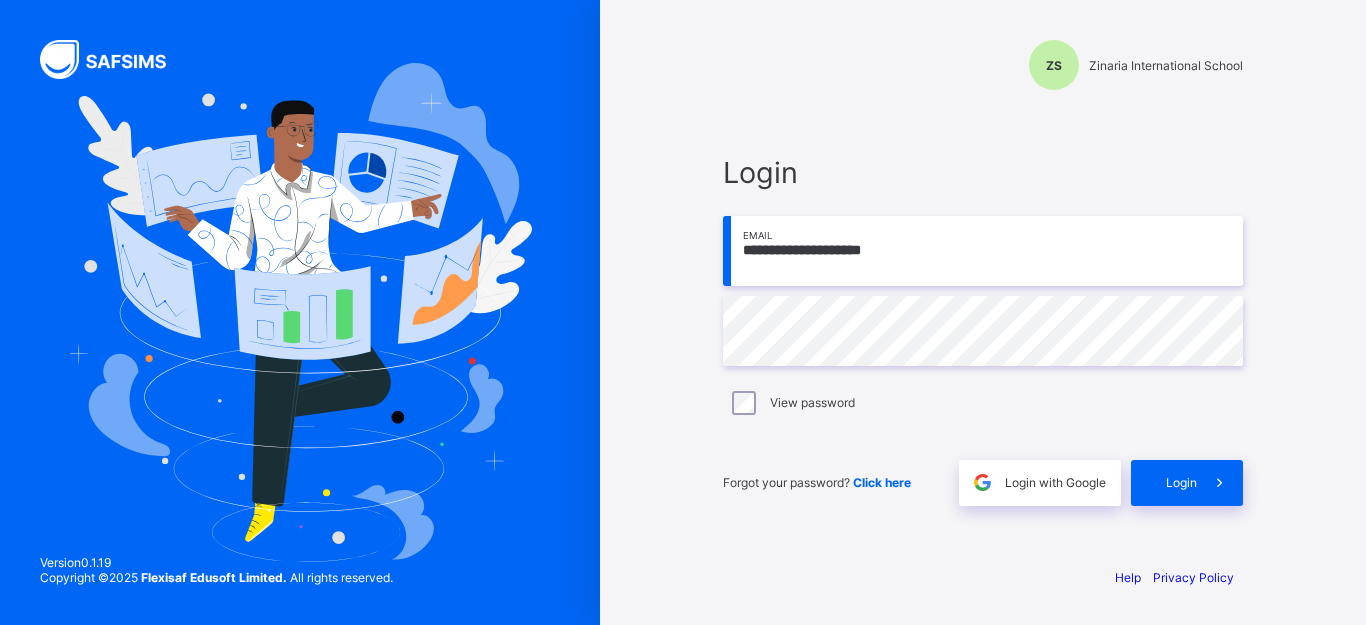 type on "**********" 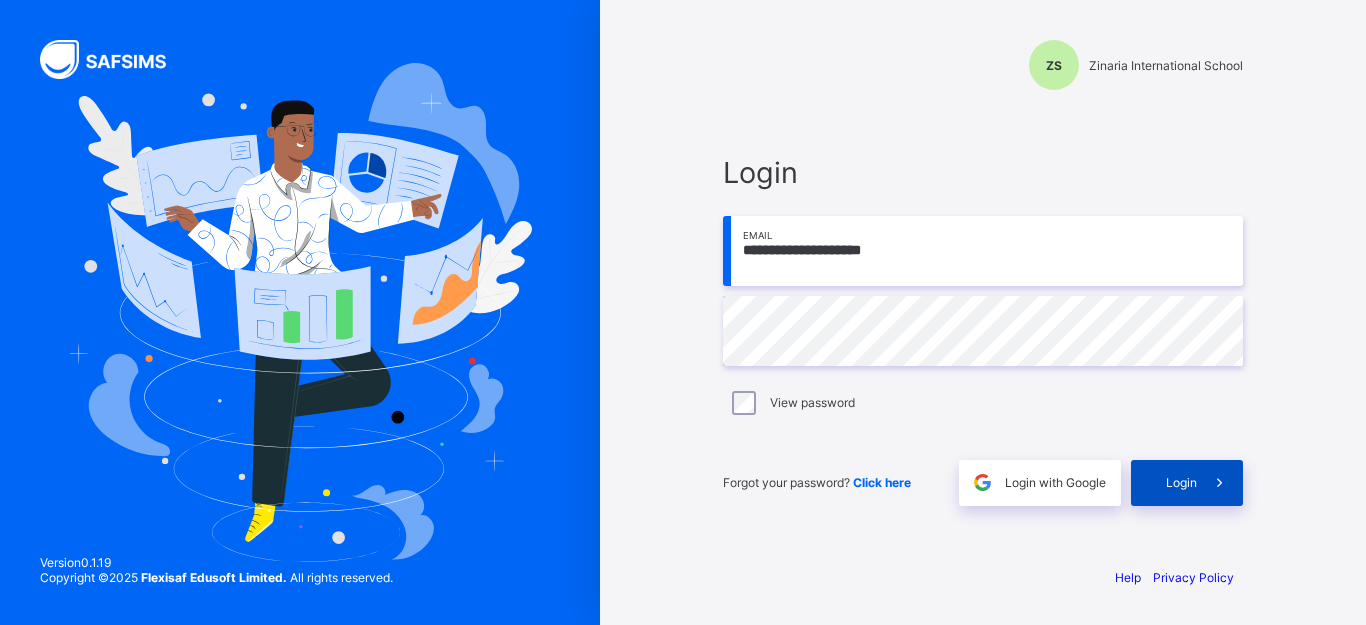 click at bounding box center (1220, 483) 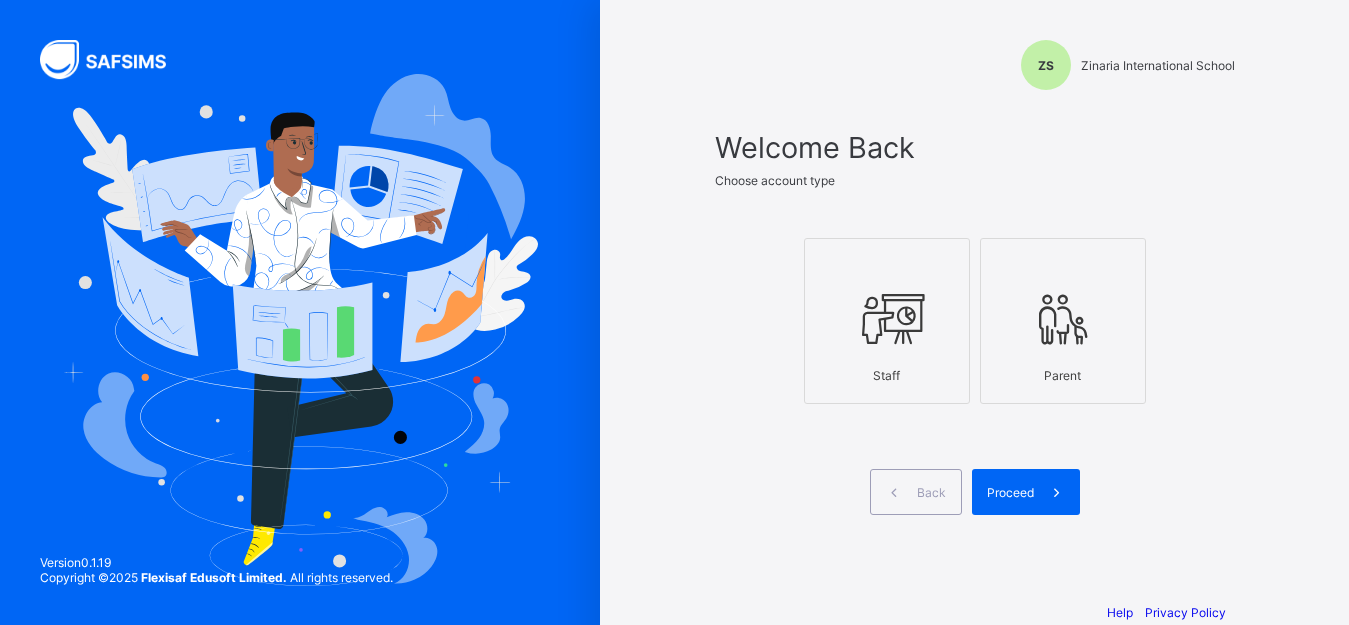 click on "Staff" at bounding box center [887, 375] 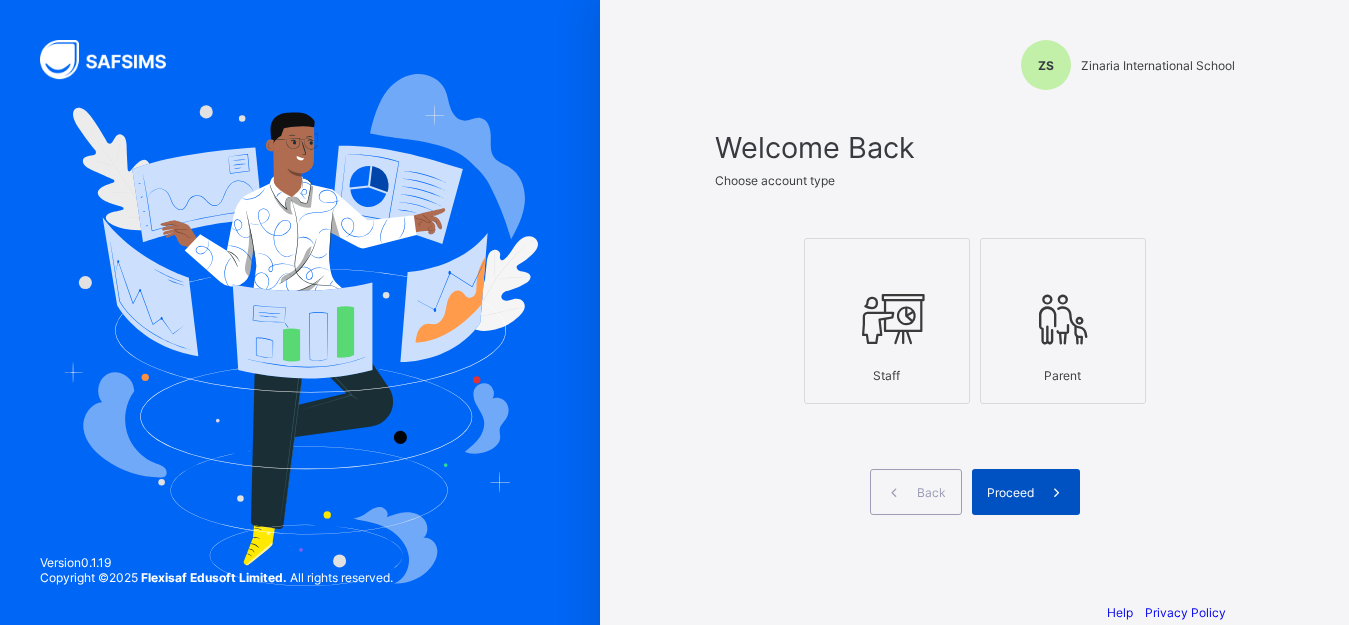 click on "Proceed" at bounding box center (1010, 492) 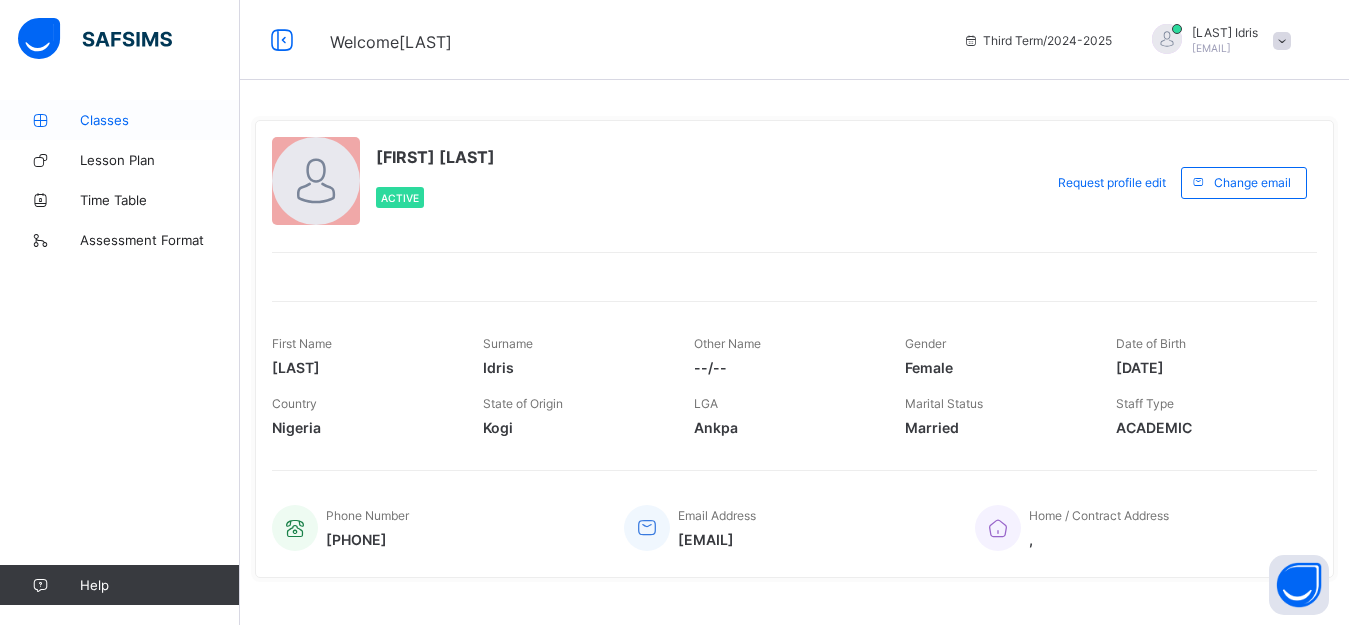 click at bounding box center [40, 120] 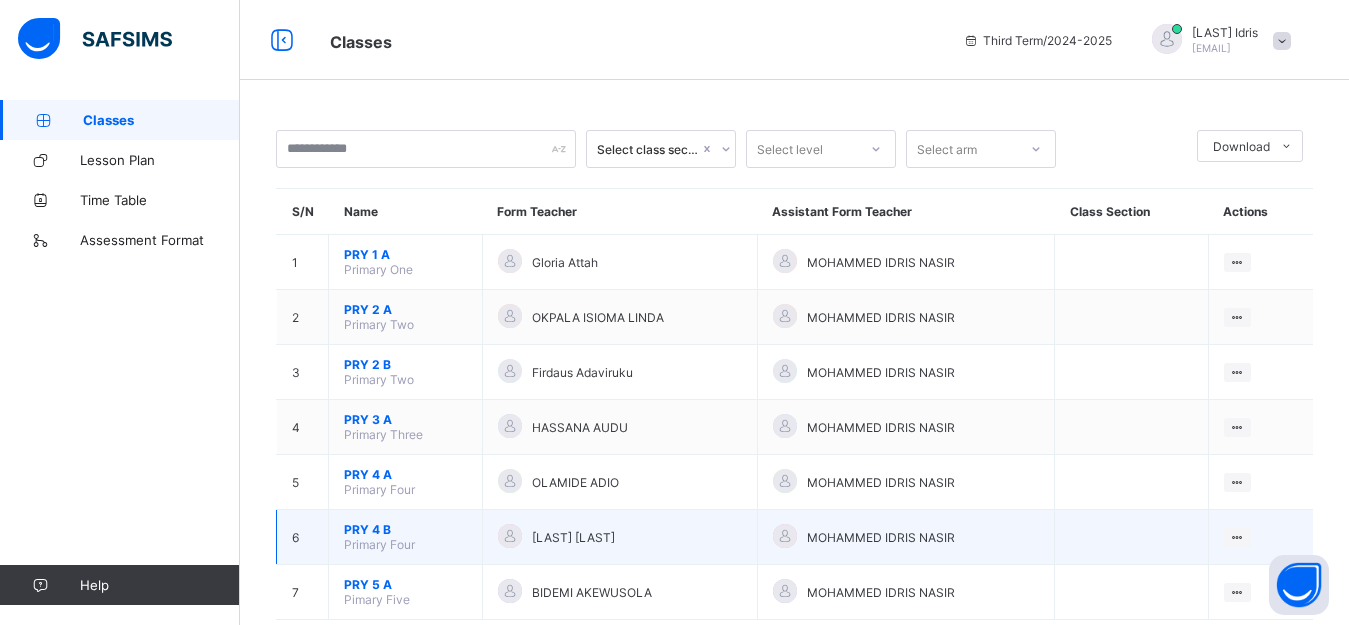 click on "PRY 4   B" at bounding box center [405, 529] 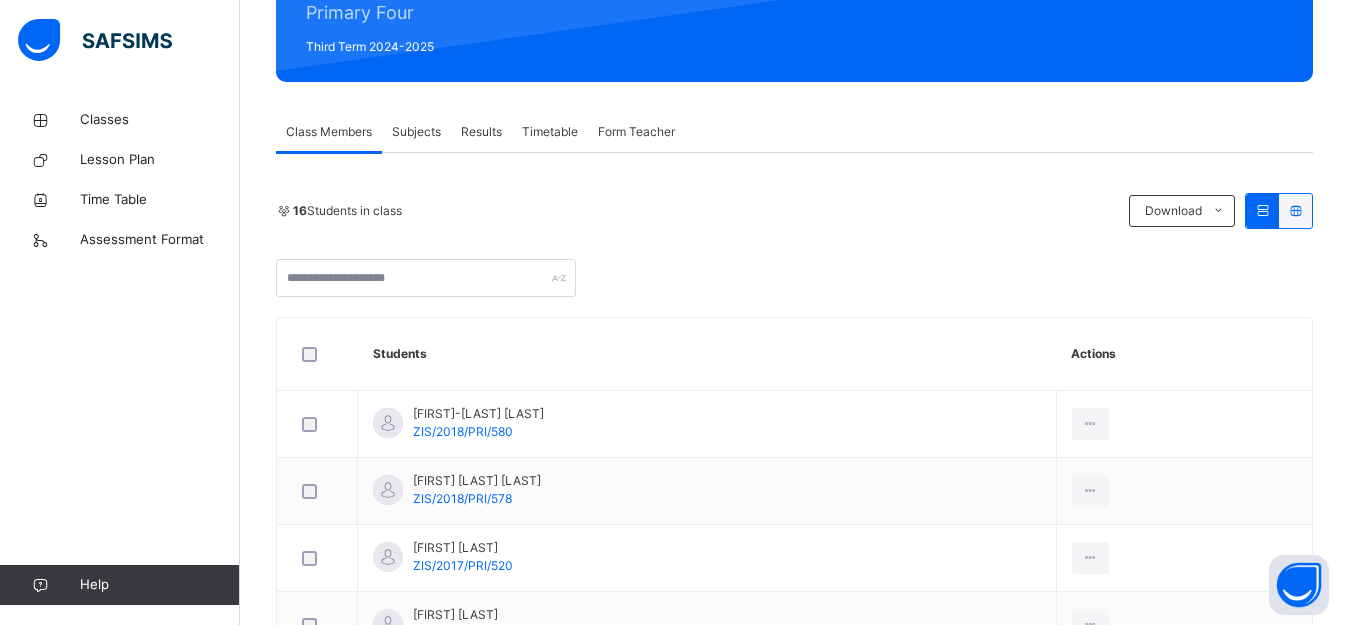 scroll, scrollTop: 300, scrollLeft: 0, axis: vertical 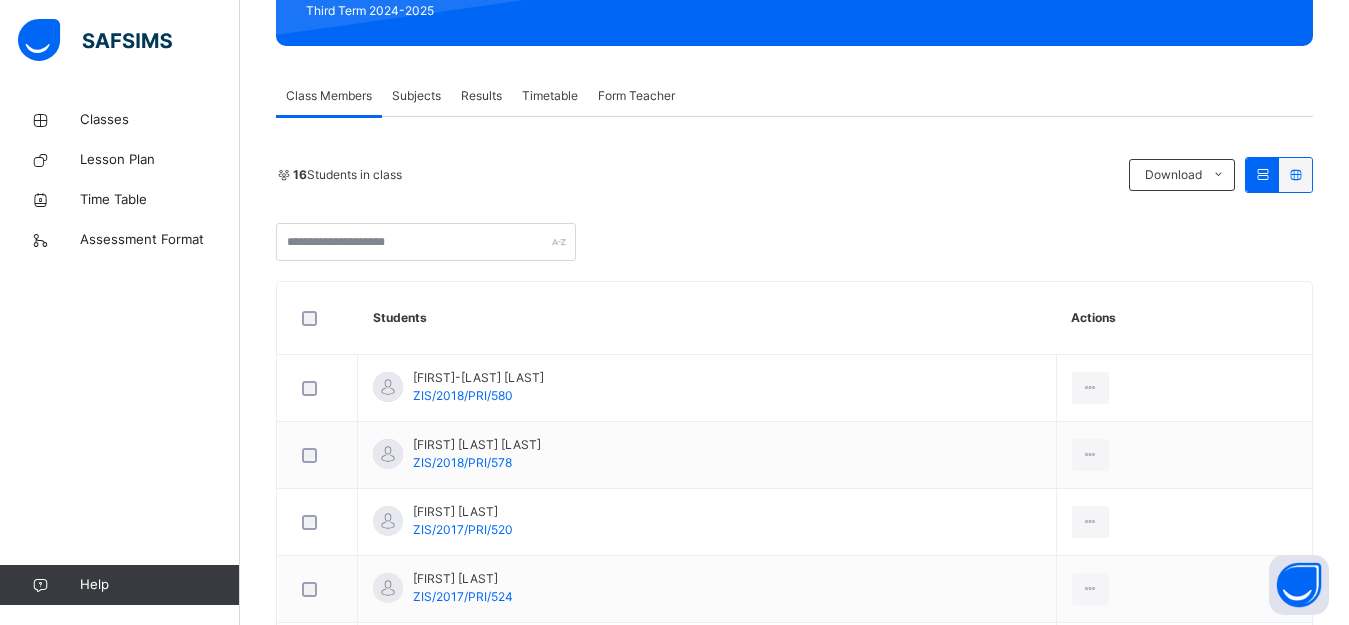 click on "Subjects" at bounding box center (416, 96) 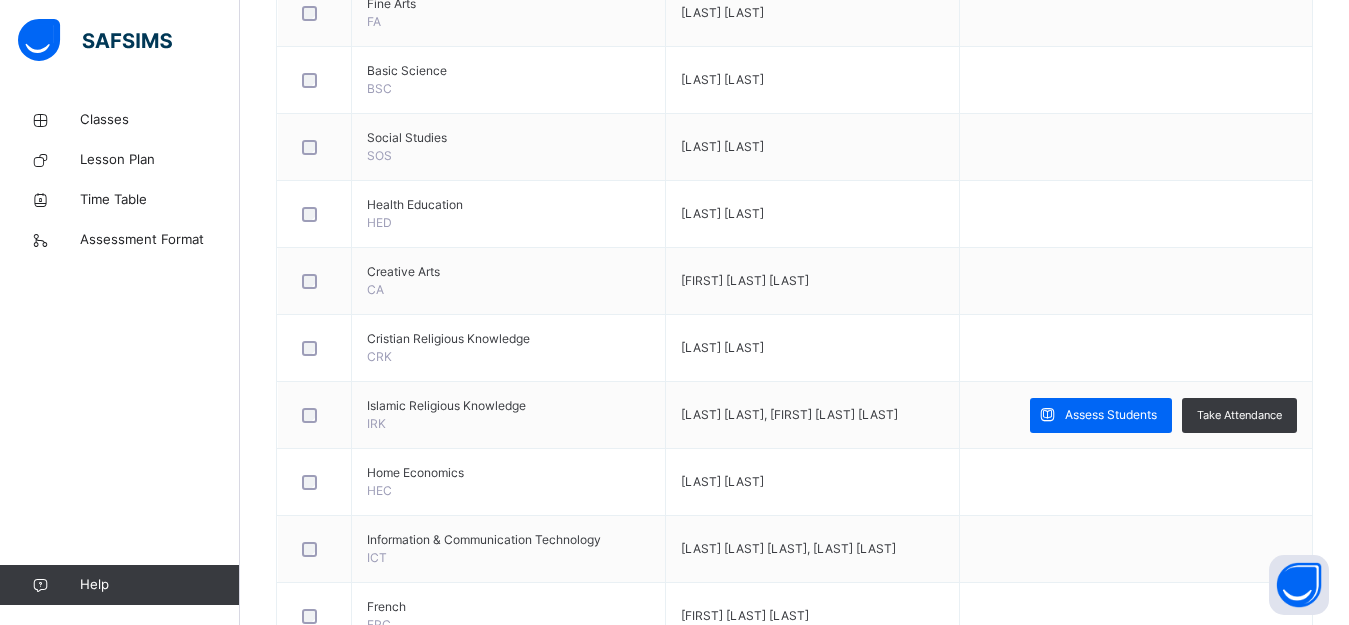 scroll, scrollTop: 800, scrollLeft: 0, axis: vertical 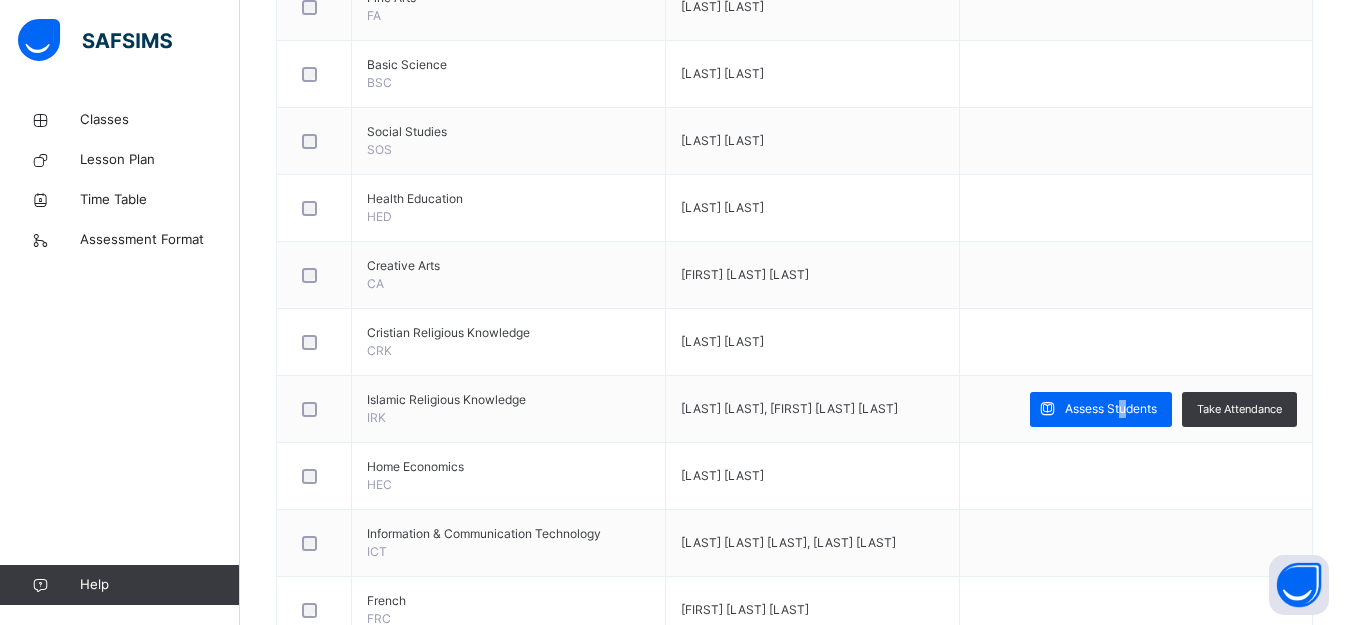 click on "Assess Students" at bounding box center [1111, 409] 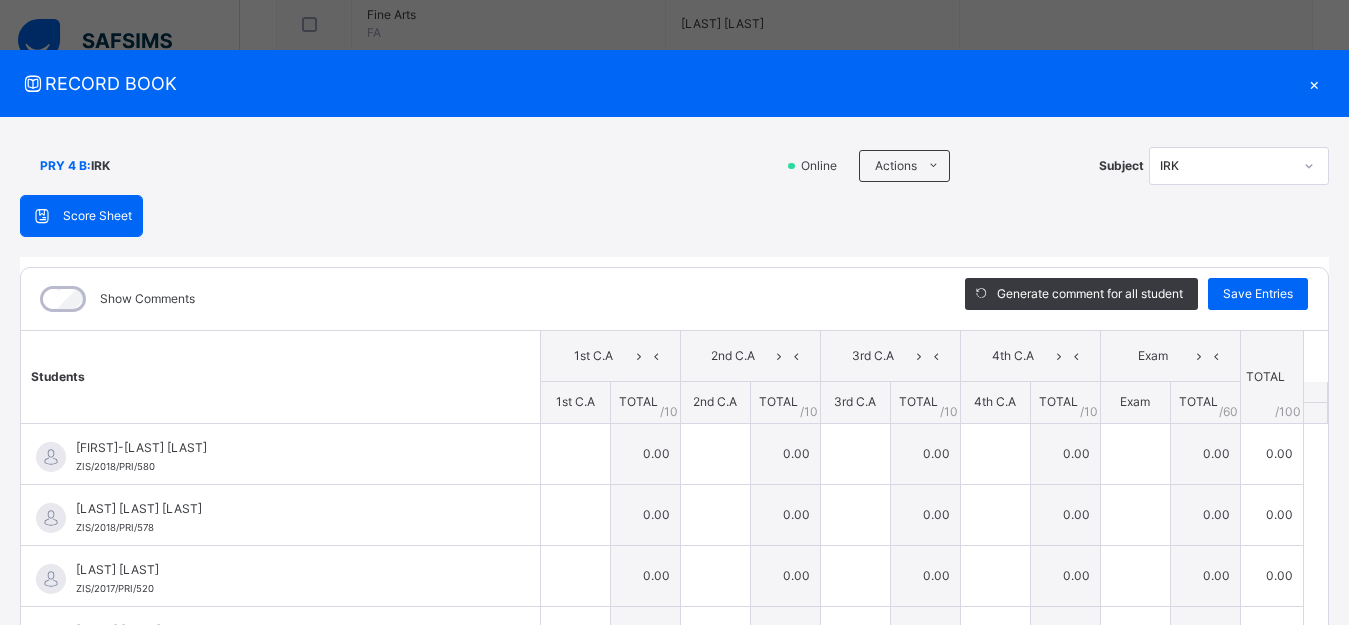 scroll, scrollTop: 771, scrollLeft: 0, axis: vertical 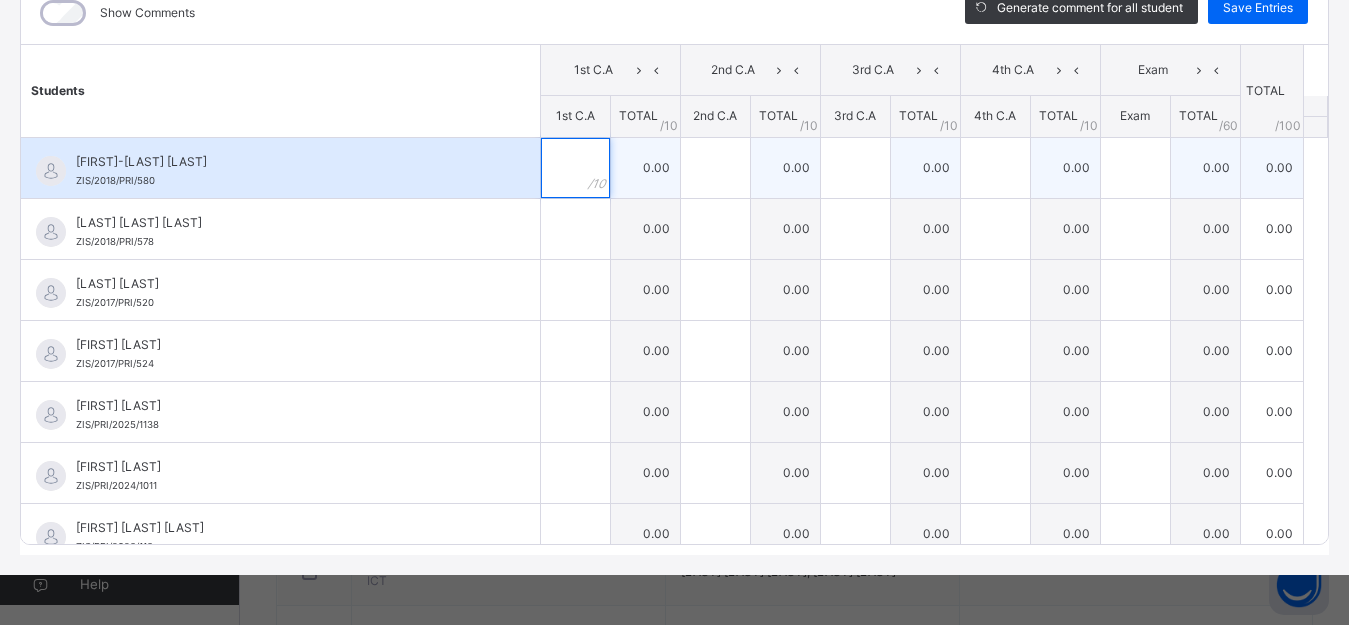 click at bounding box center (575, 168) 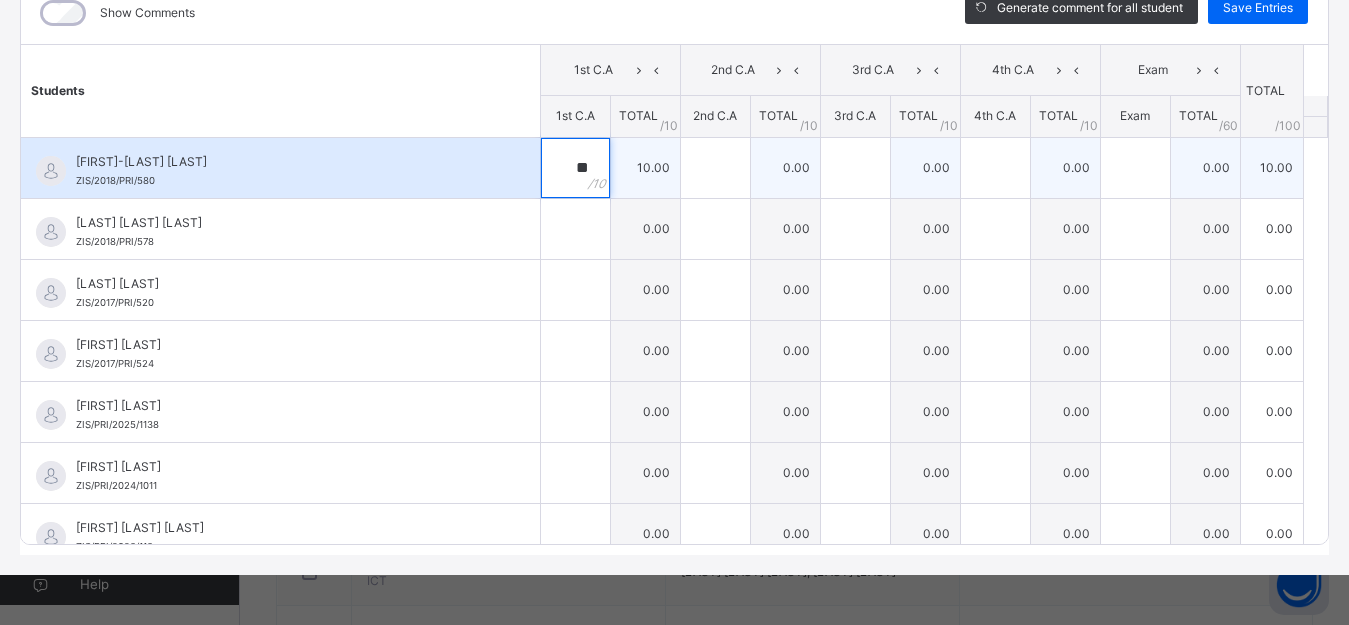 type on "**" 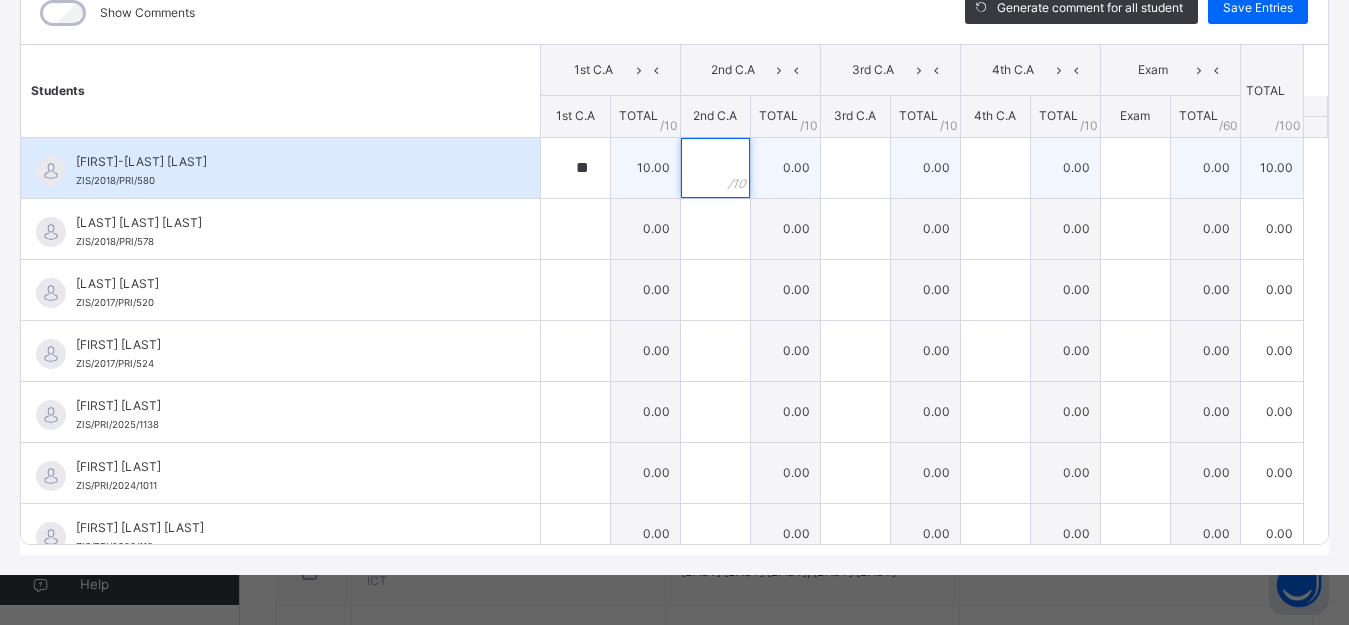 click at bounding box center [715, 168] 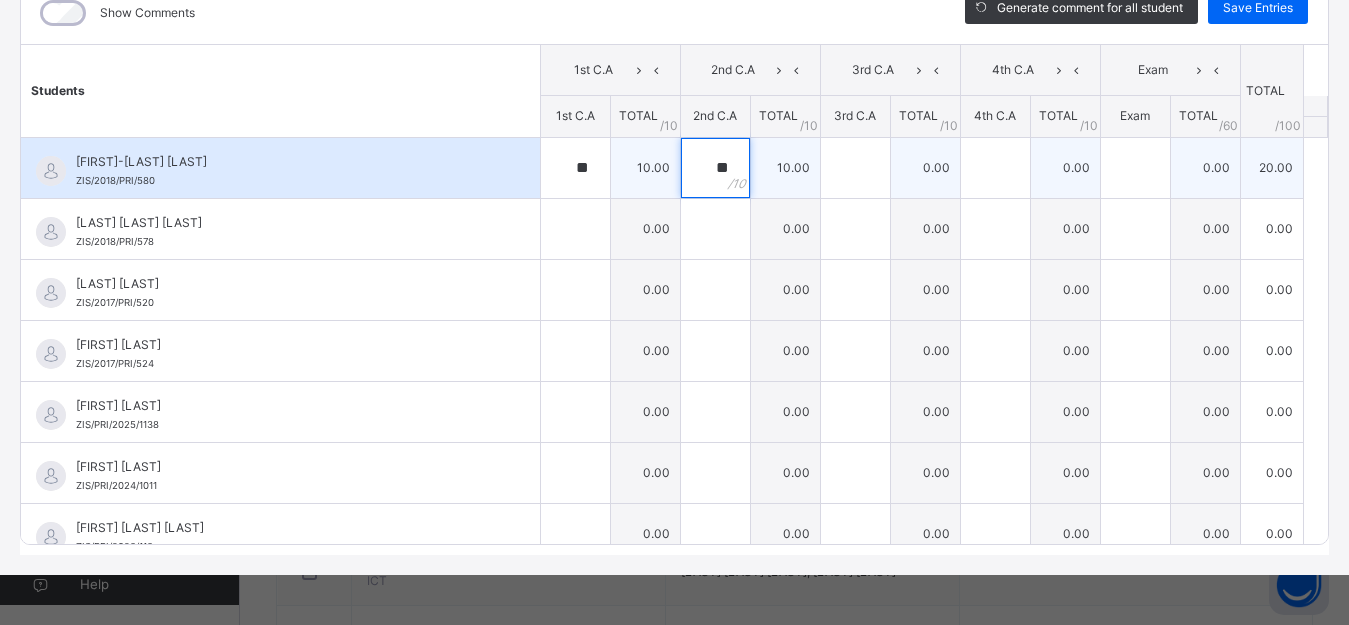 type on "**" 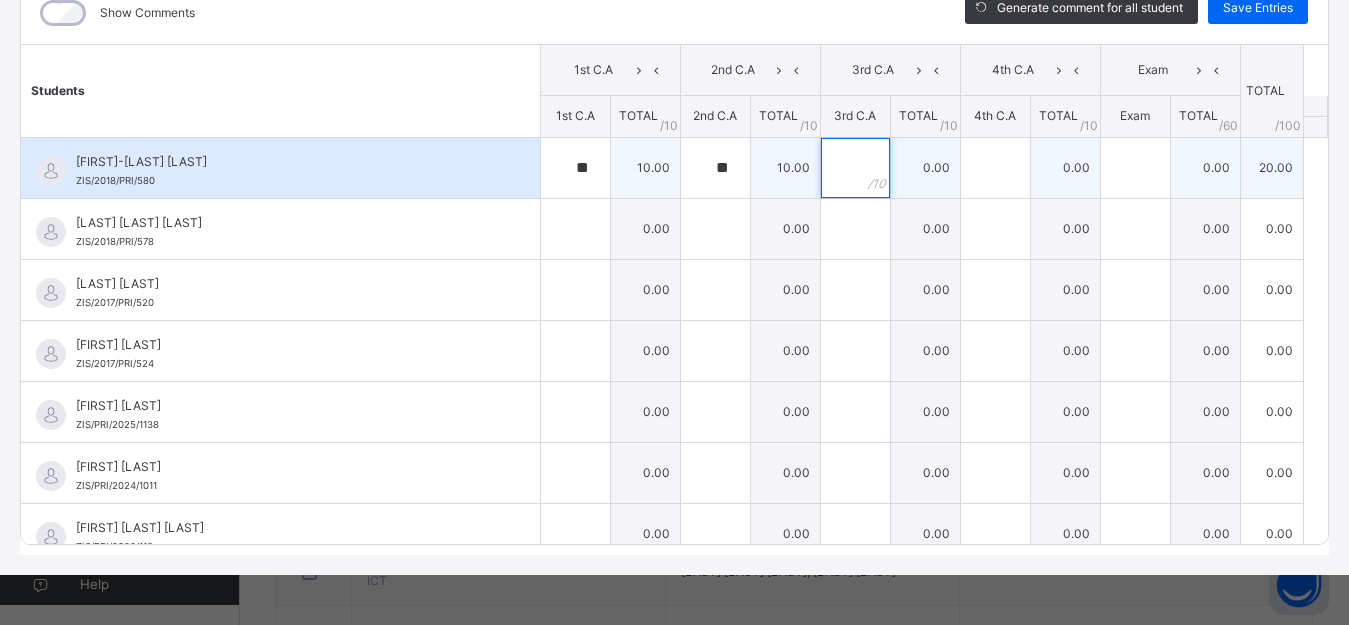 click at bounding box center (855, 168) 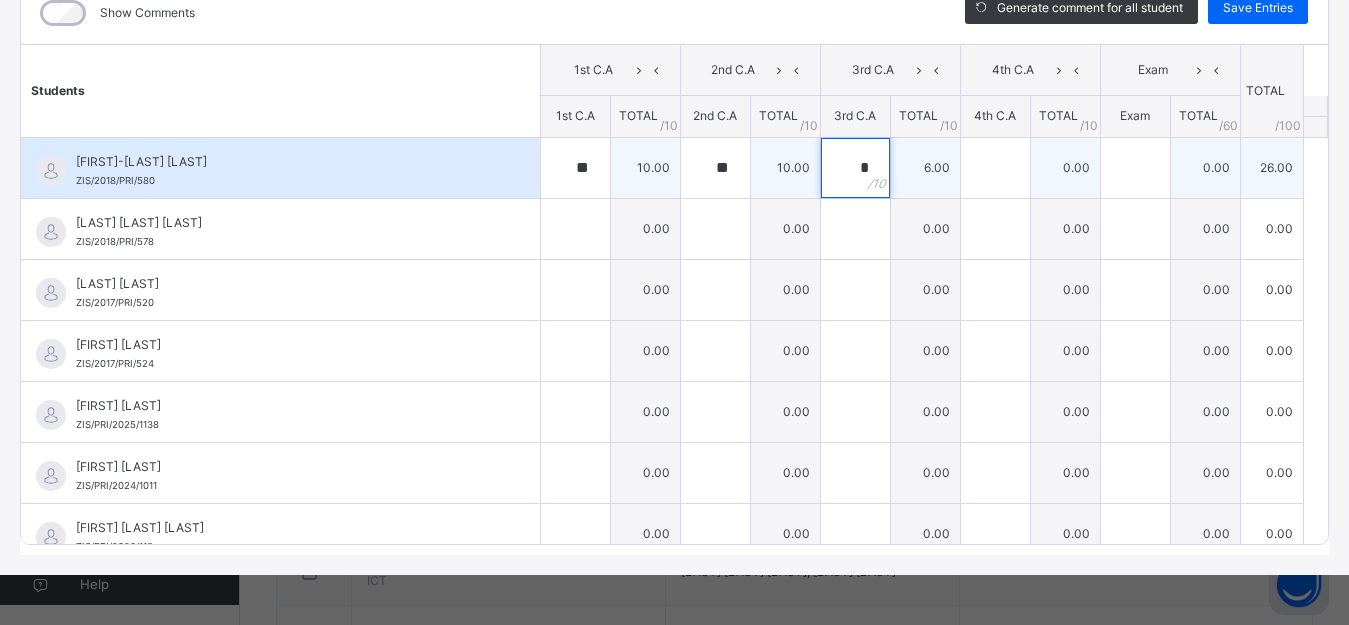 type on "*" 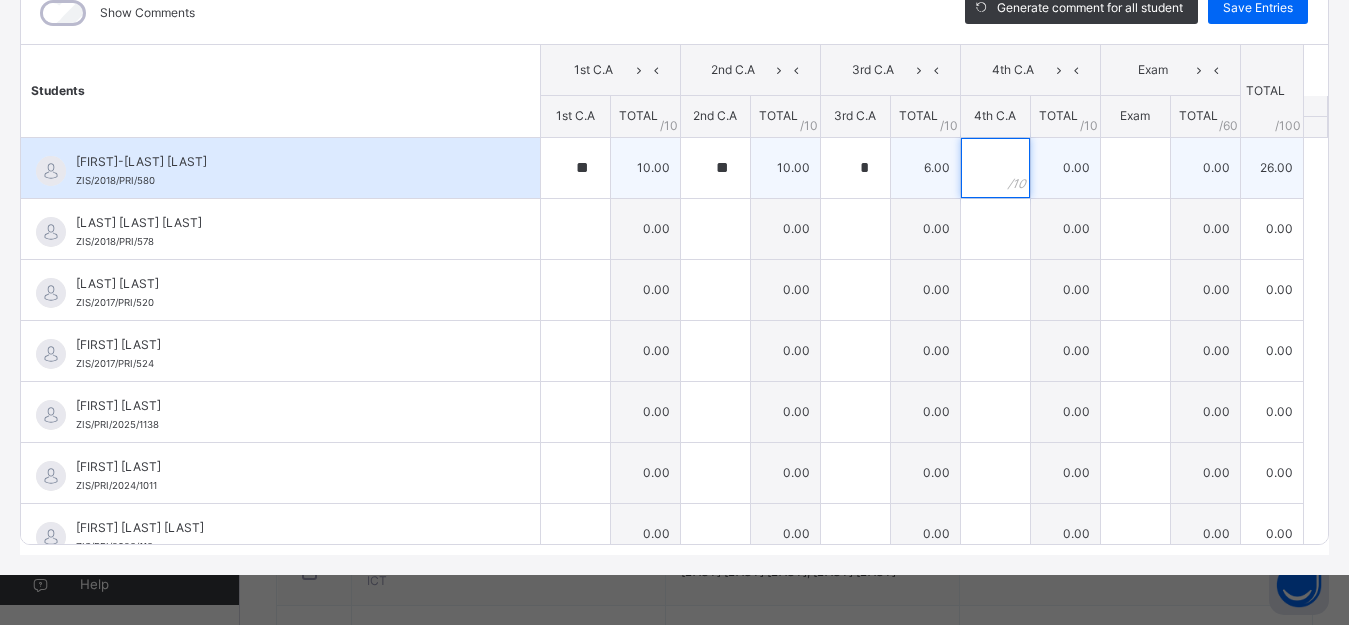 click at bounding box center [995, 168] 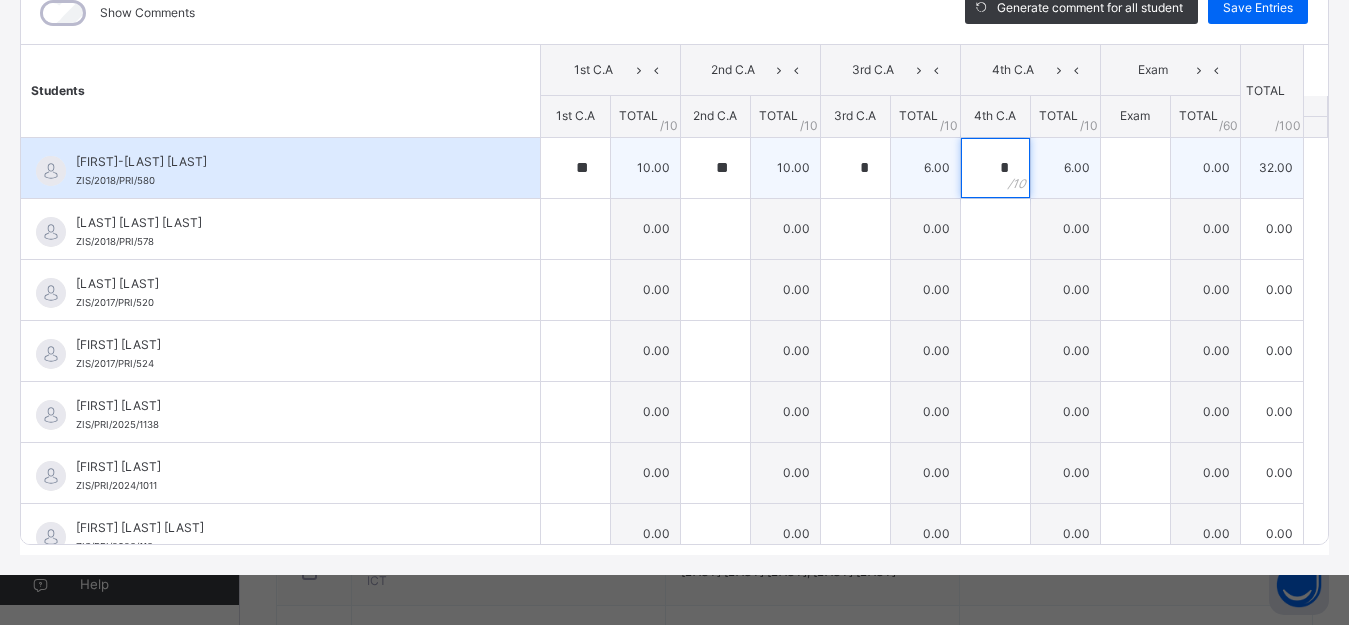 type on "*" 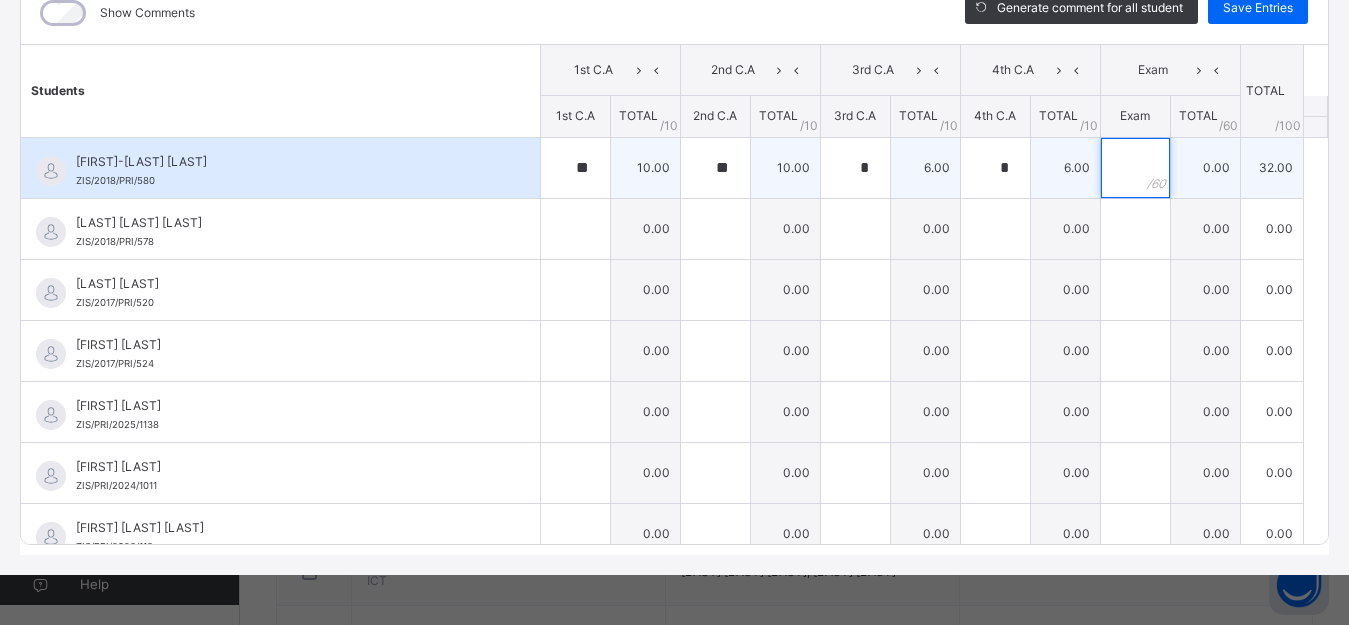 click at bounding box center (1135, 168) 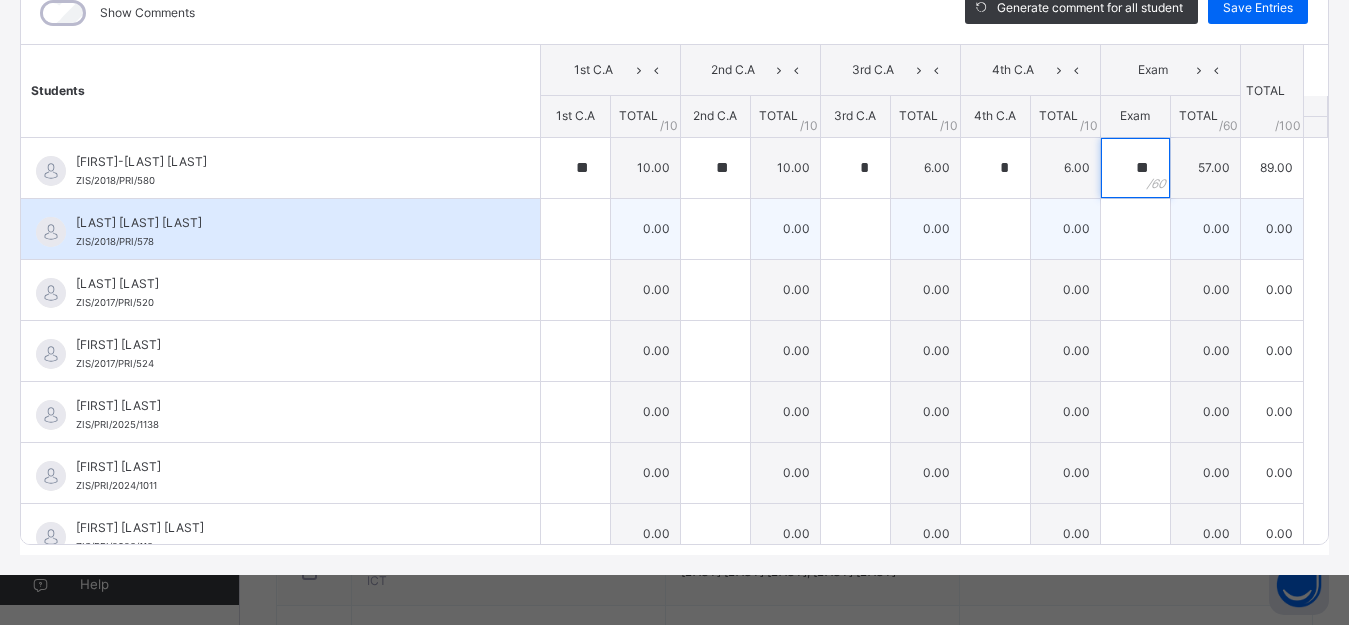 type on "**" 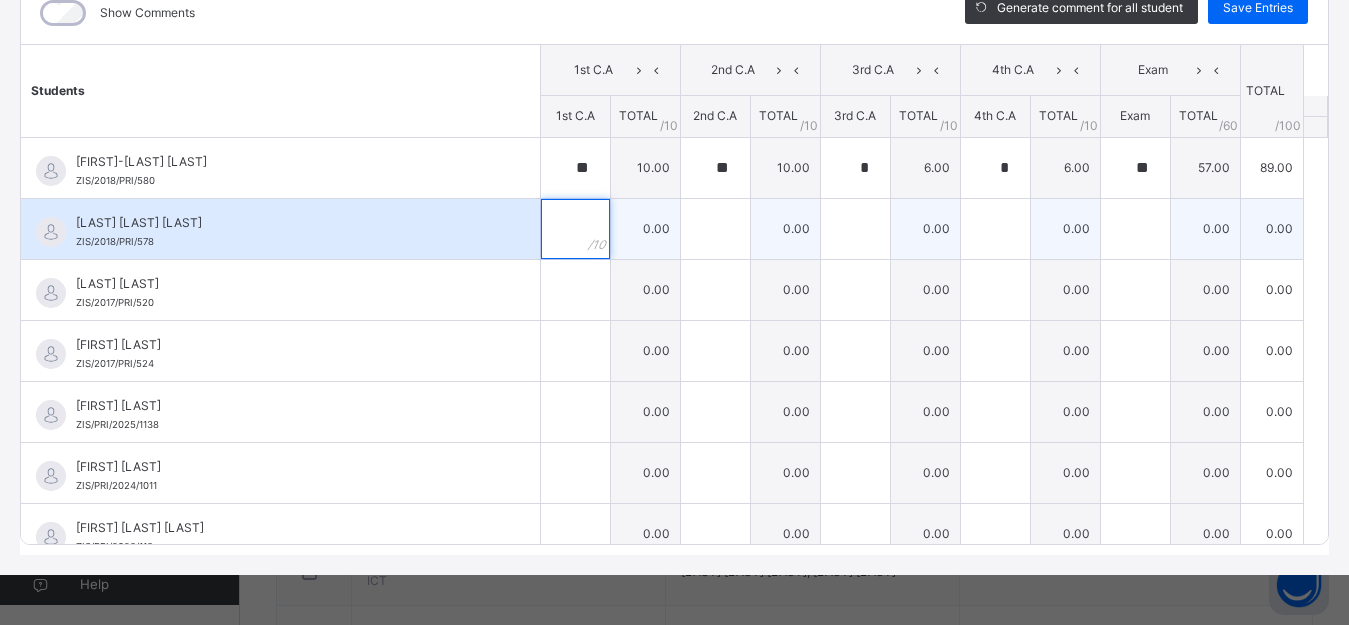 click at bounding box center [575, 229] 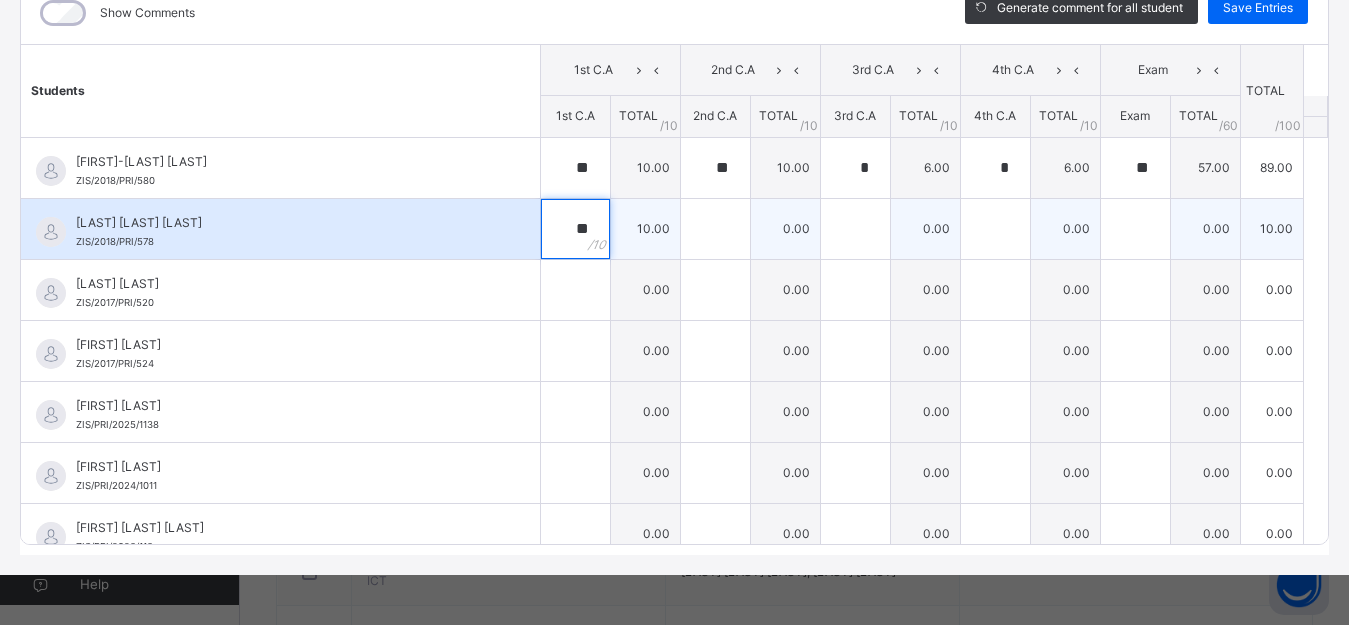 type on "**" 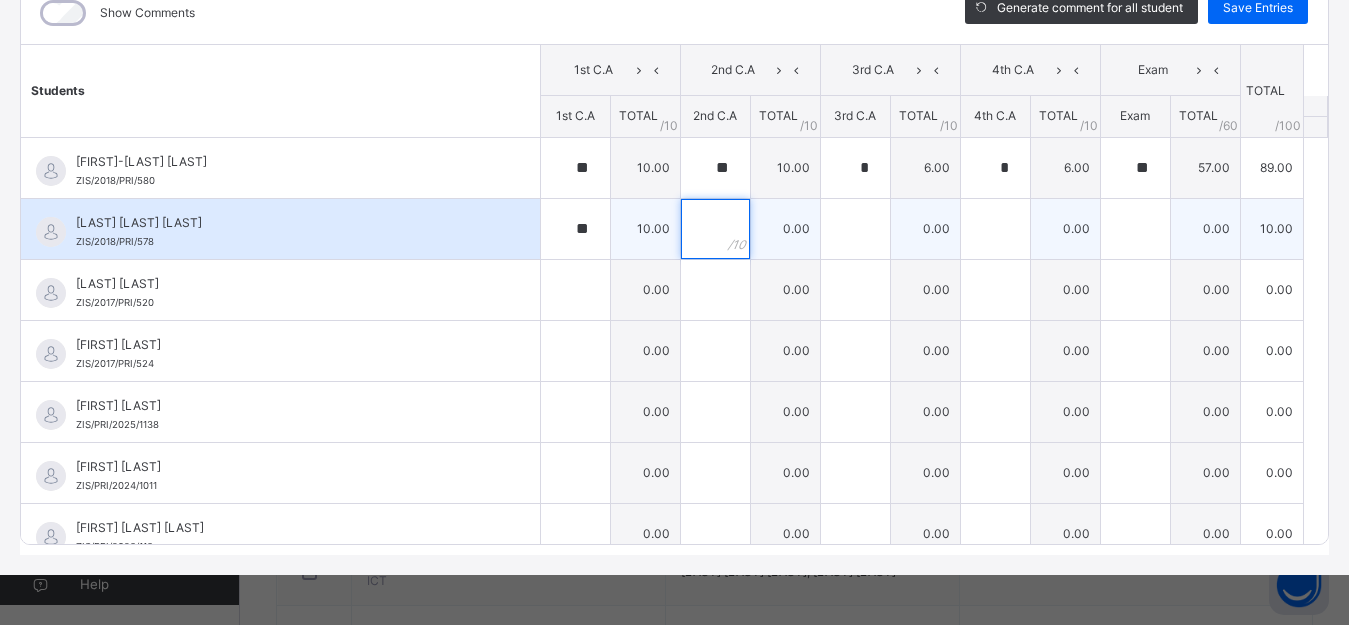 click at bounding box center [715, 229] 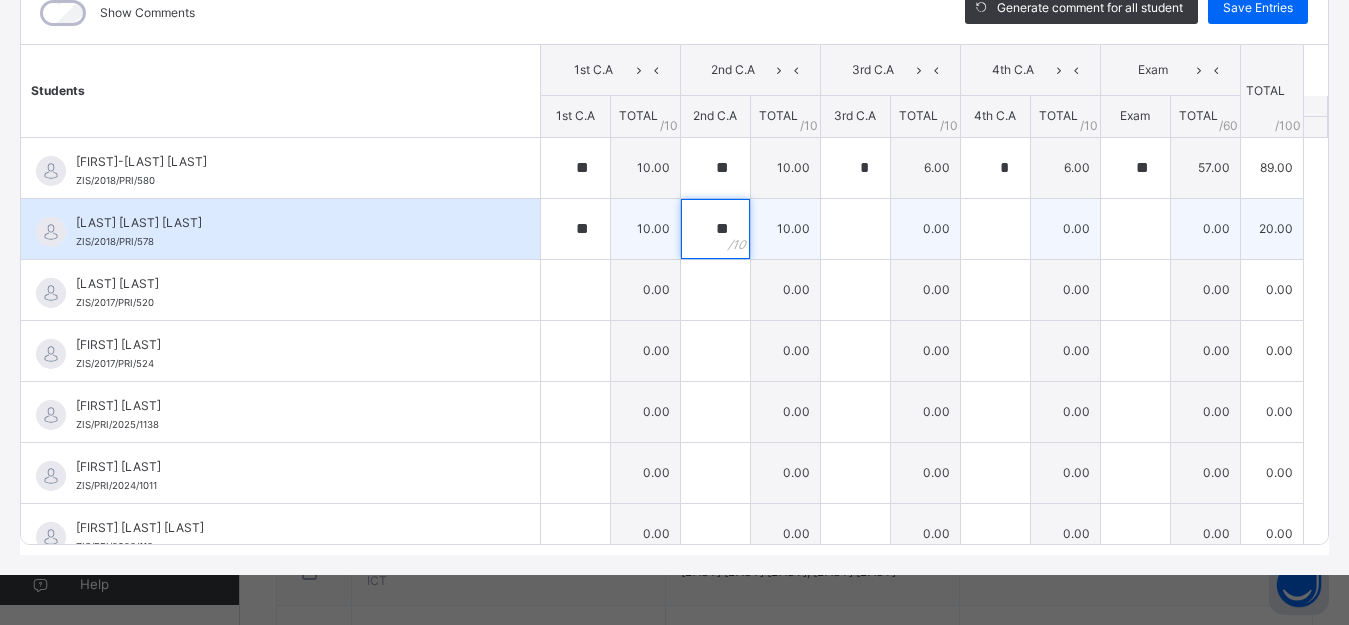 type on "**" 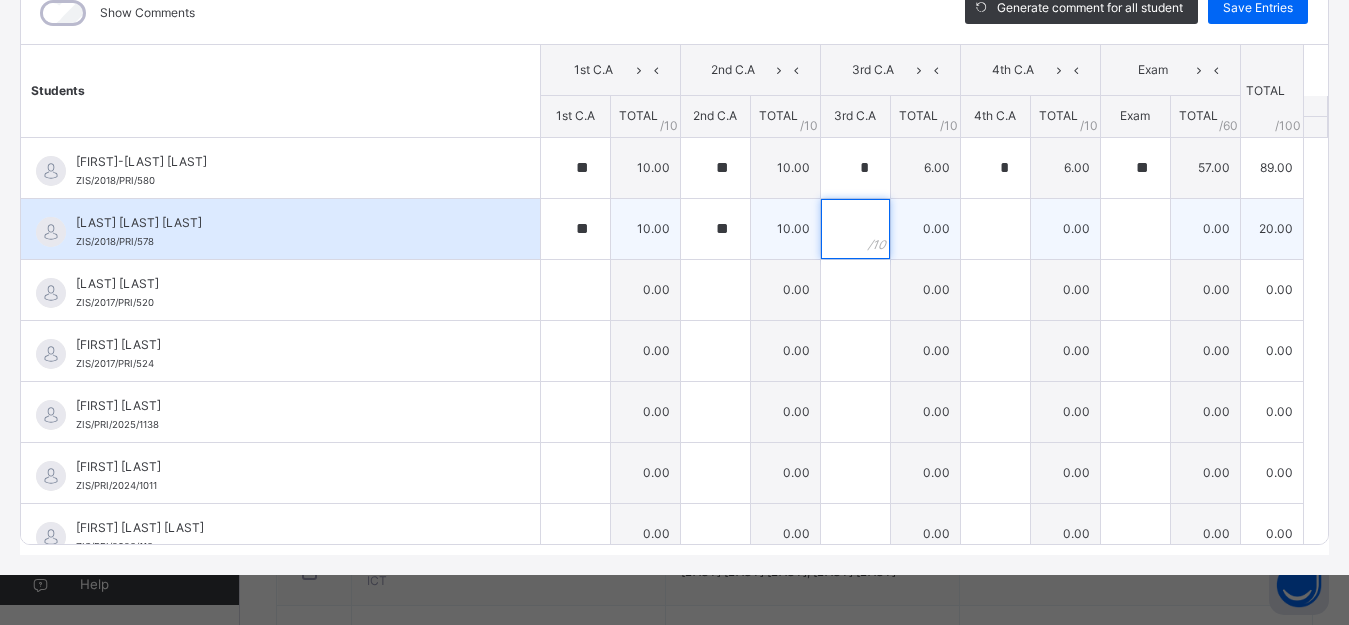 click at bounding box center [855, 229] 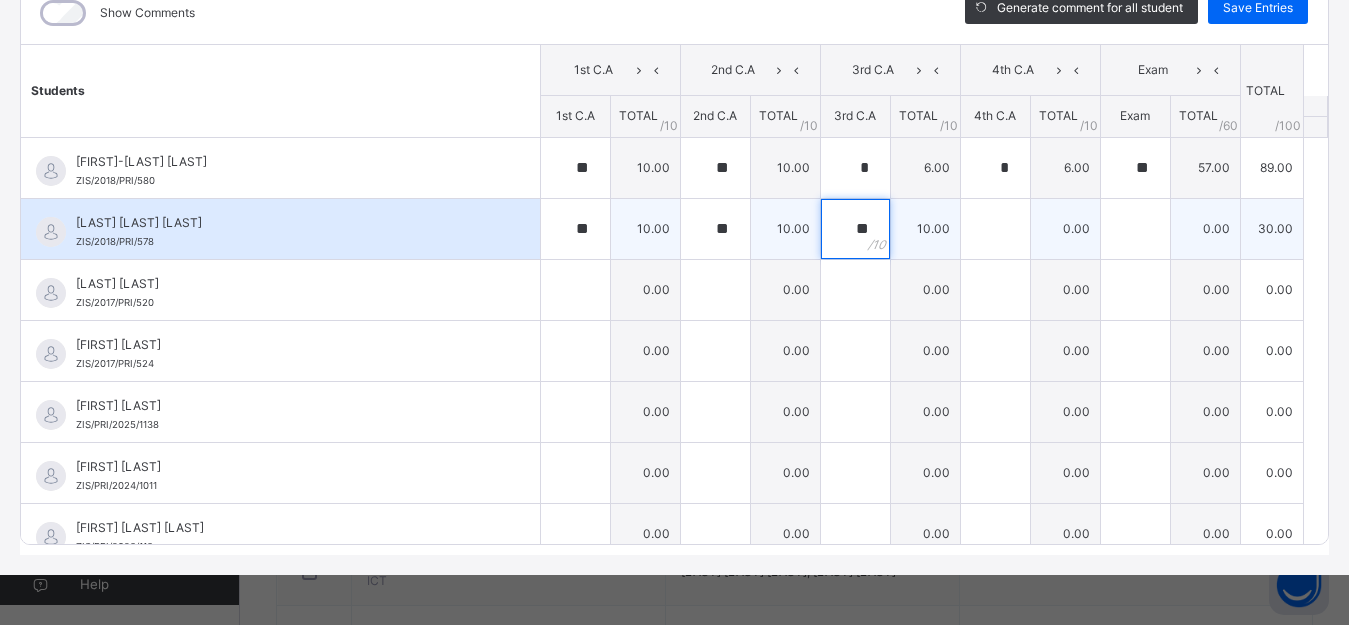 type on "**" 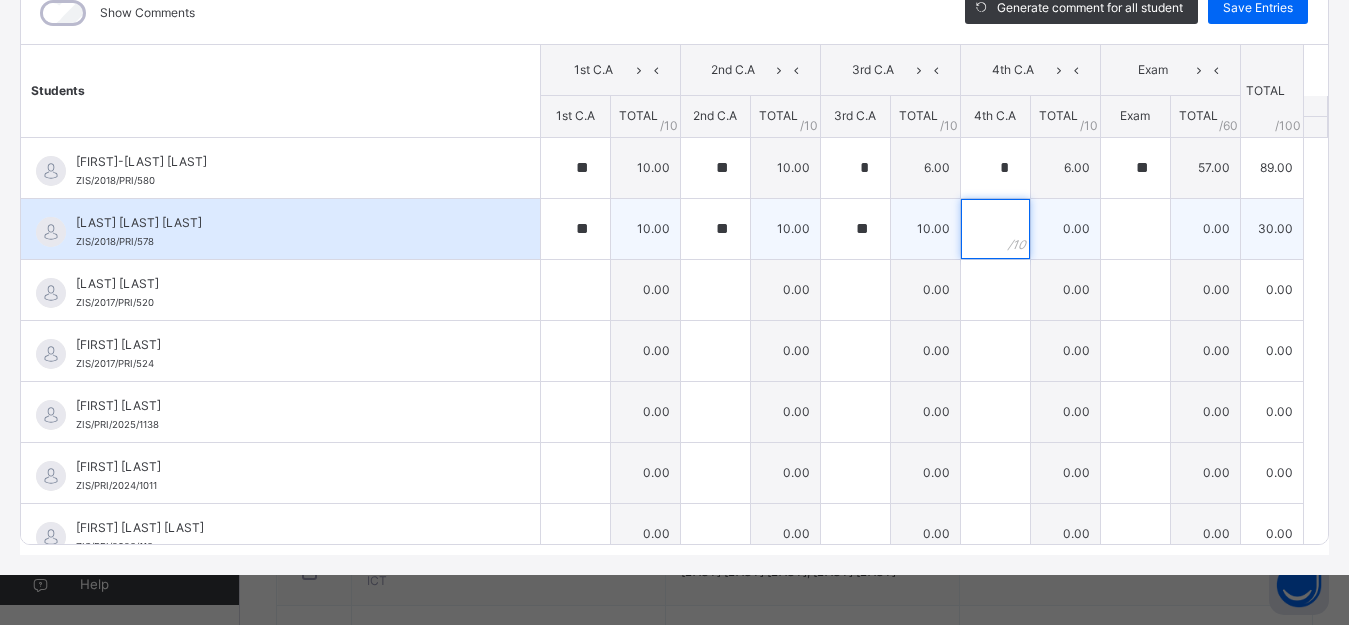 click at bounding box center [995, 229] 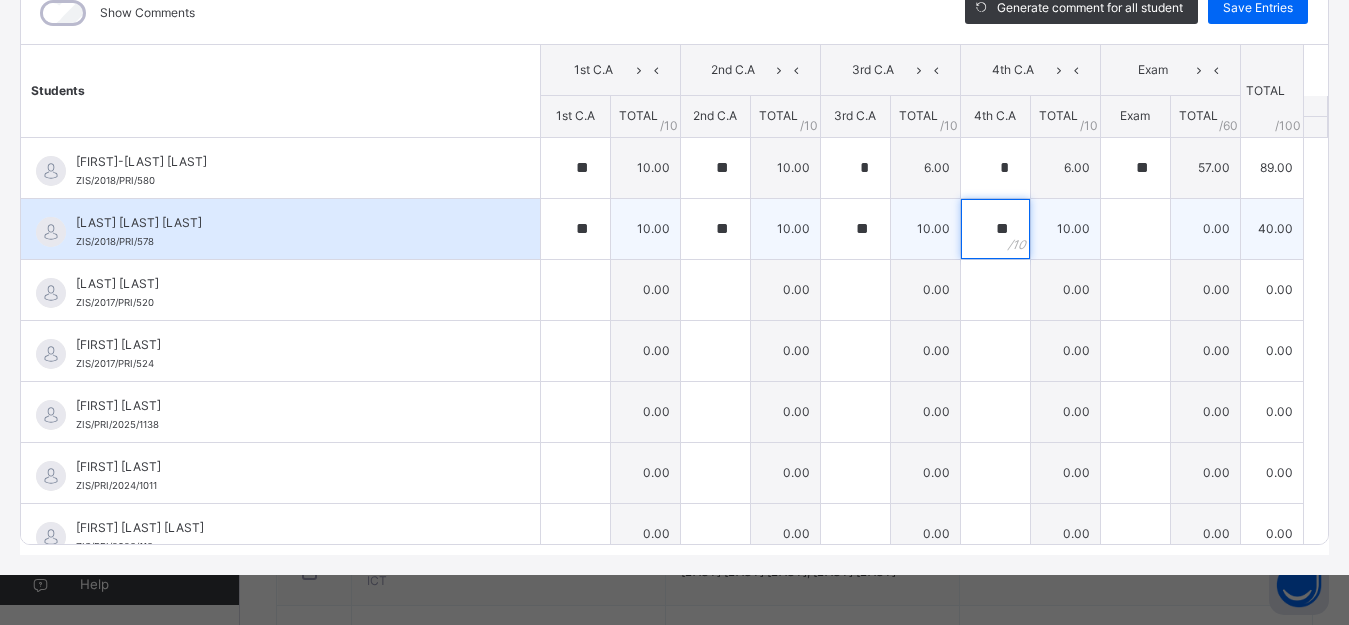 type on "**" 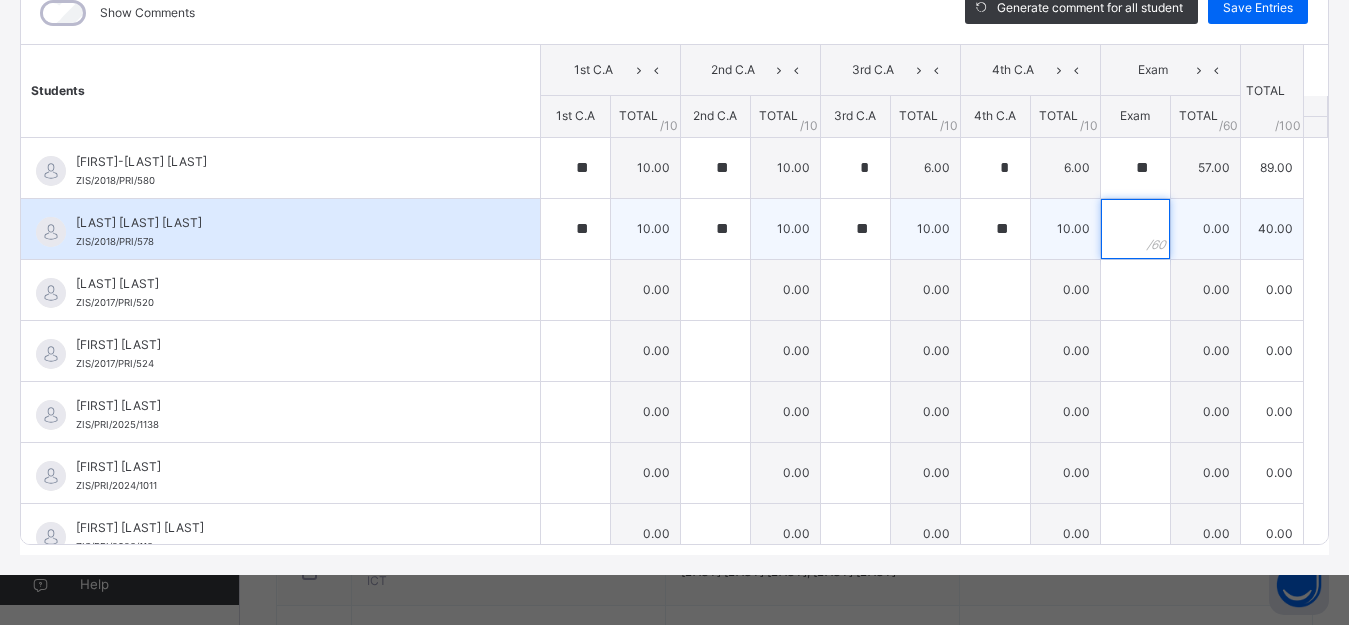 click at bounding box center (1135, 229) 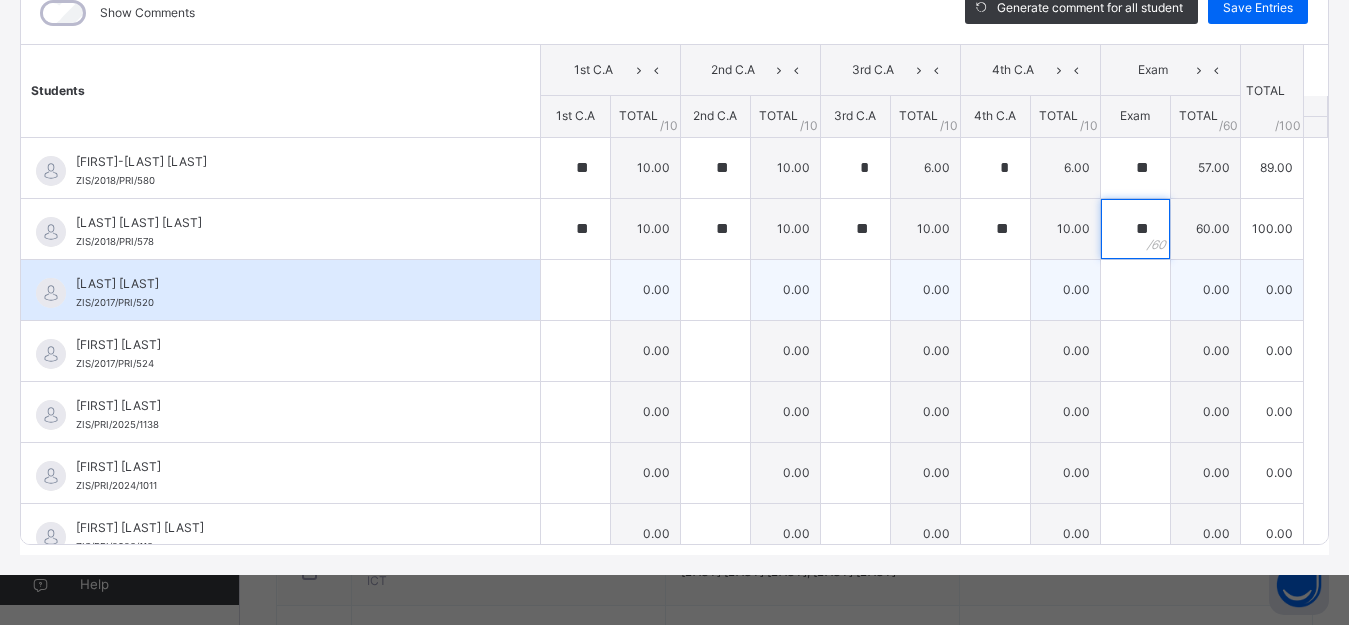 type on "**" 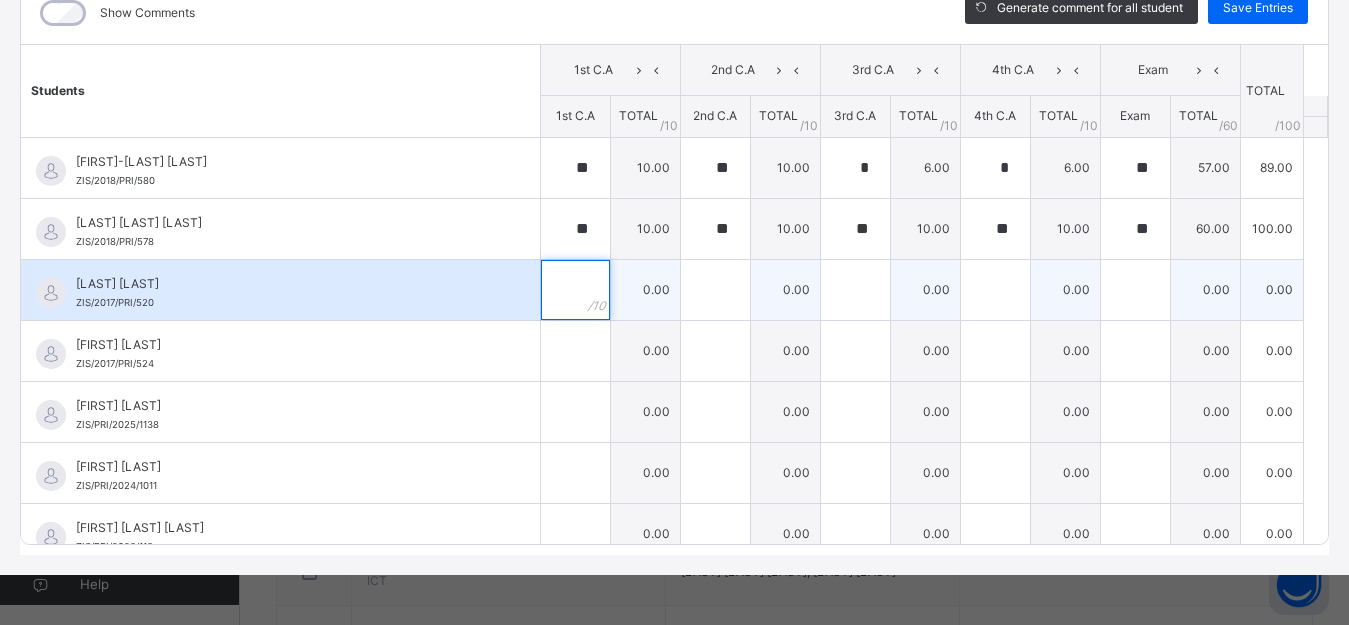 click at bounding box center (575, 290) 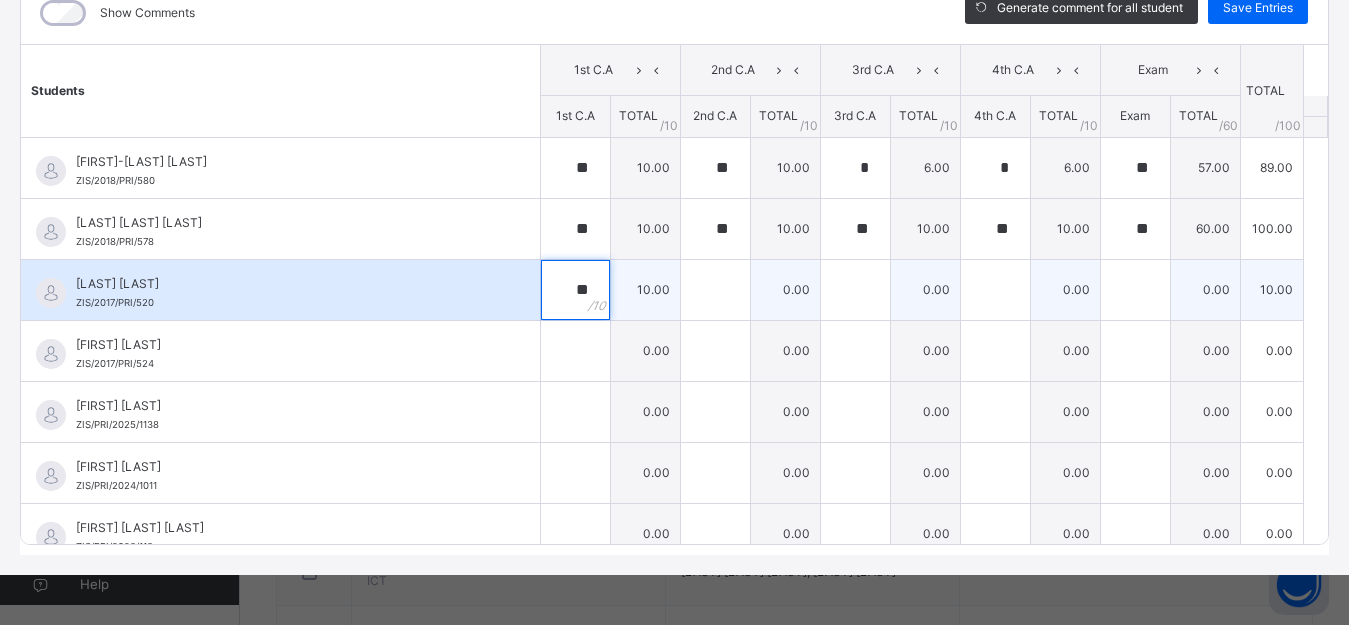 type on "**" 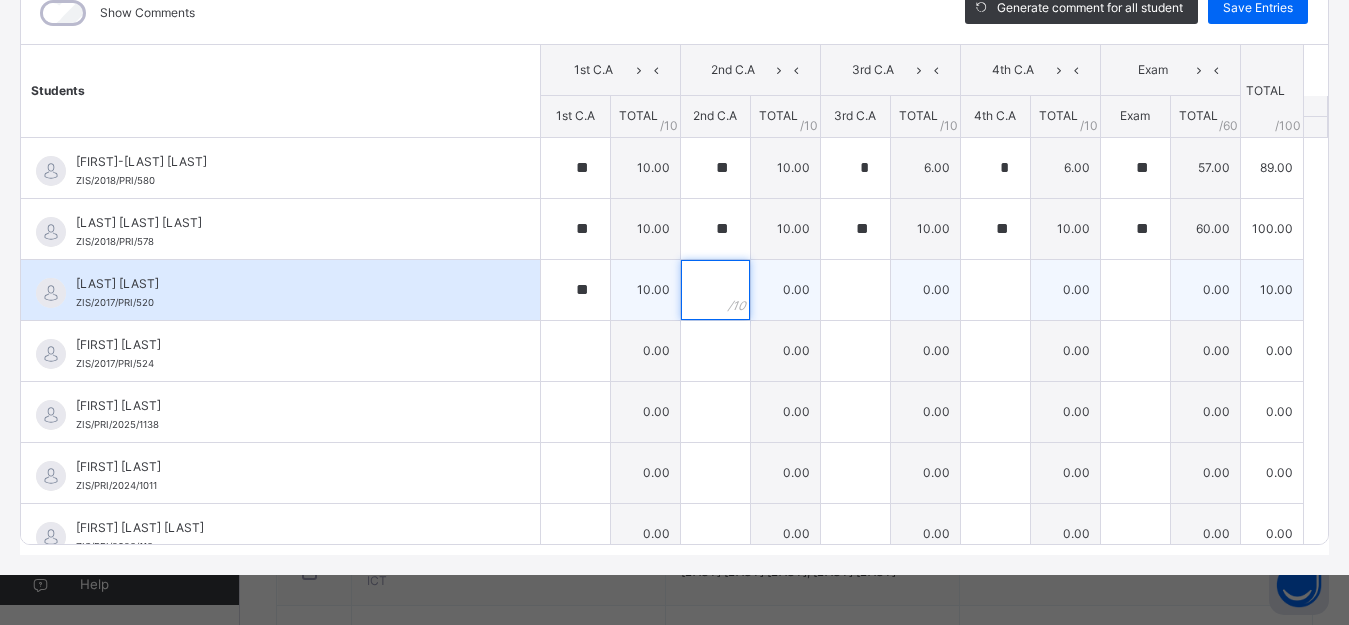 click at bounding box center (715, 290) 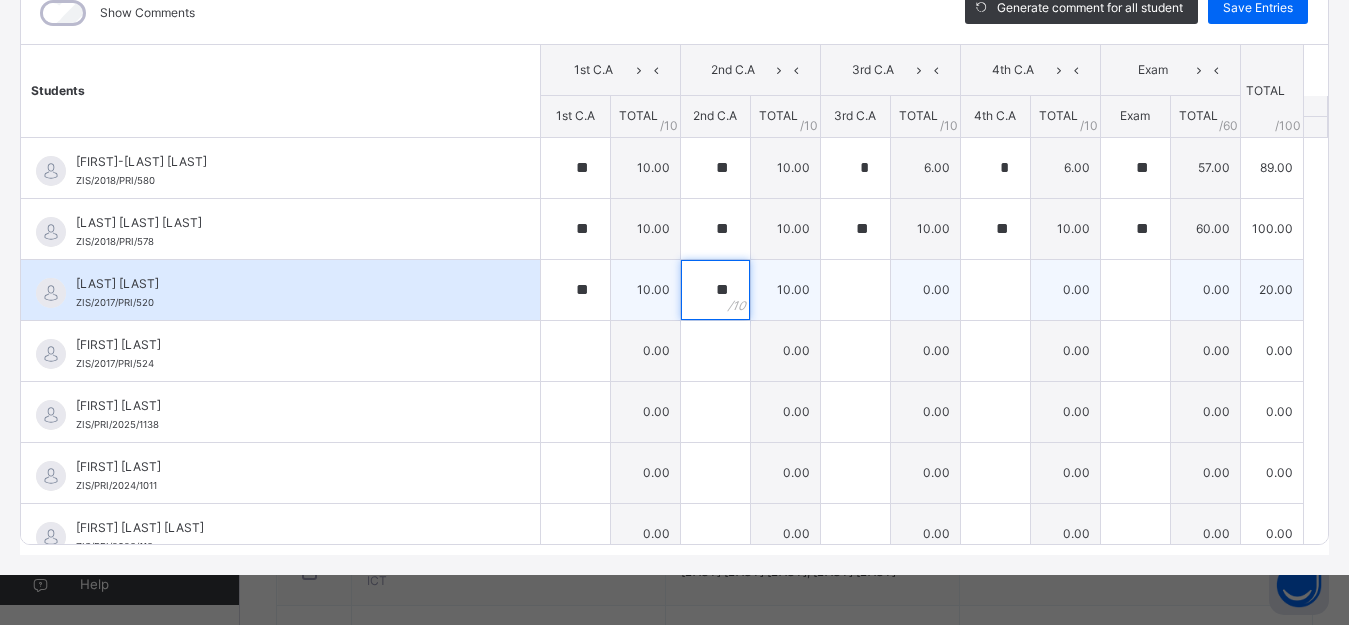 type on "**" 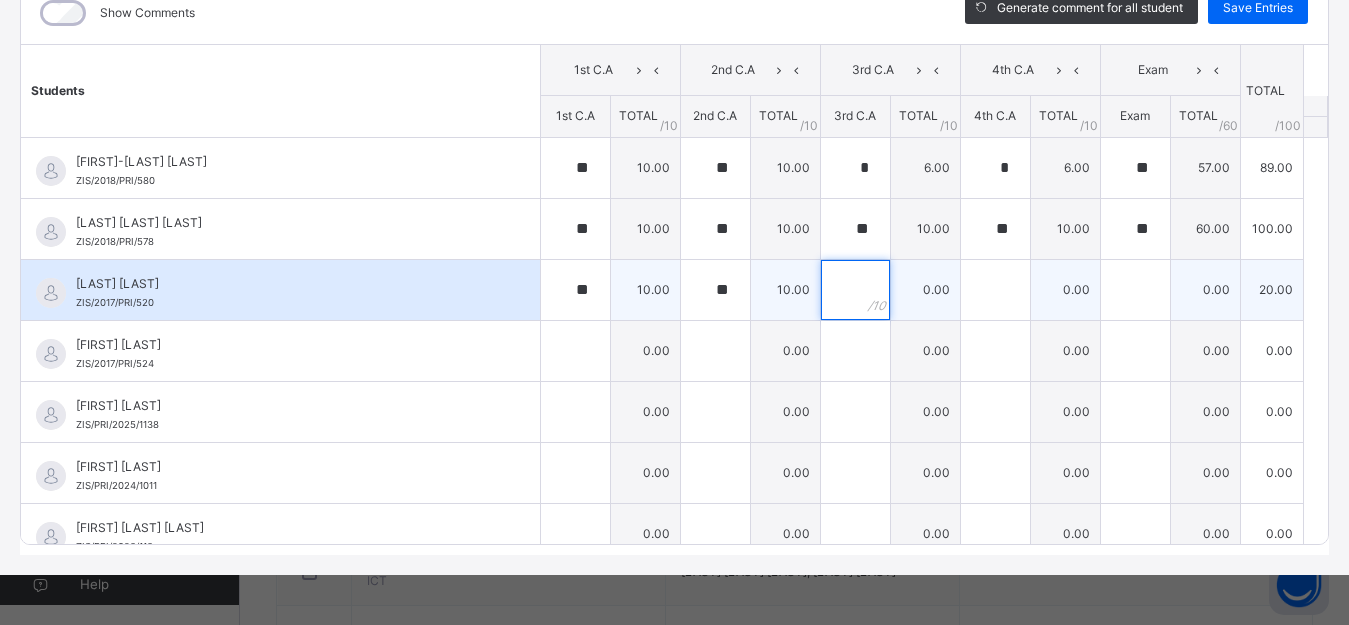 click at bounding box center (855, 290) 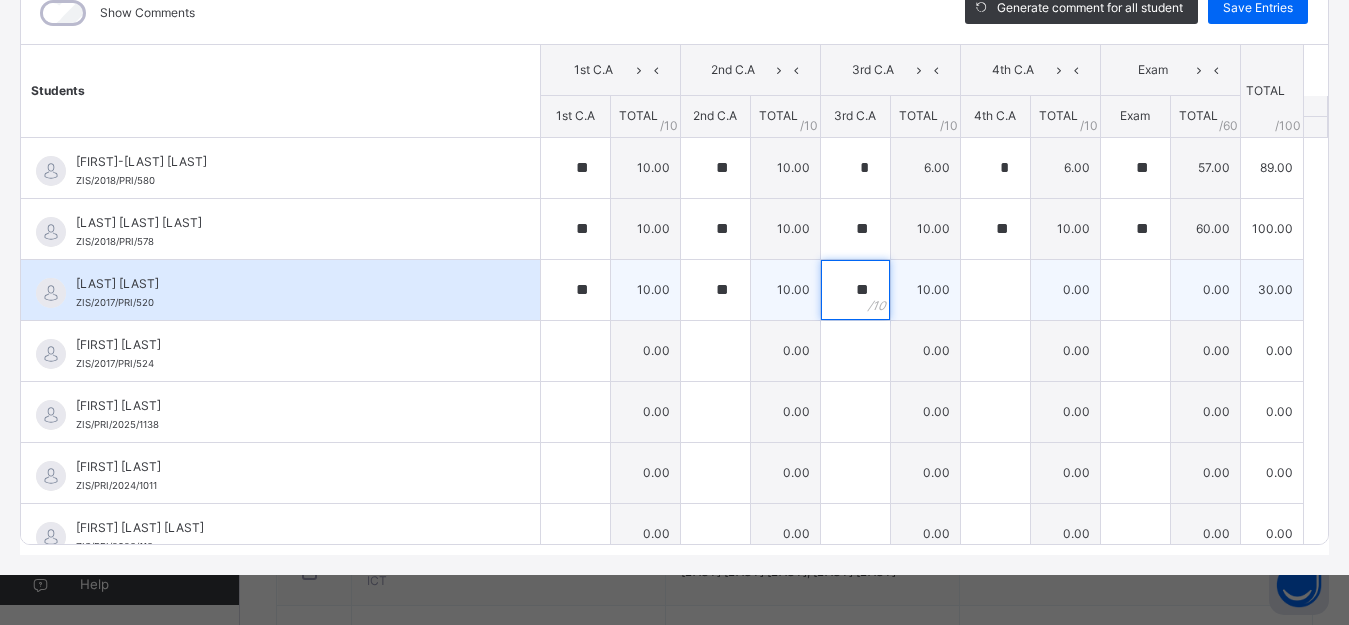 type on "*" 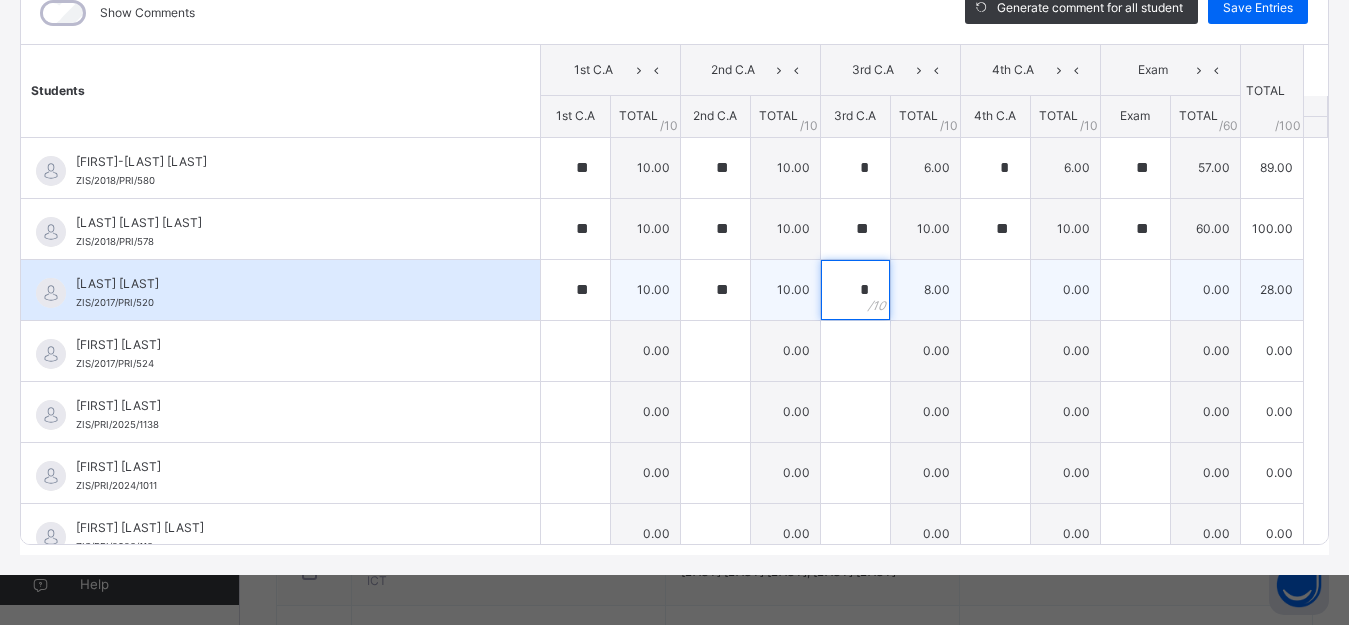 type on "*" 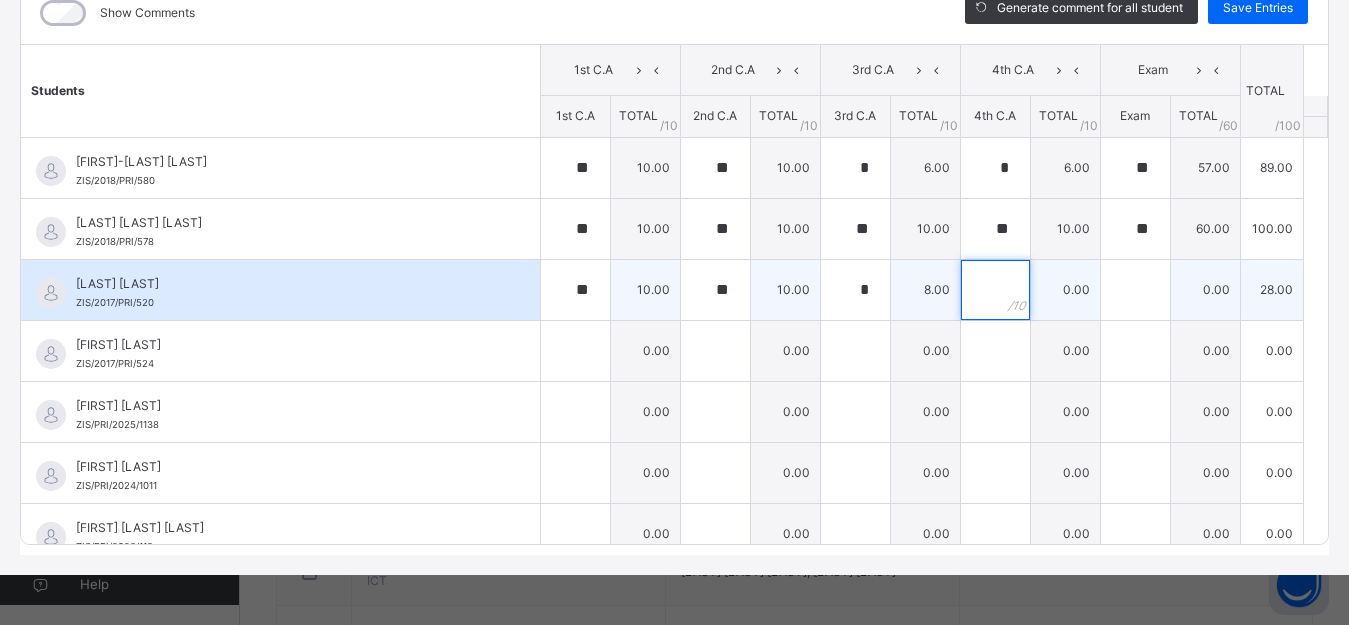 click at bounding box center (995, 290) 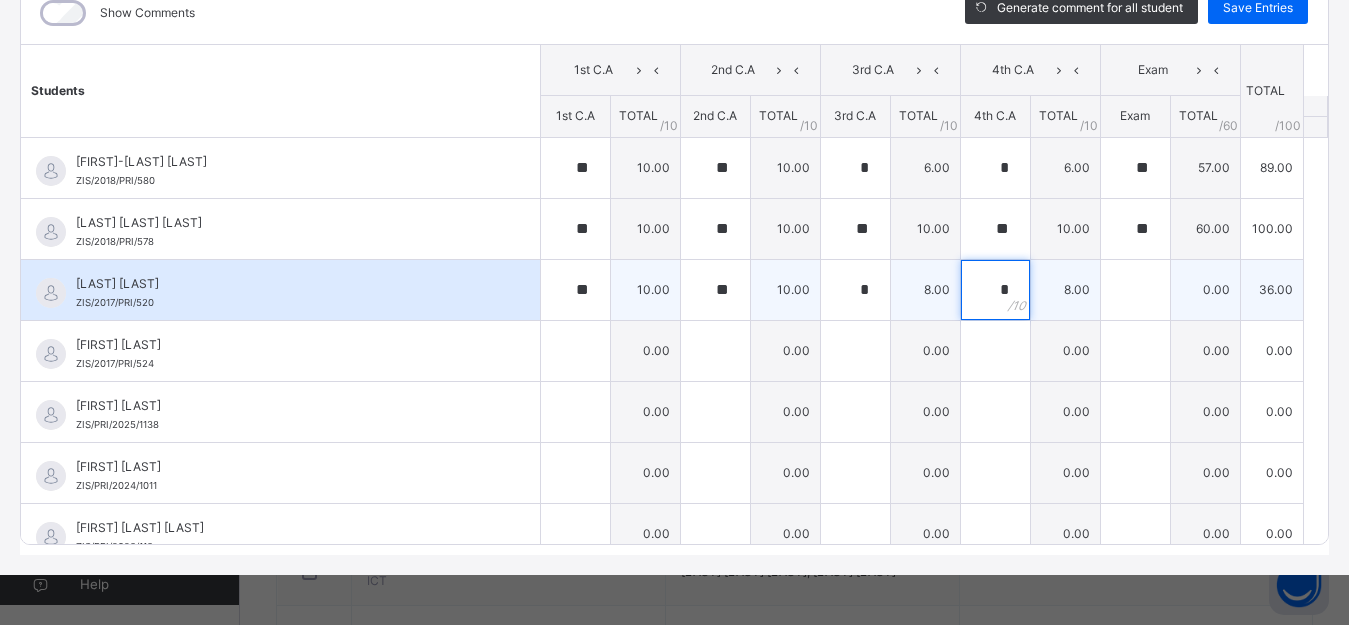 type on "*" 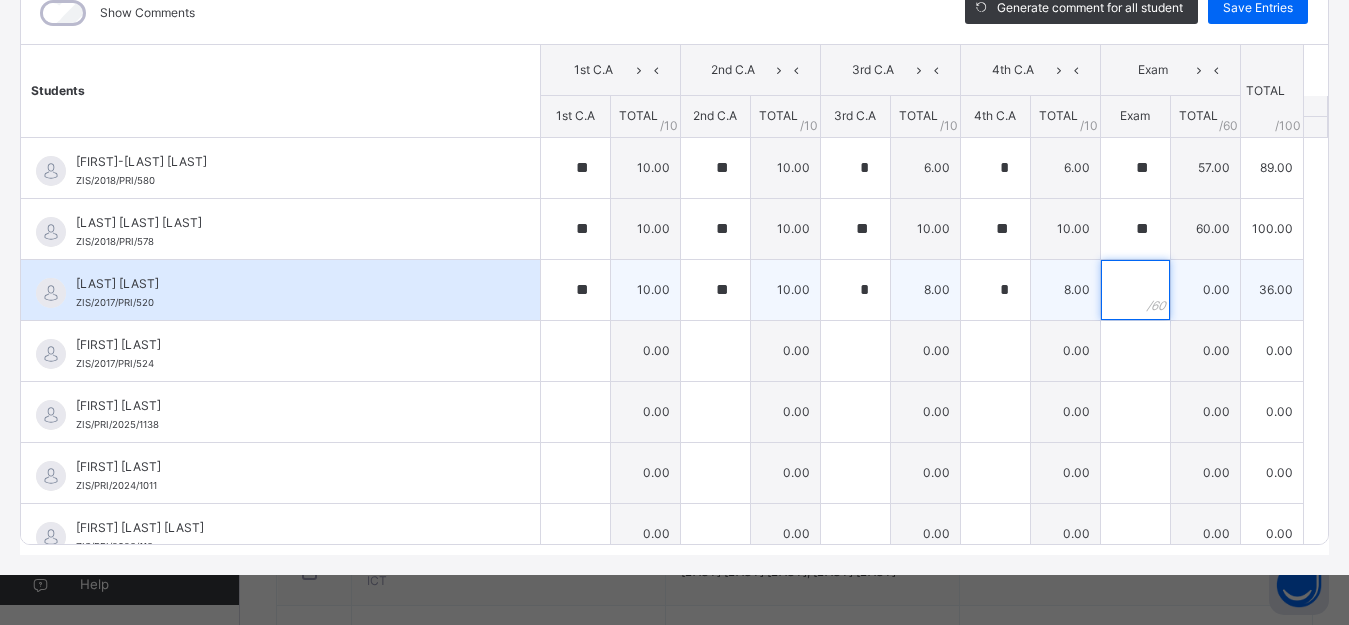 click at bounding box center [1135, 290] 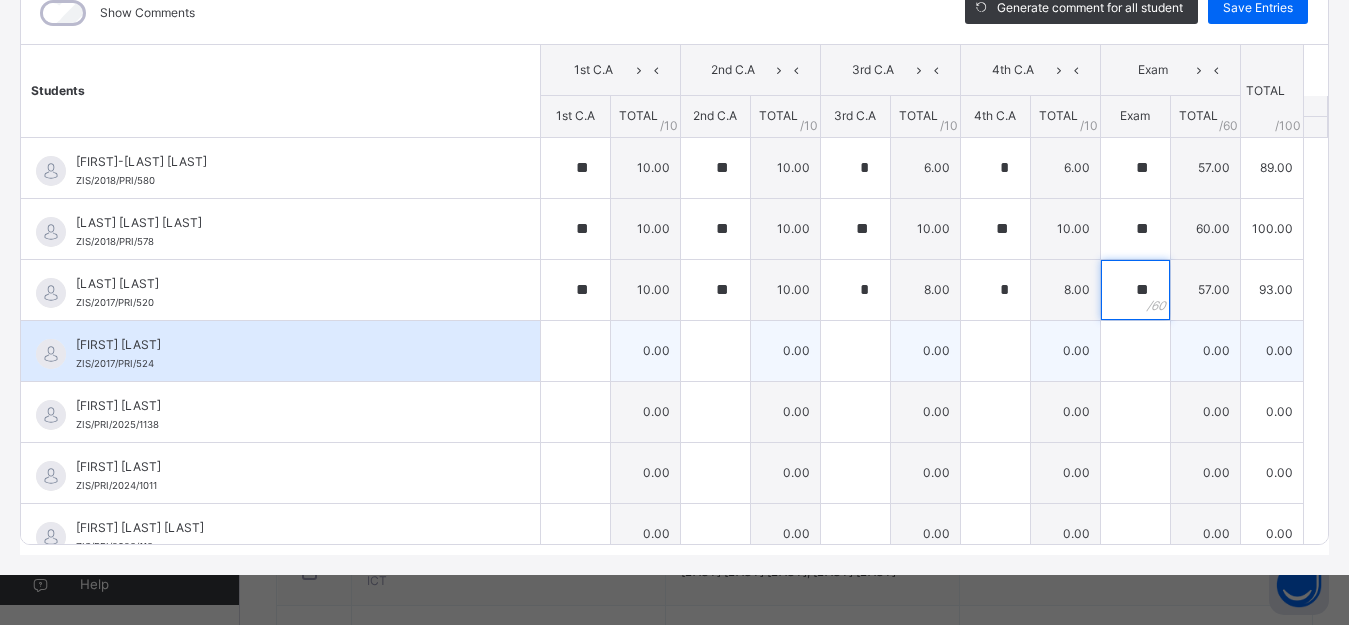 type on "**" 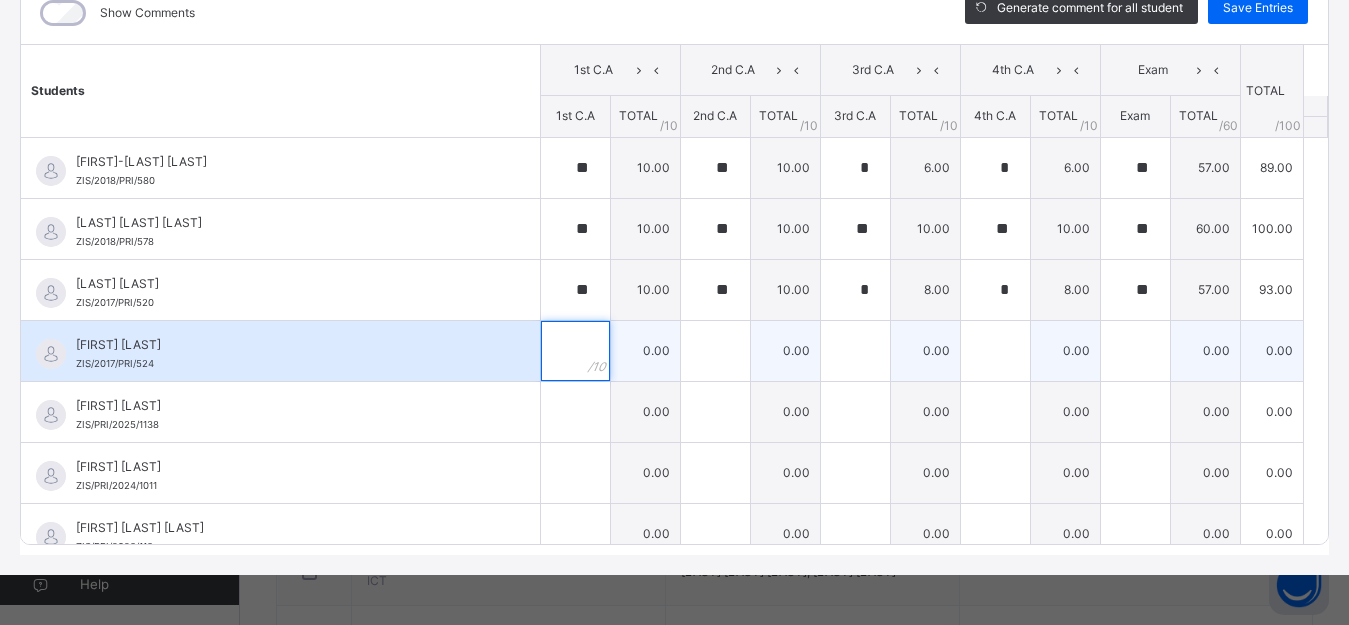 click at bounding box center (575, 351) 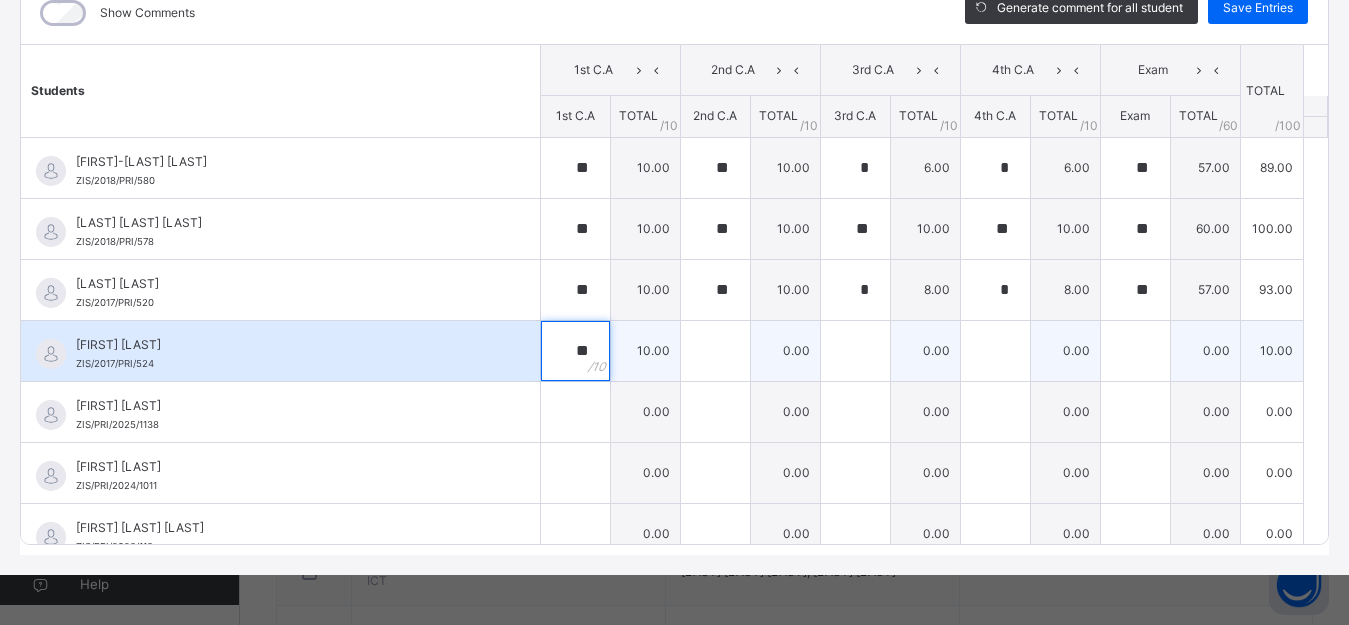 type on "**" 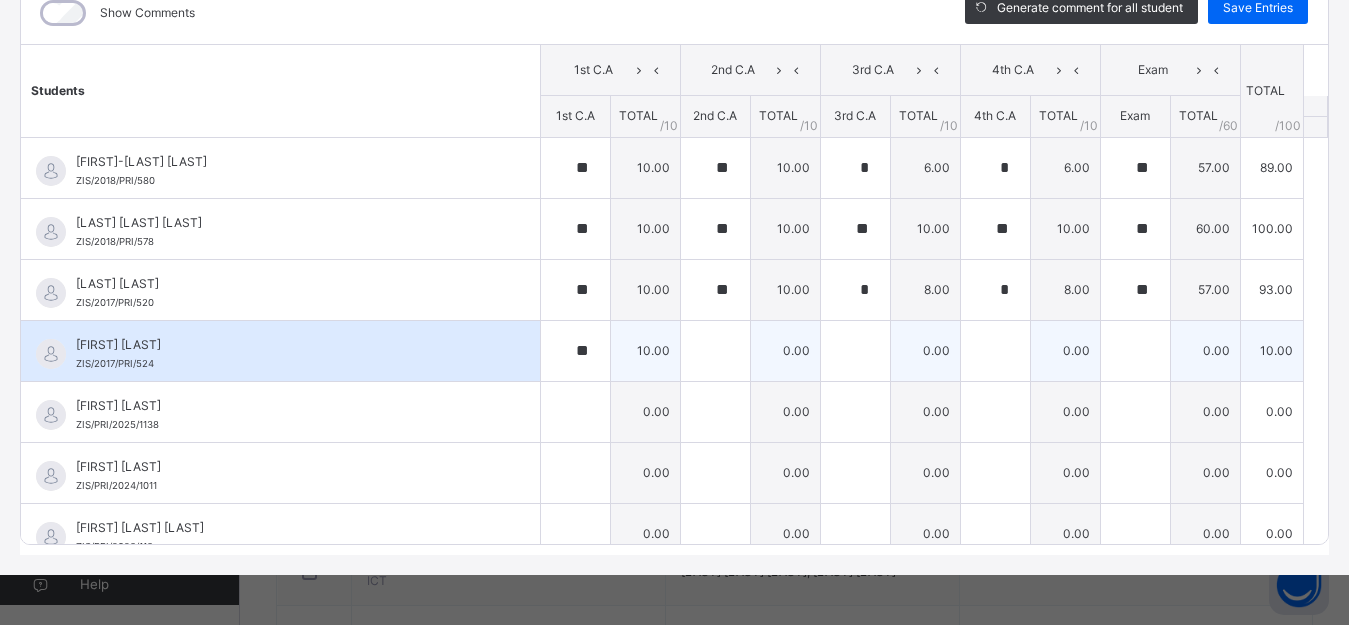 click on "10.00" at bounding box center (645, 350) 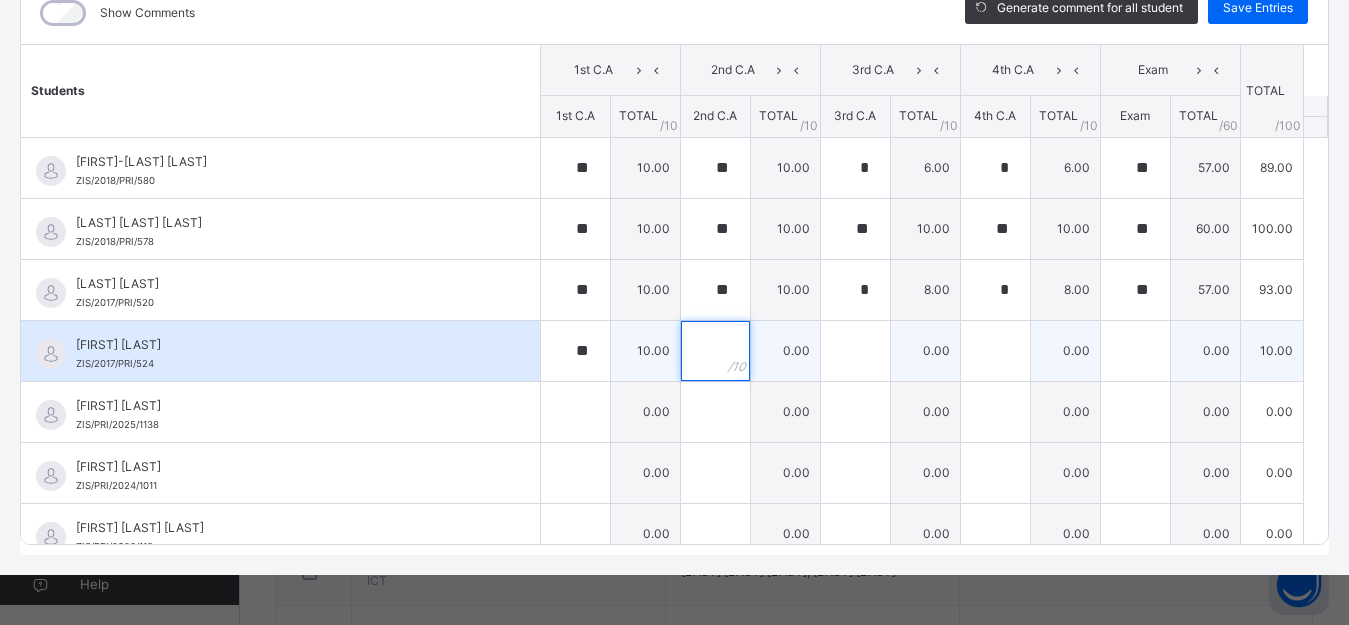 click at bounding box center [715, 351] 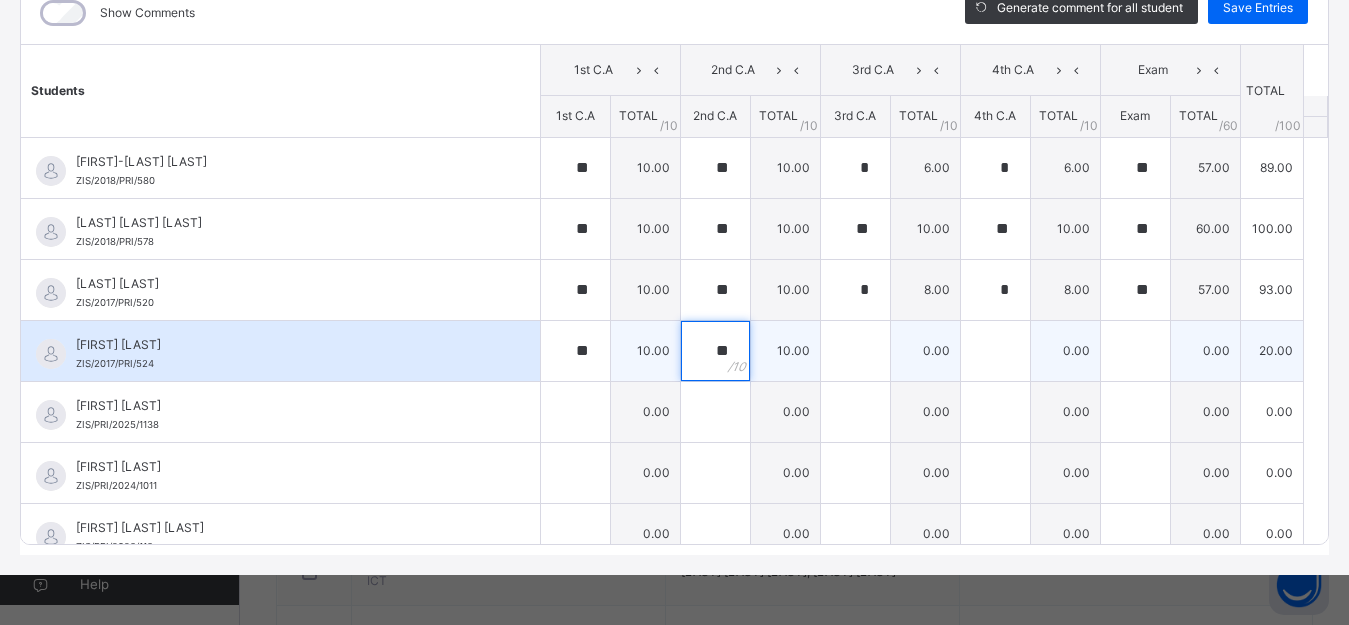 type on "**" 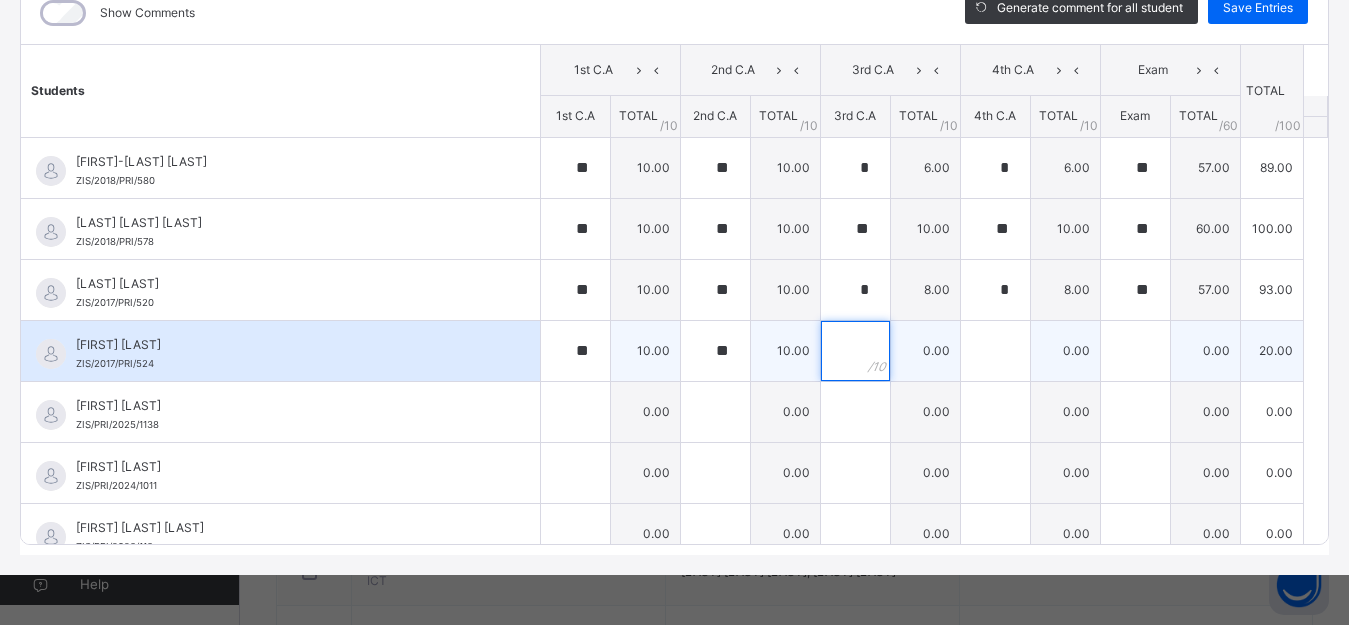 click at bounding box center [855, 351] 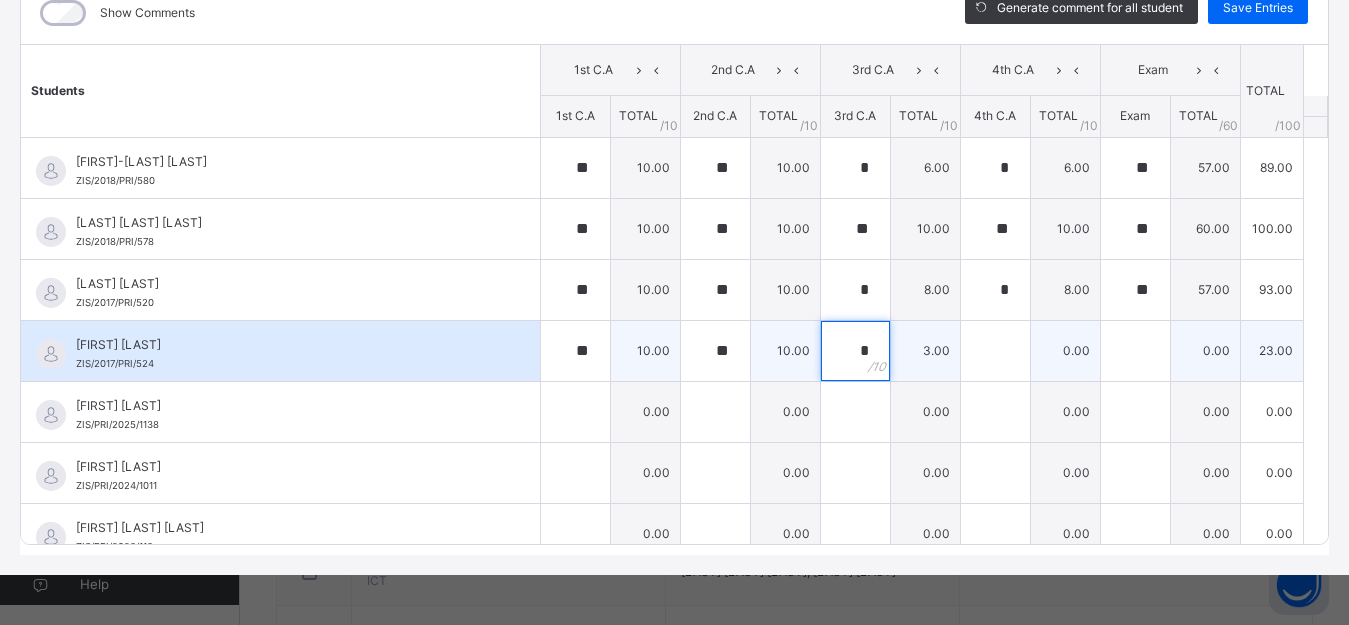 type on "*" 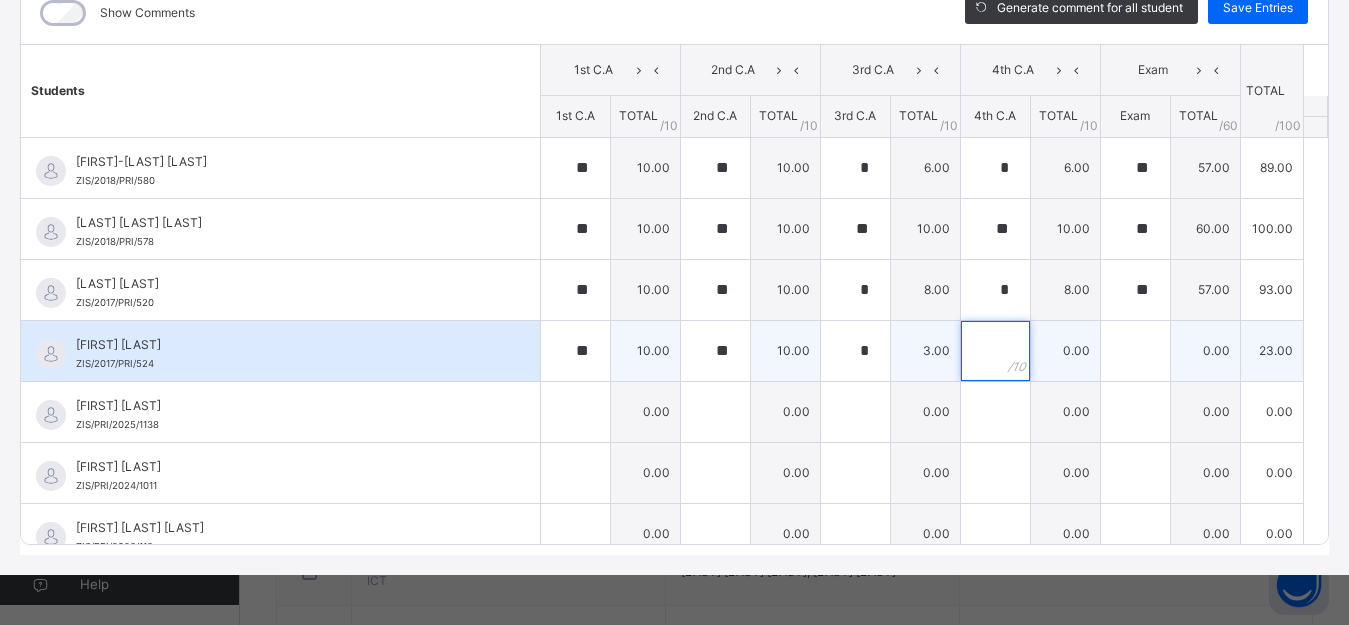 click at bounding box center (995, 351) 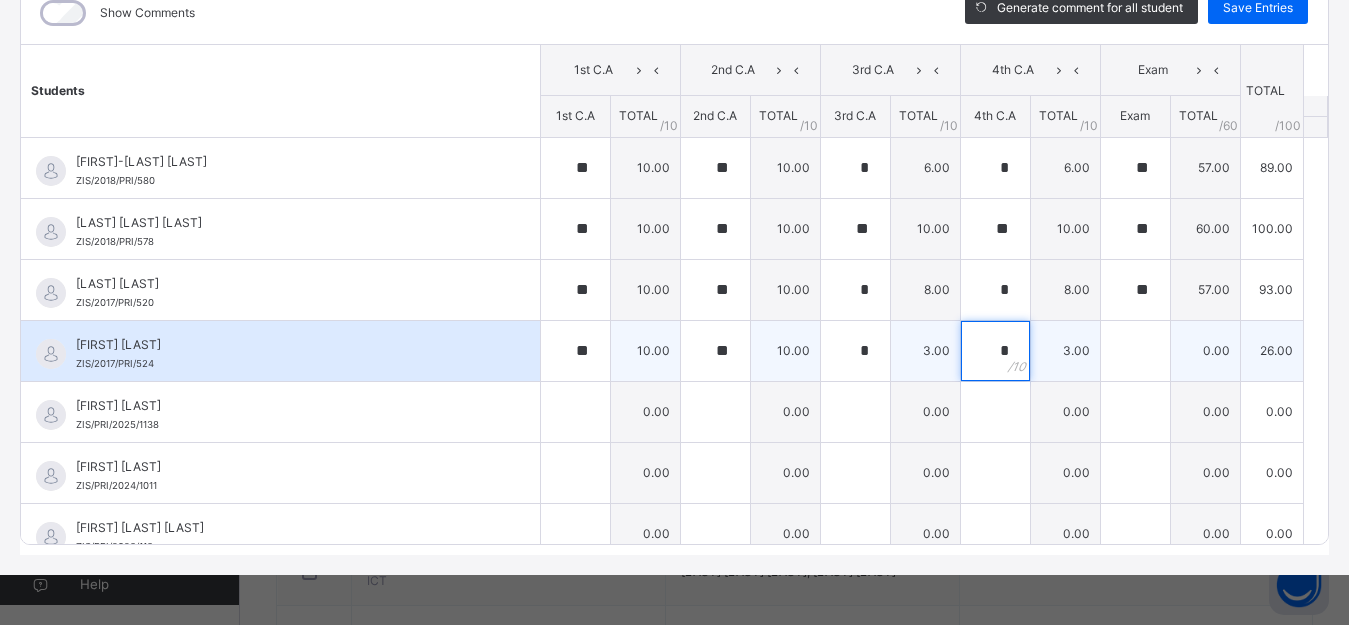 type on "*" 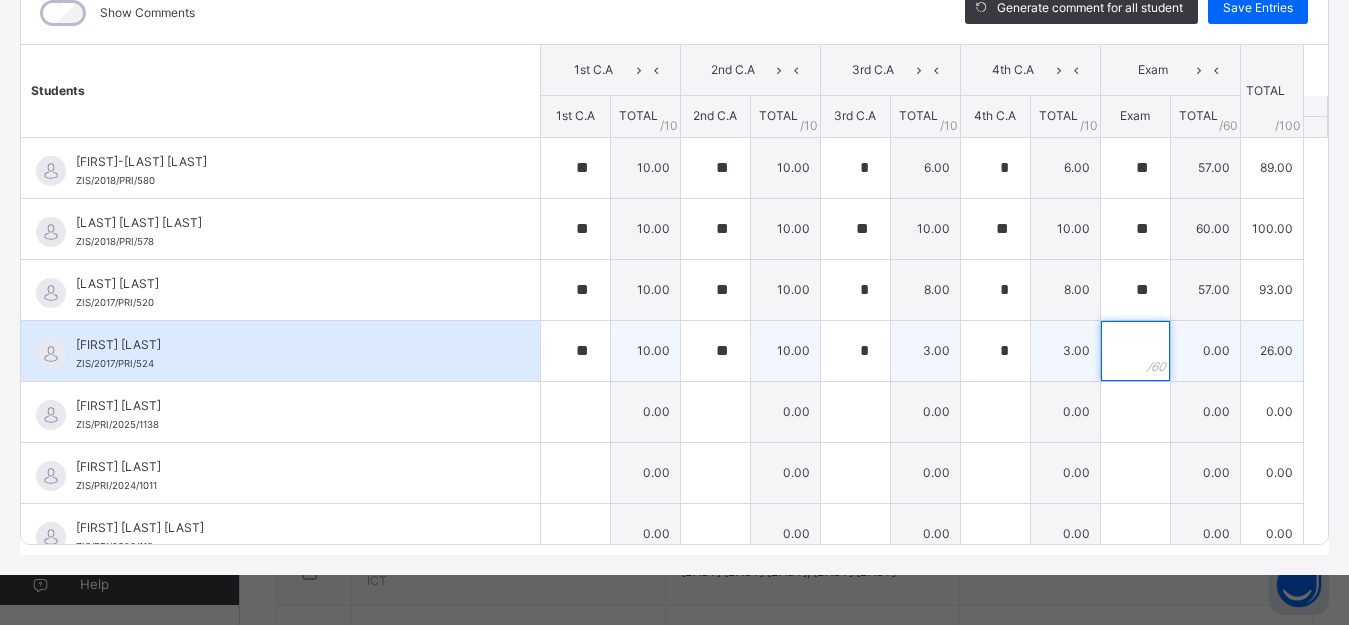 click at bounding box center [1135, 351] 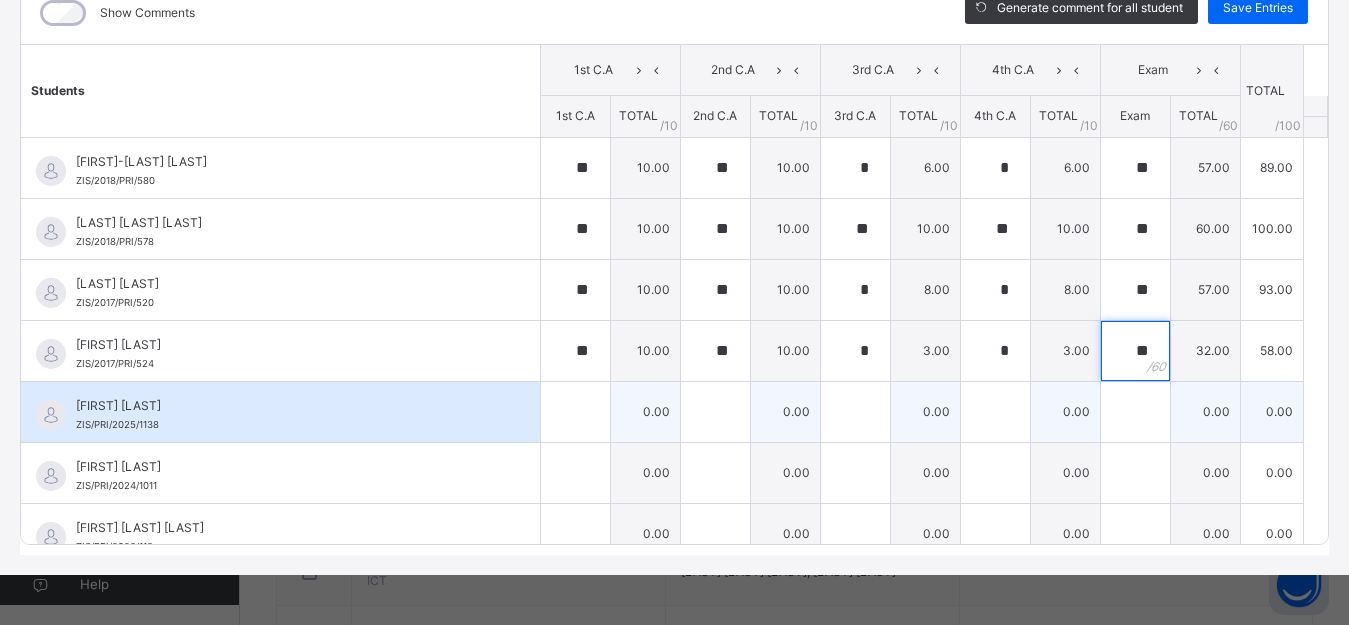 type on "**" 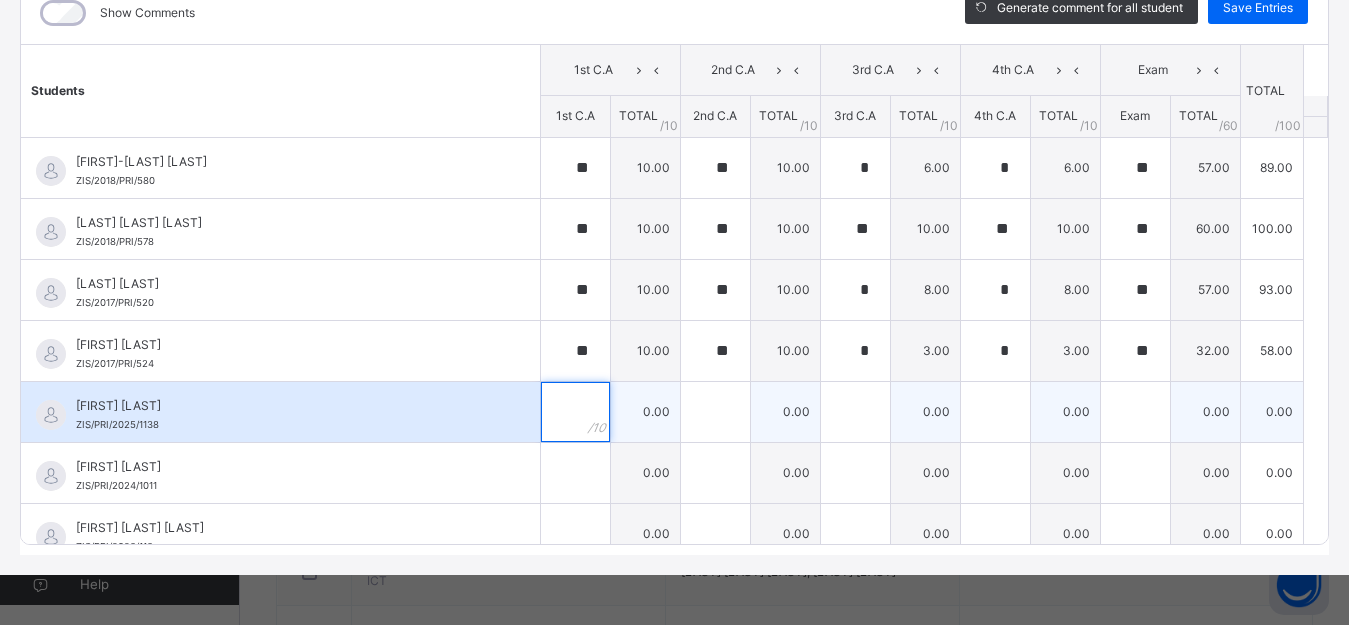 click at bounding box center [575, 412] 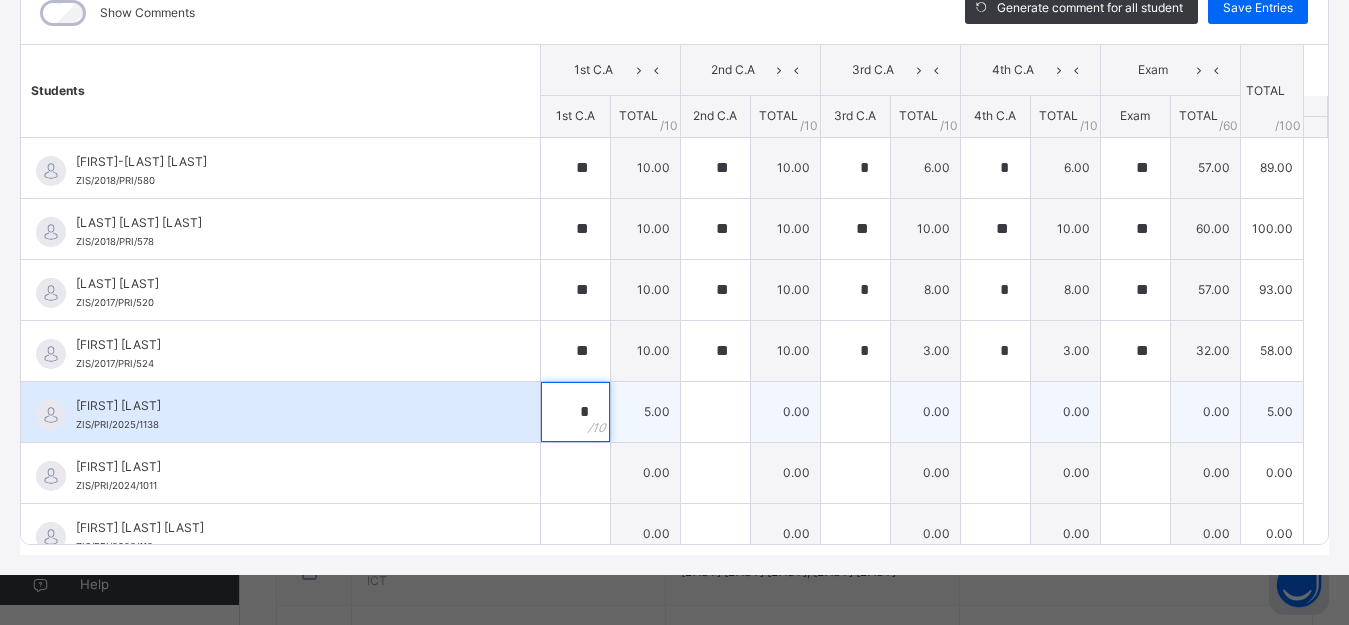 type on "*" 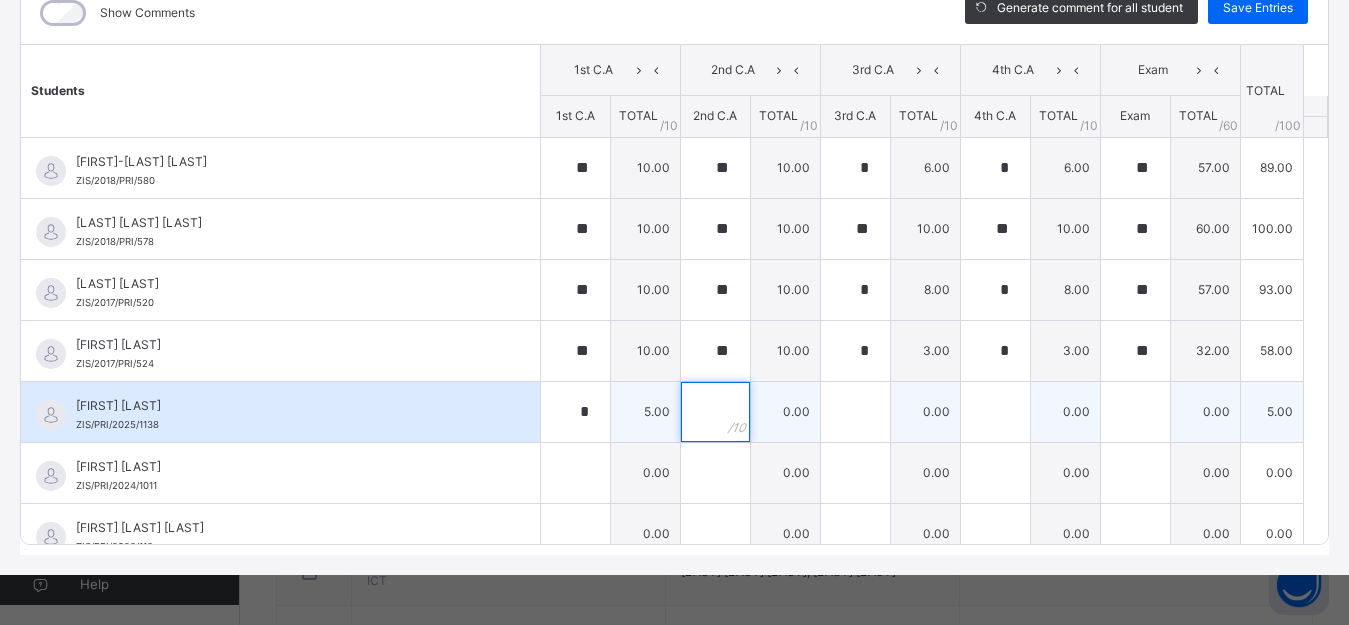 click at bounding box center (715, 412) 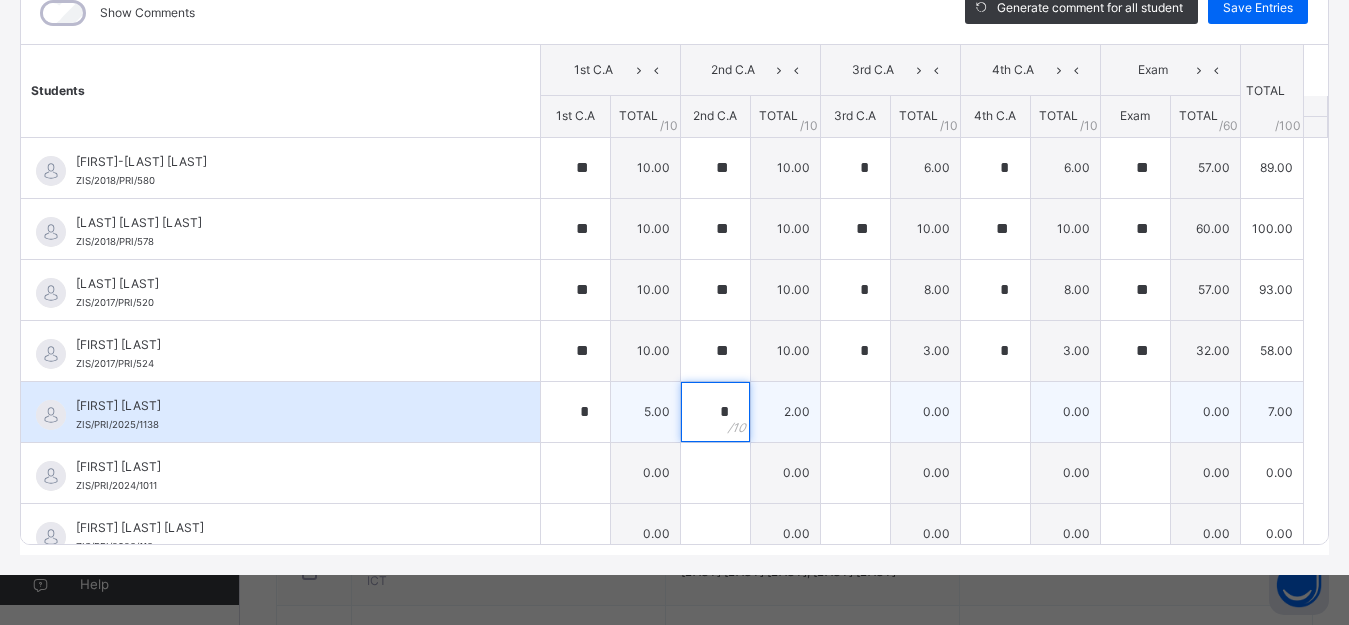 type on "*" 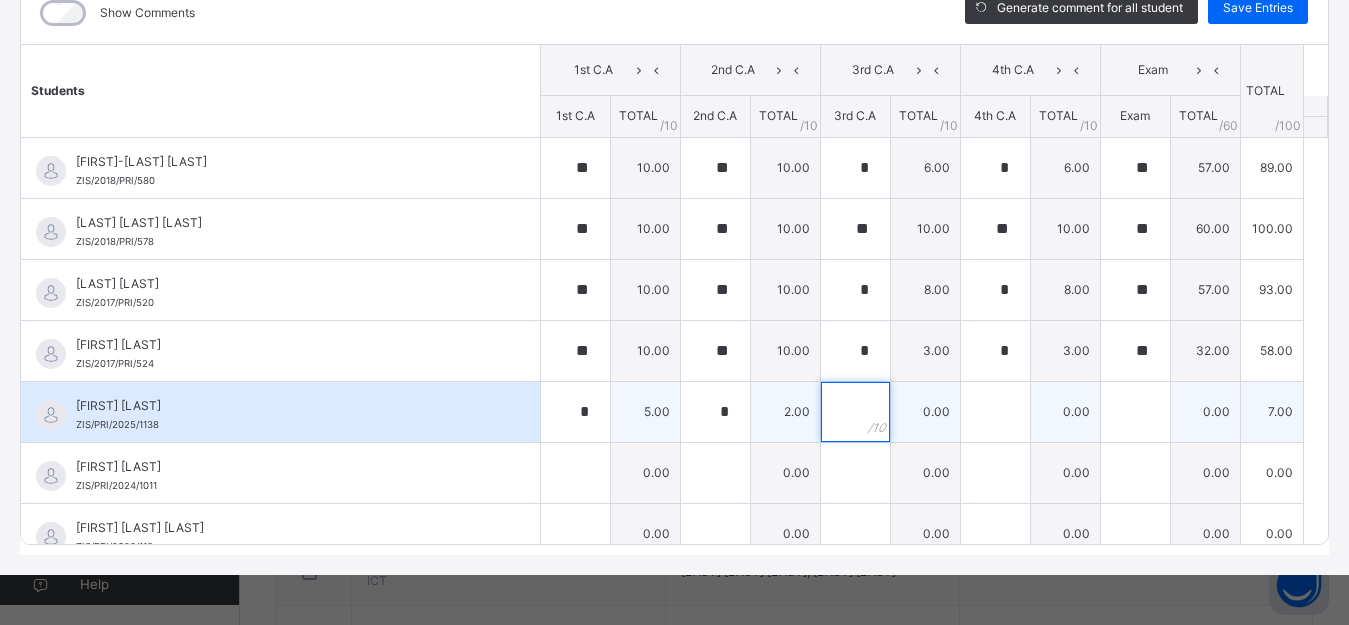 click at bounding box center (855, 412) 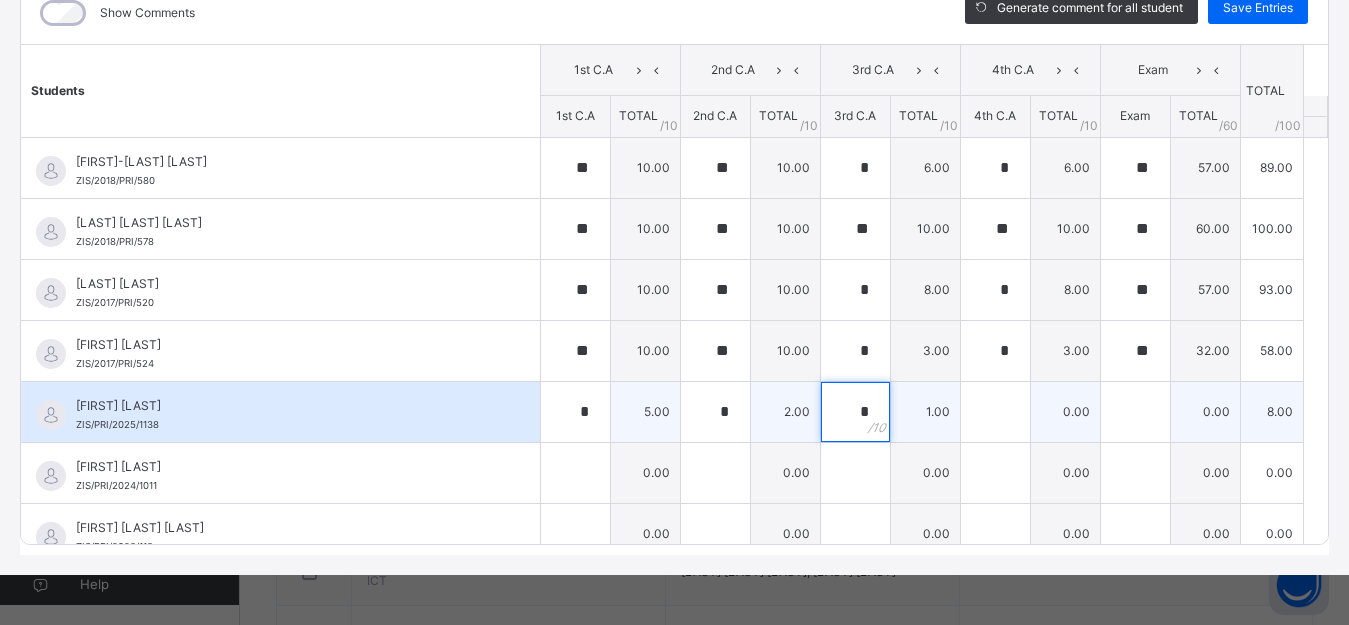 type on "*" 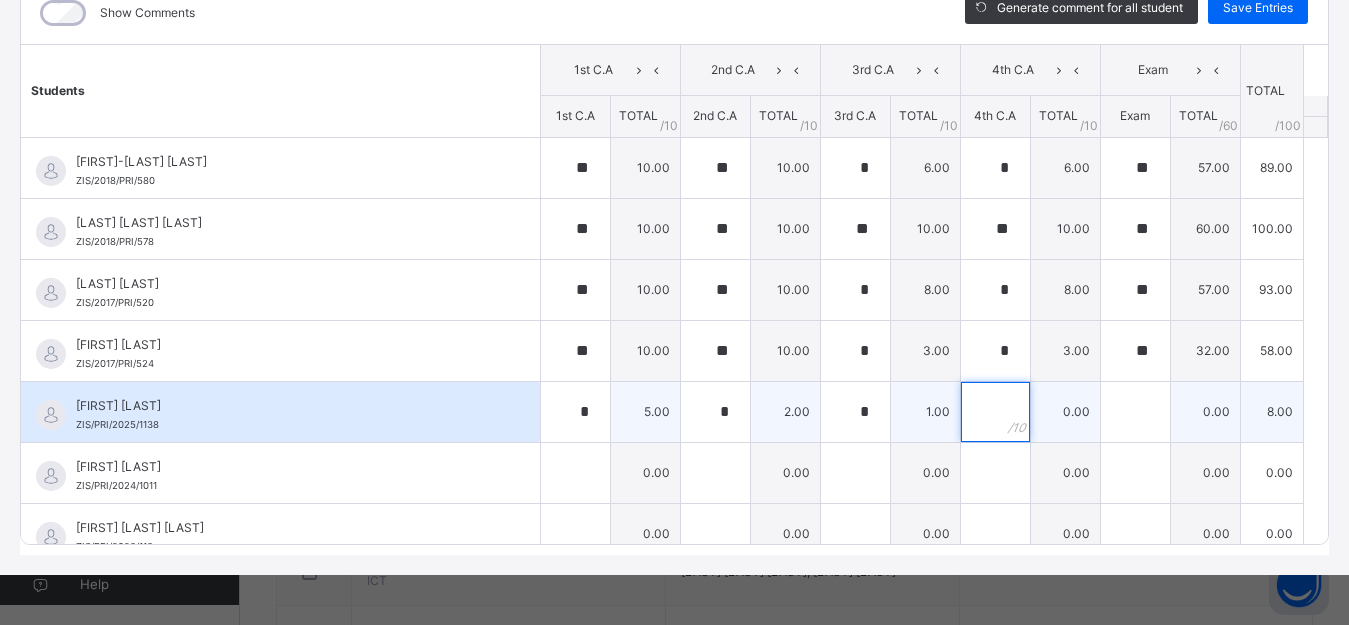 click at bounding box center (995, 412) 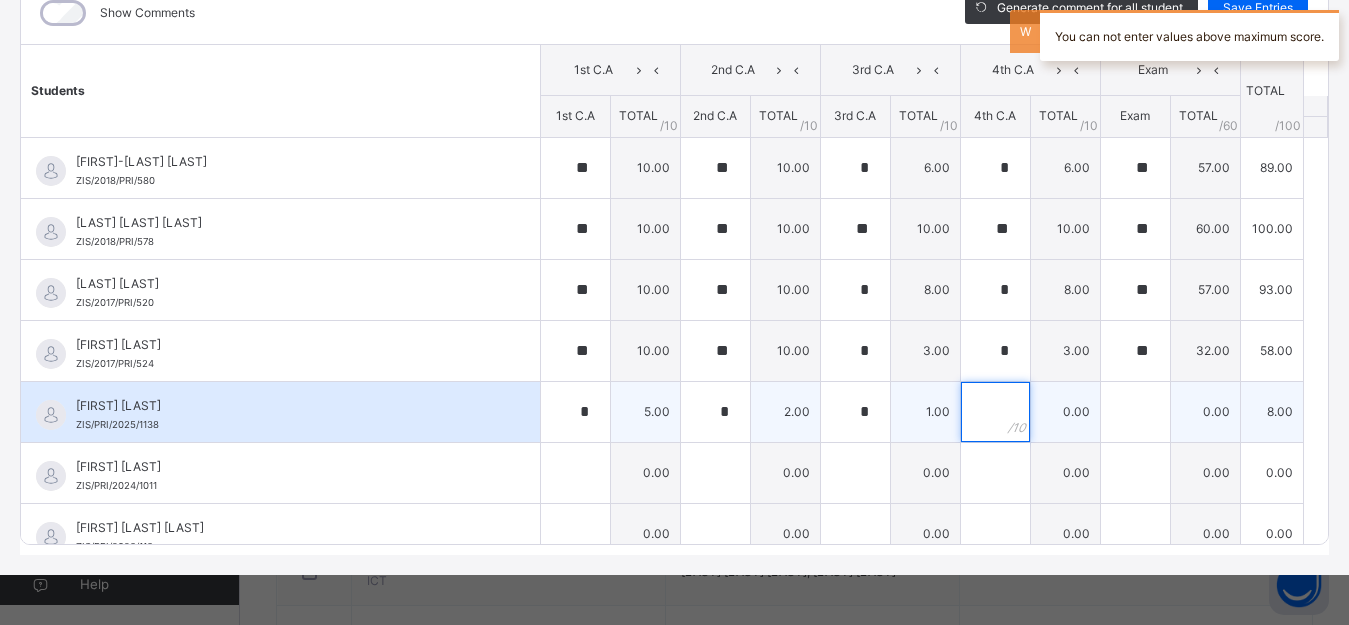 click at bounding box center (995, 412) 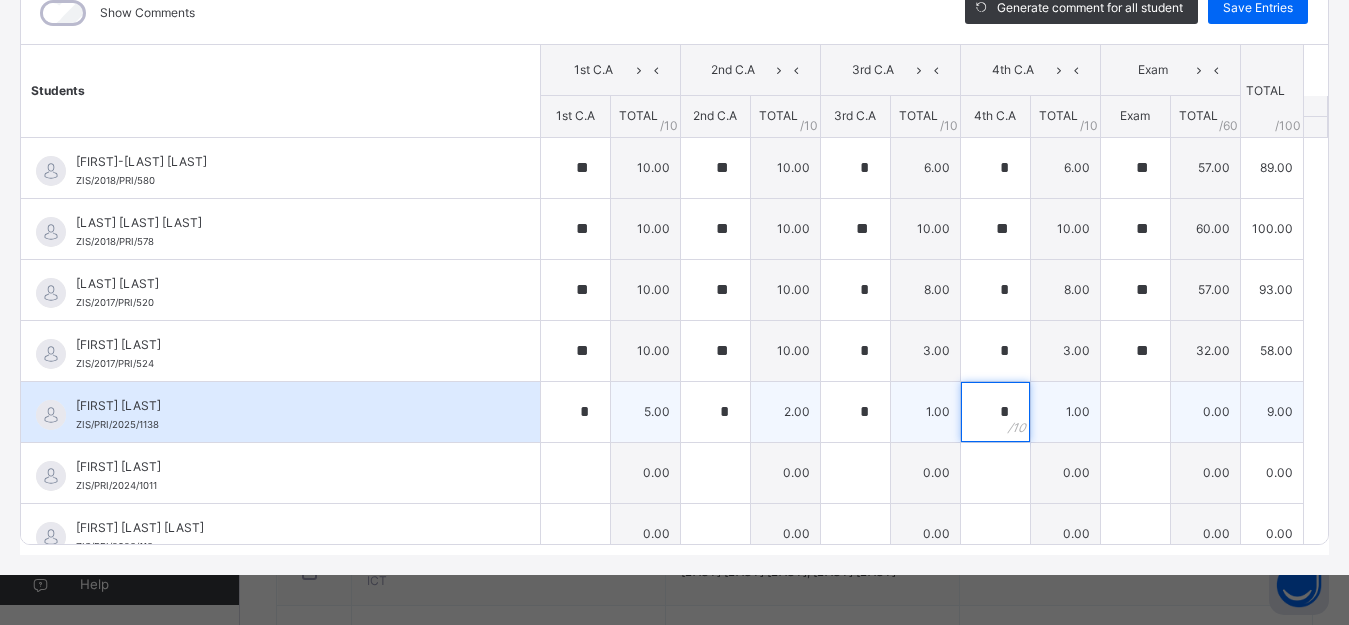 type on "*" 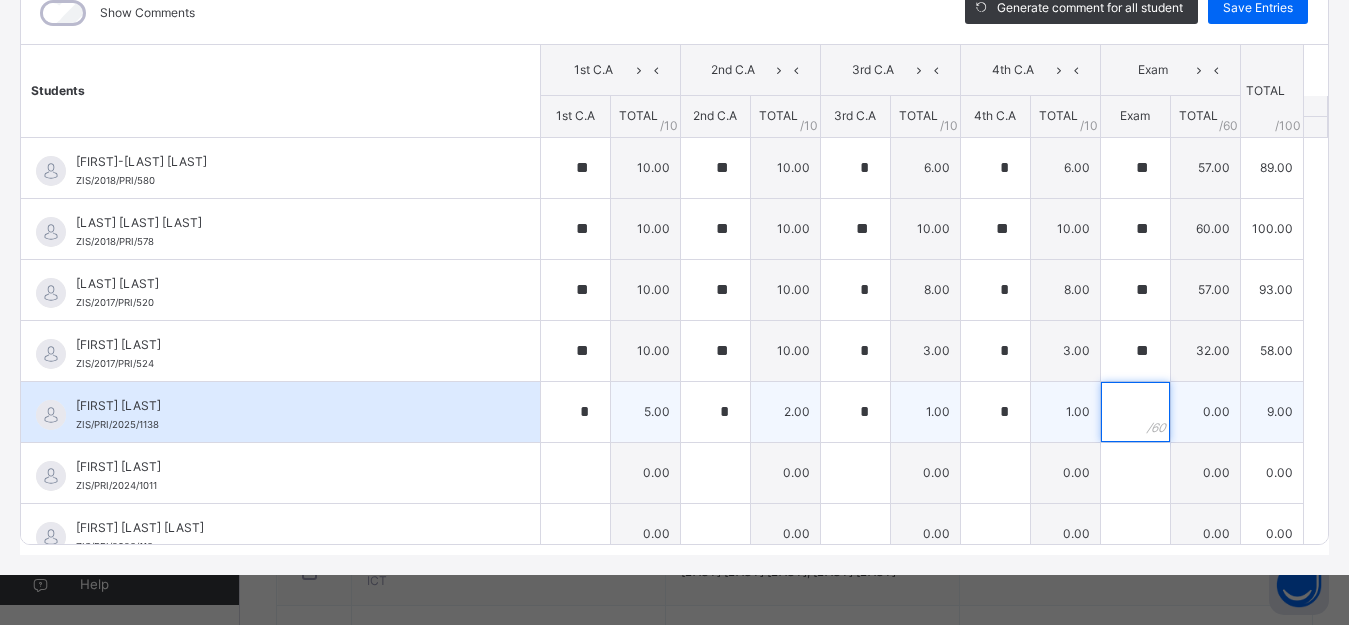 click at bounding box center [1135, 412] 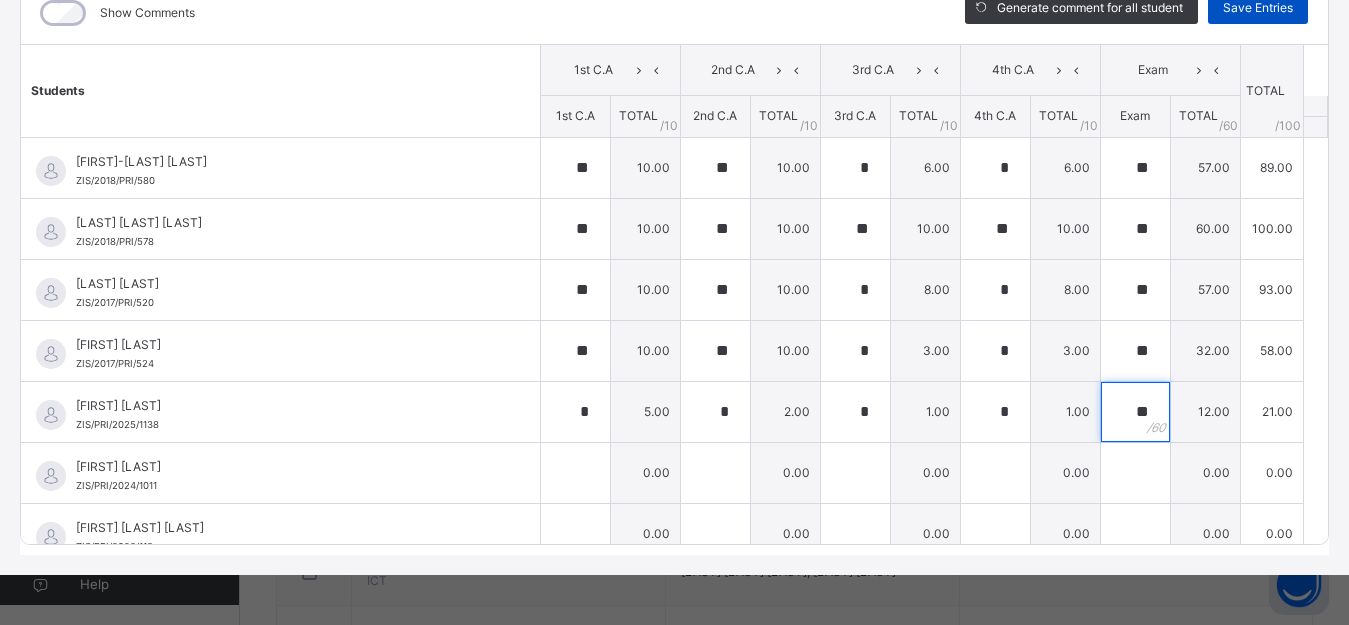 type on "**" 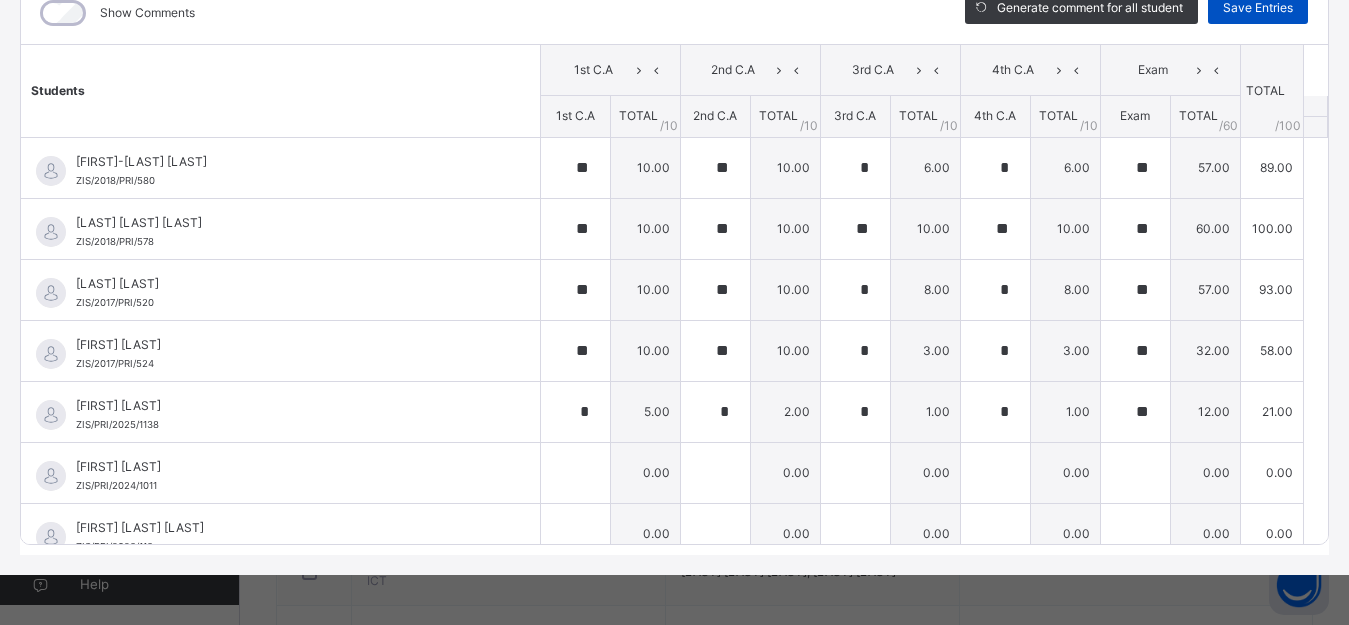 click on "Save Entries" at bounding box center (1258, 8) 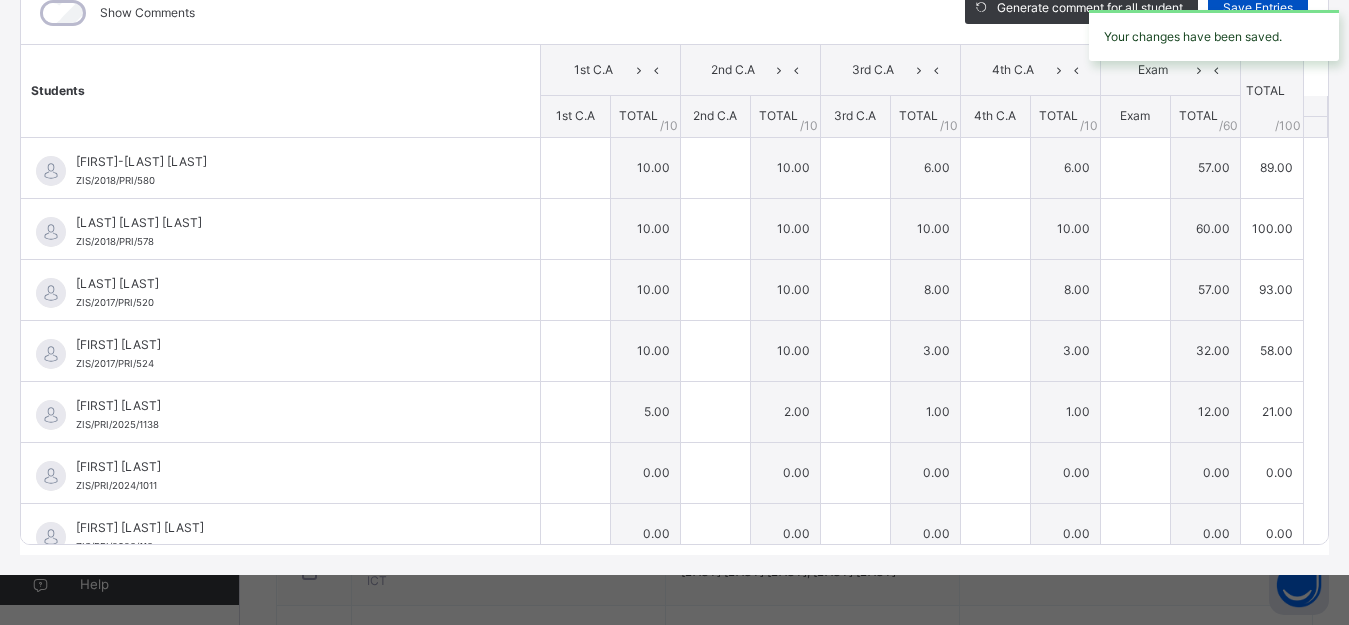 type on "**" 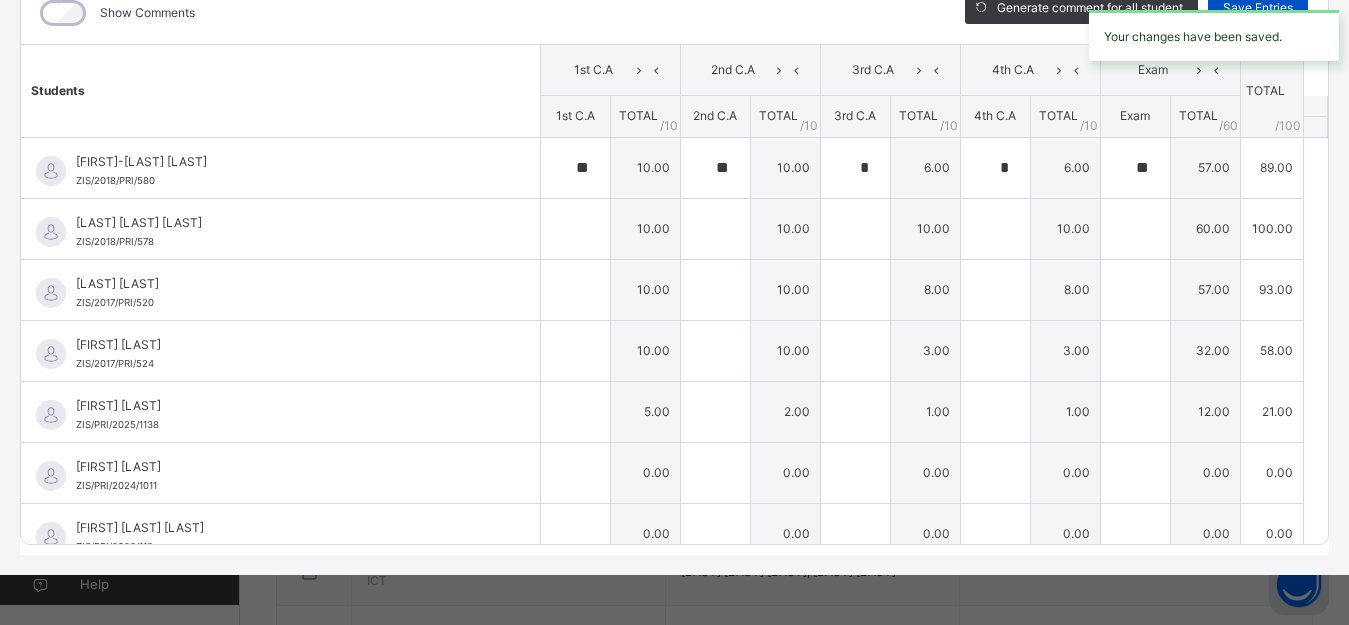 type on "**" 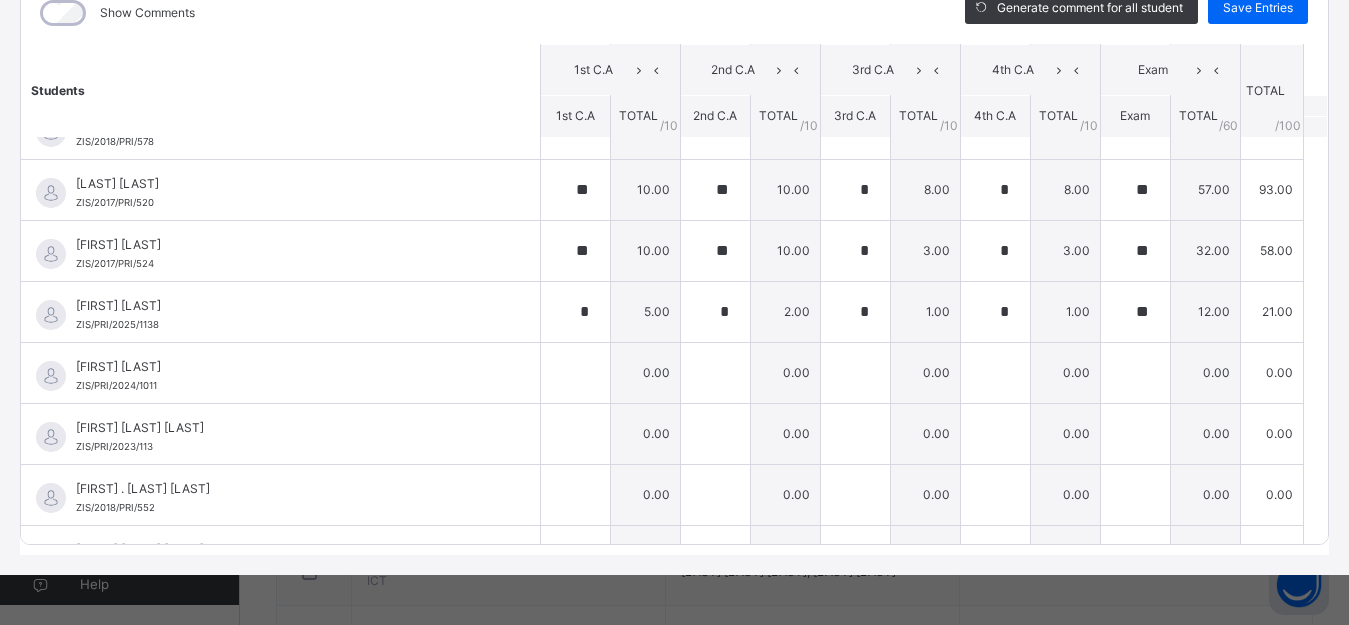 scroll, scrollTop: 200, scrollLeft: 0, axis: vertical 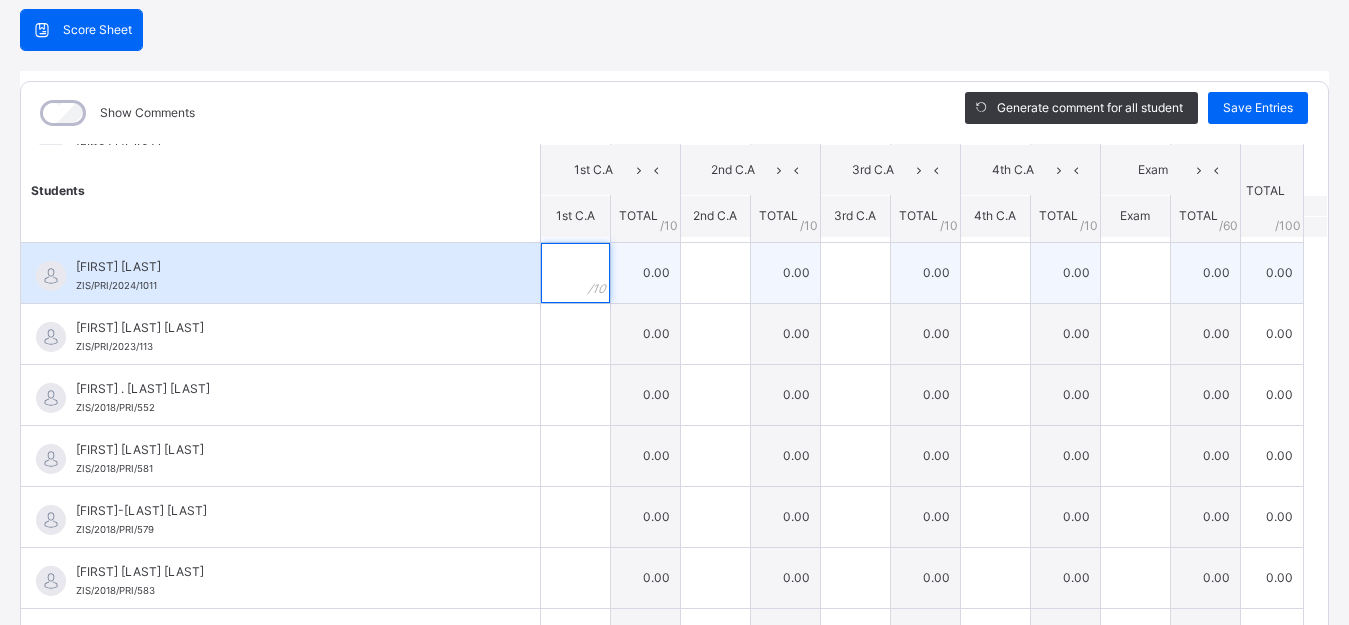 click at bounding box center (575, 273) 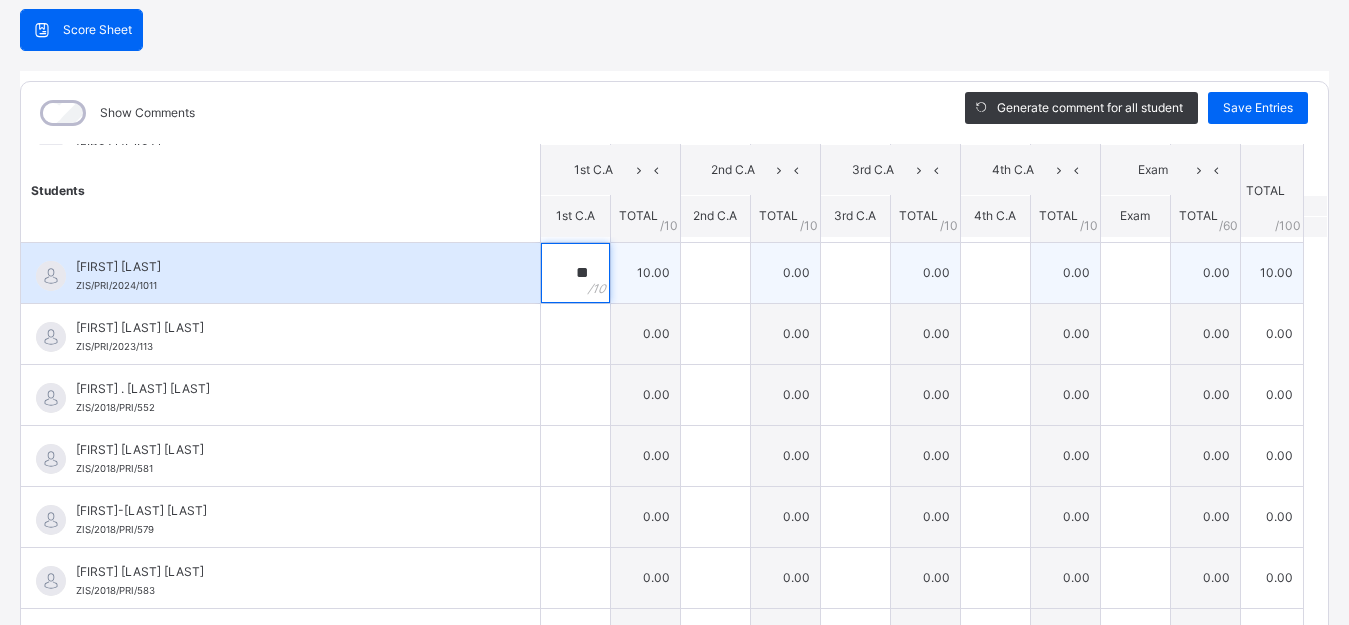 type on "**" 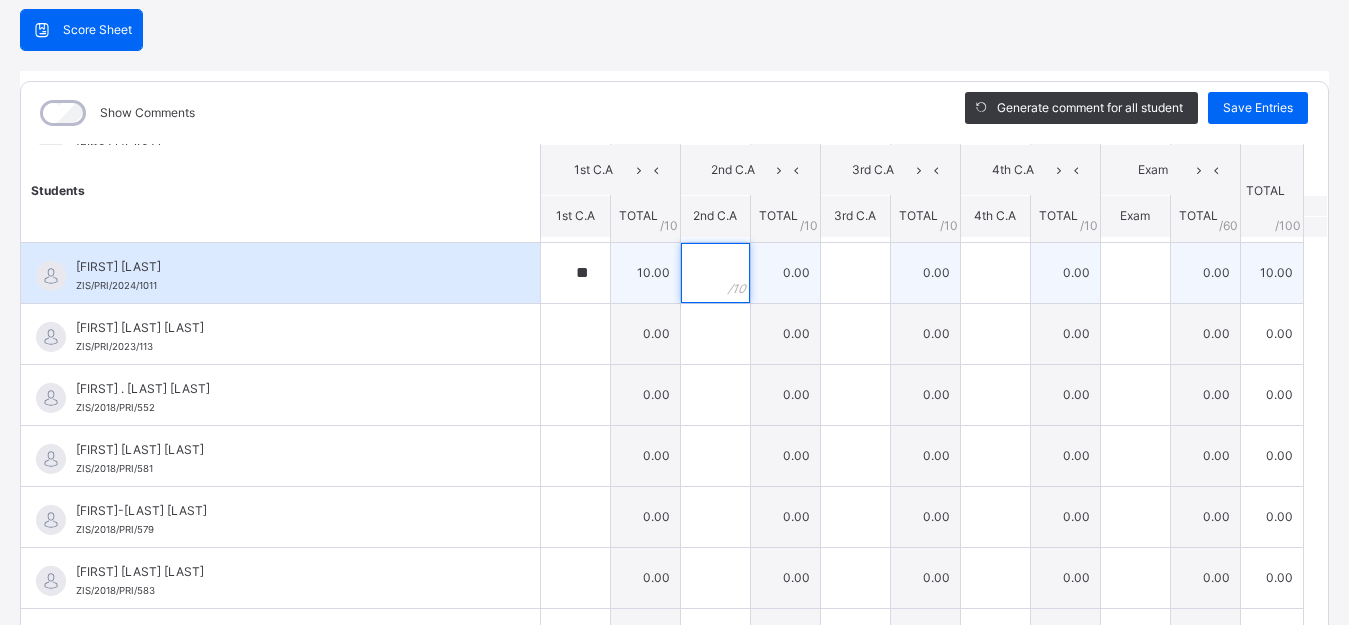 click at bounding box center (715, 273) 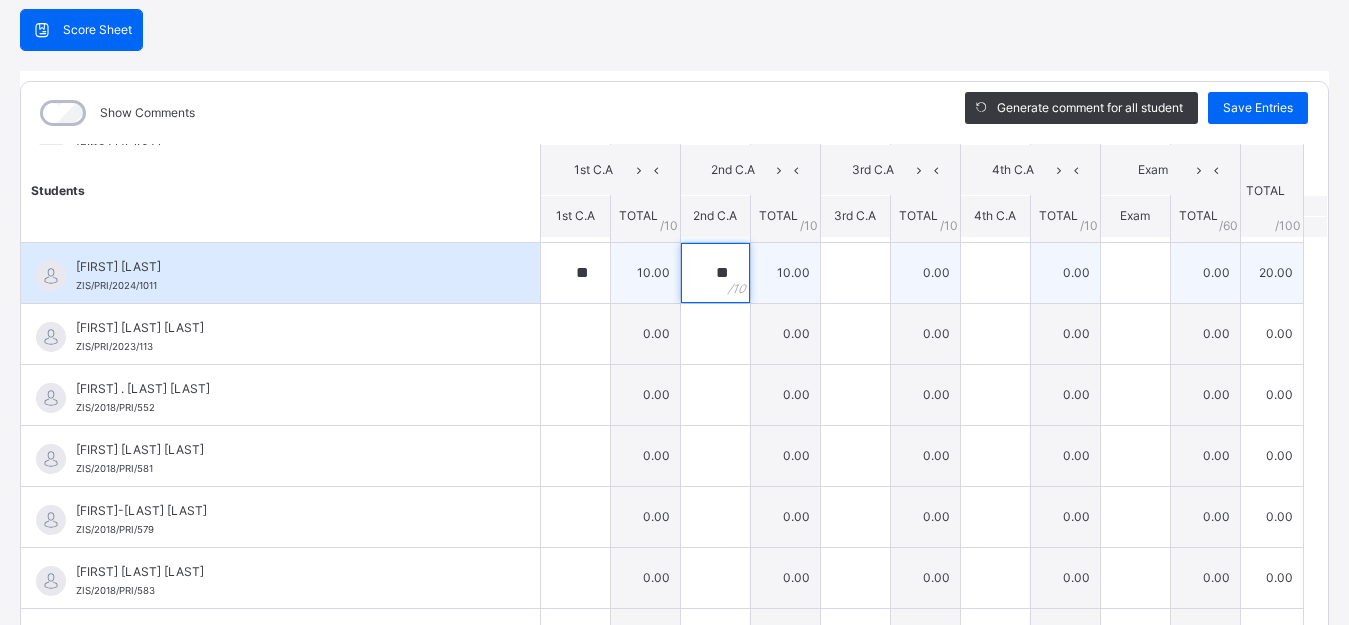 type on "**" 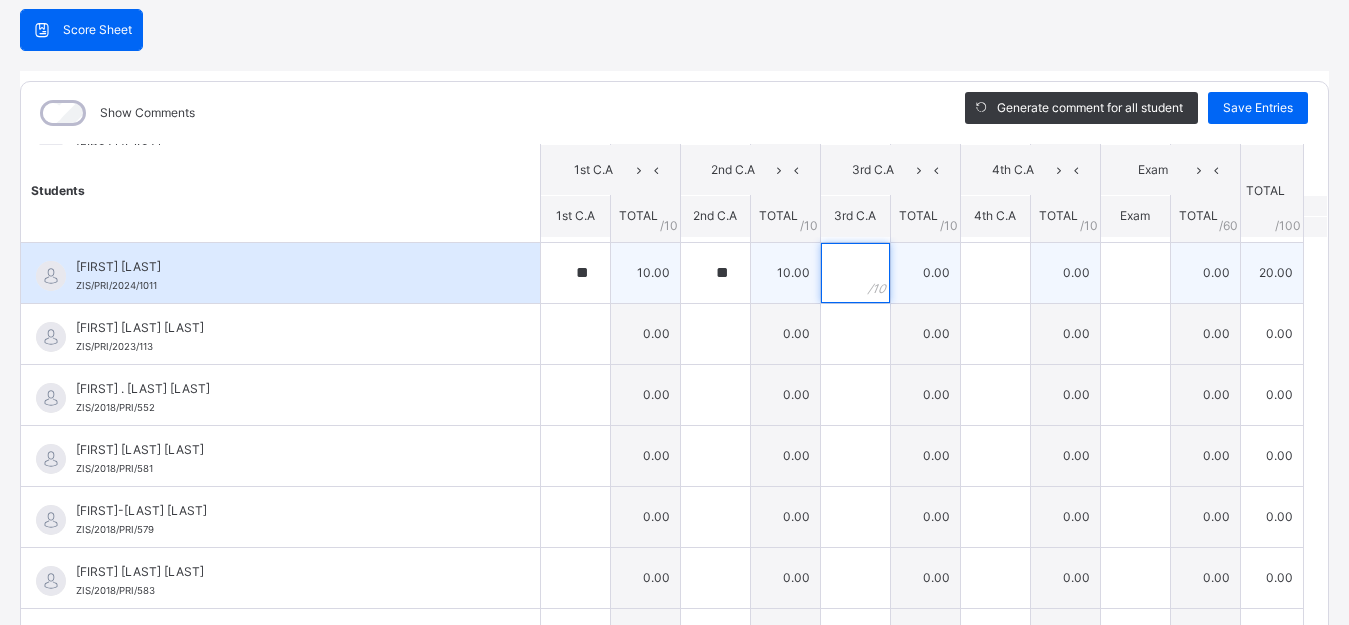click at bounding box center [855, 273] 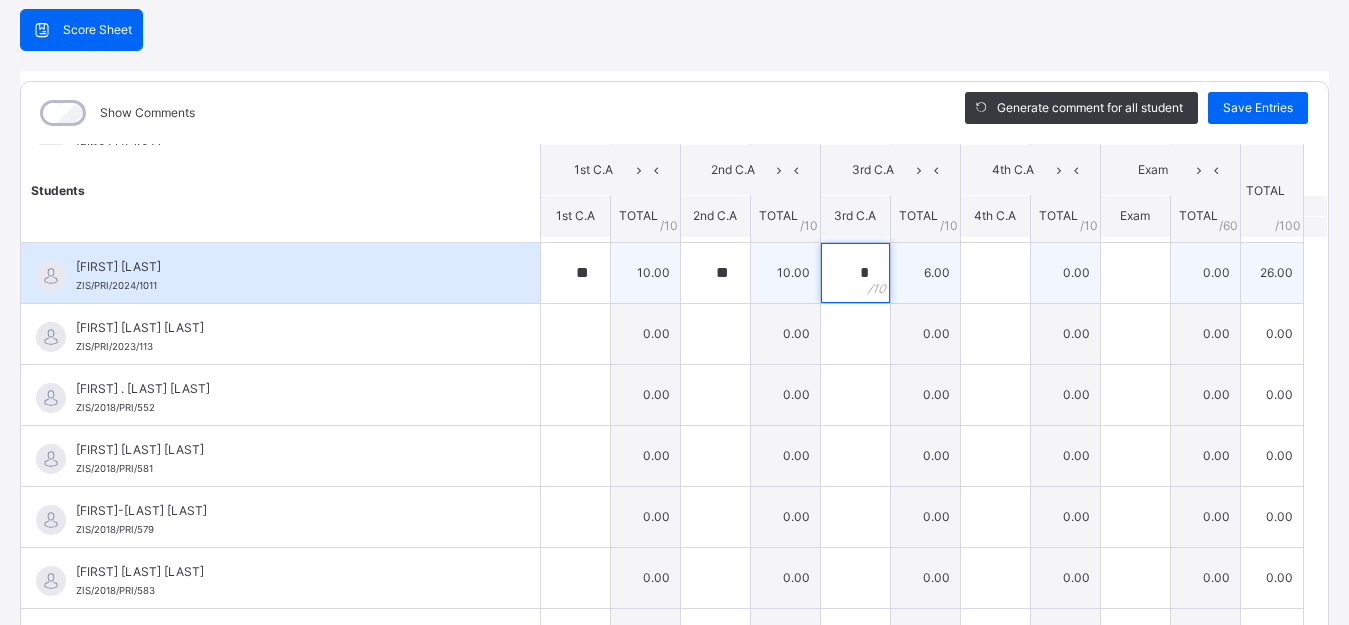 type on "*" 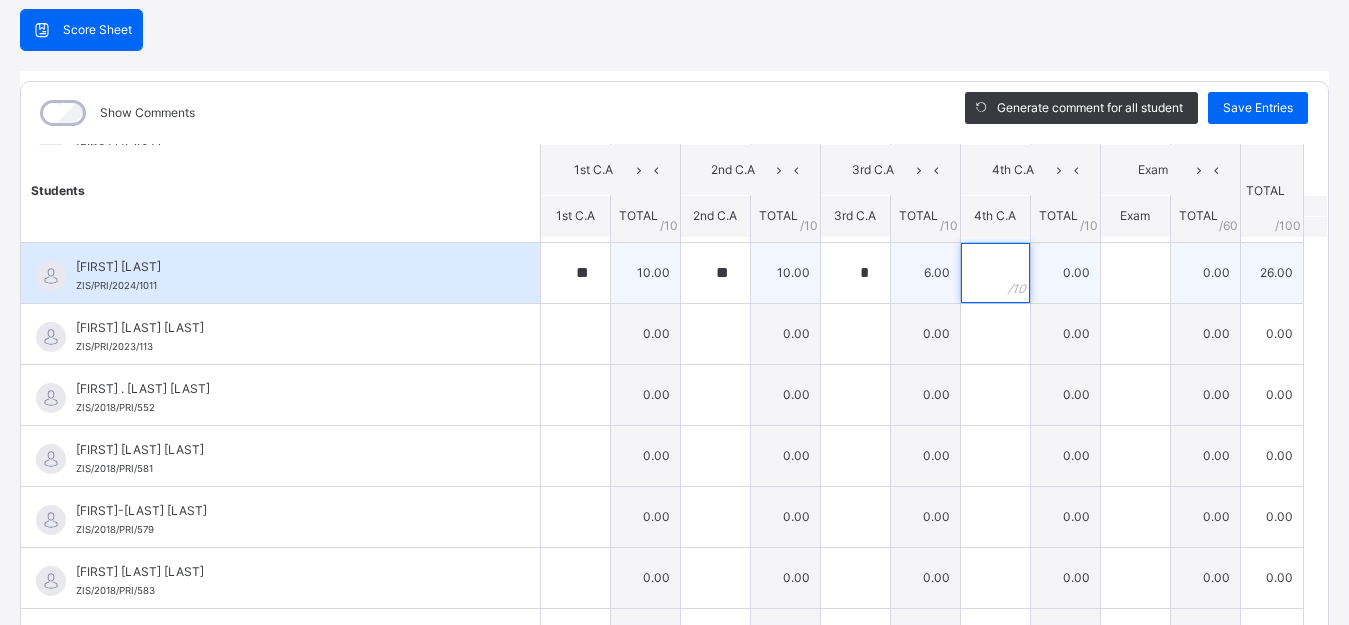click at bounding box center (995, 273) 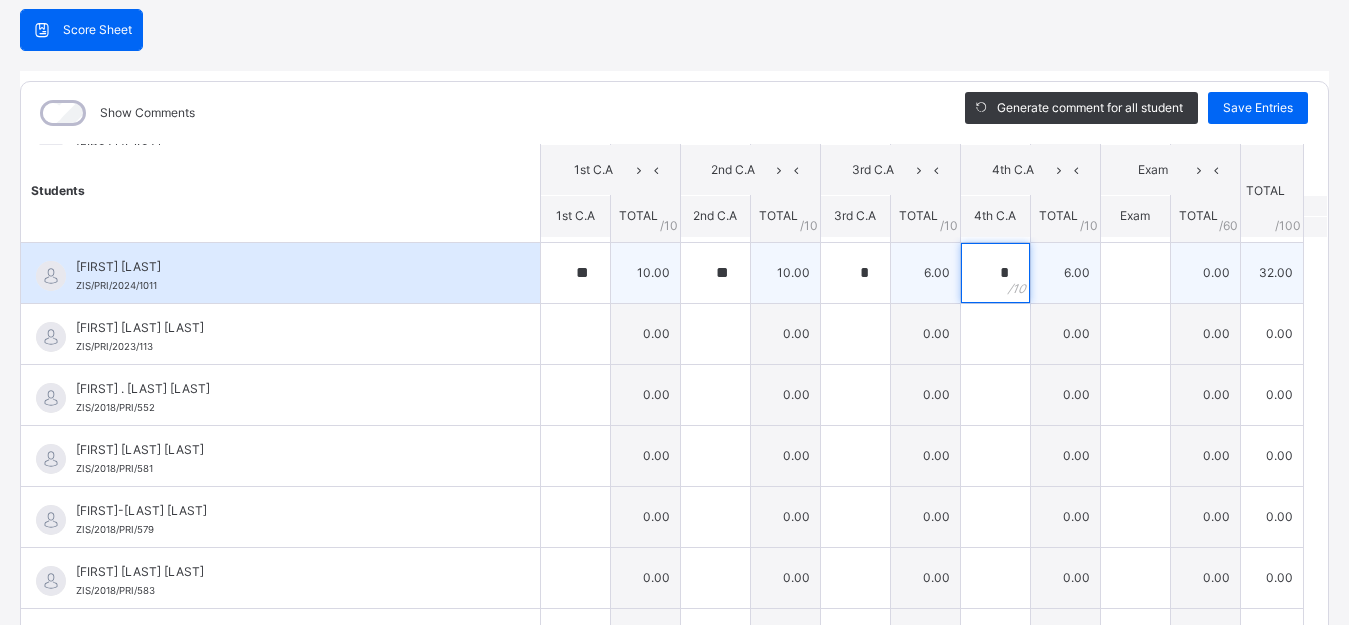 type on "*" 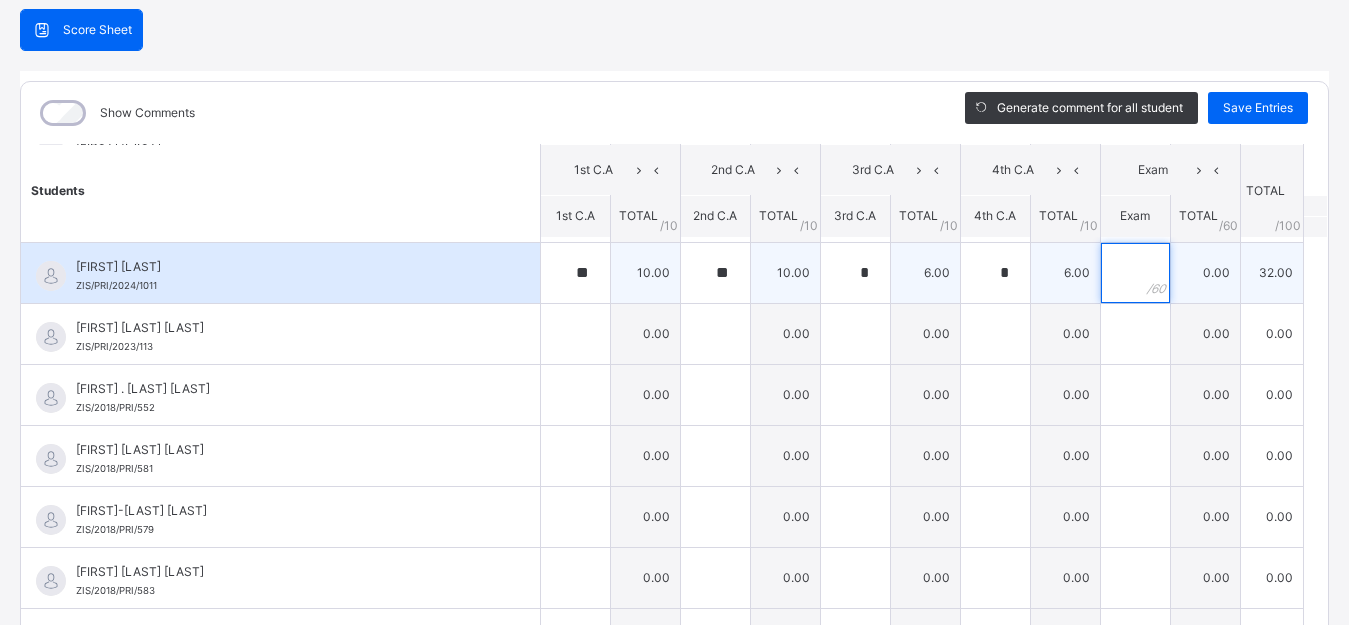 click at bounding box center [1135, 273] 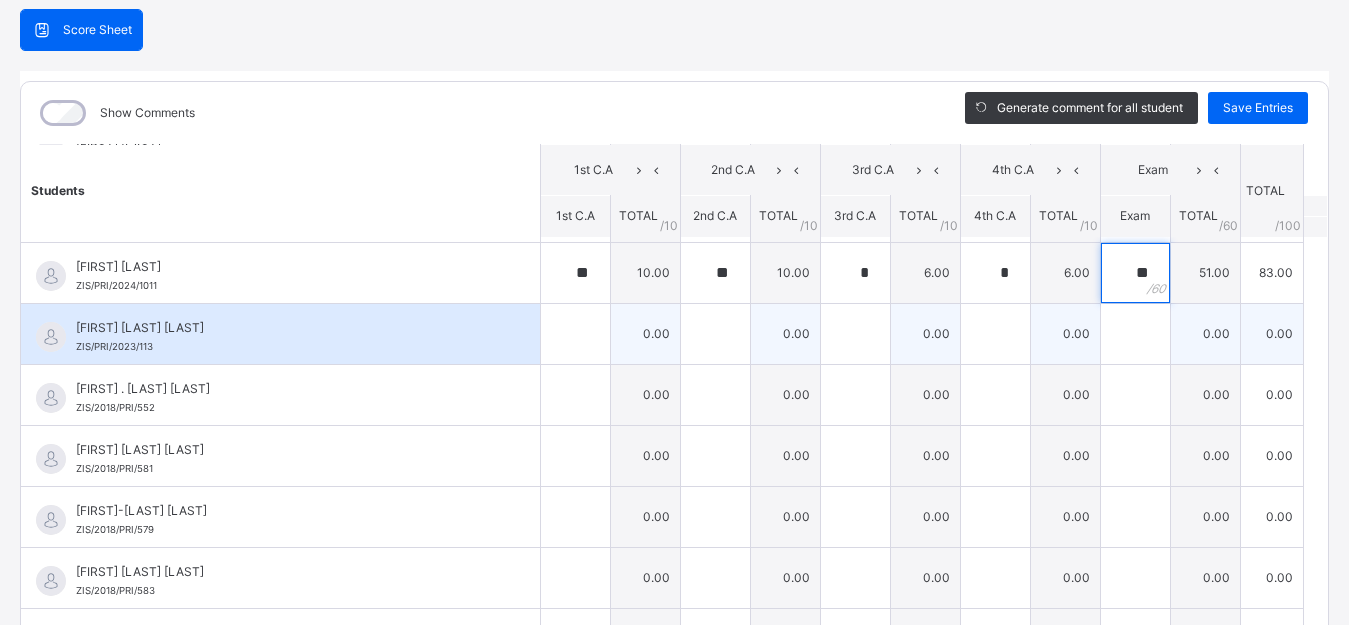type on "**" 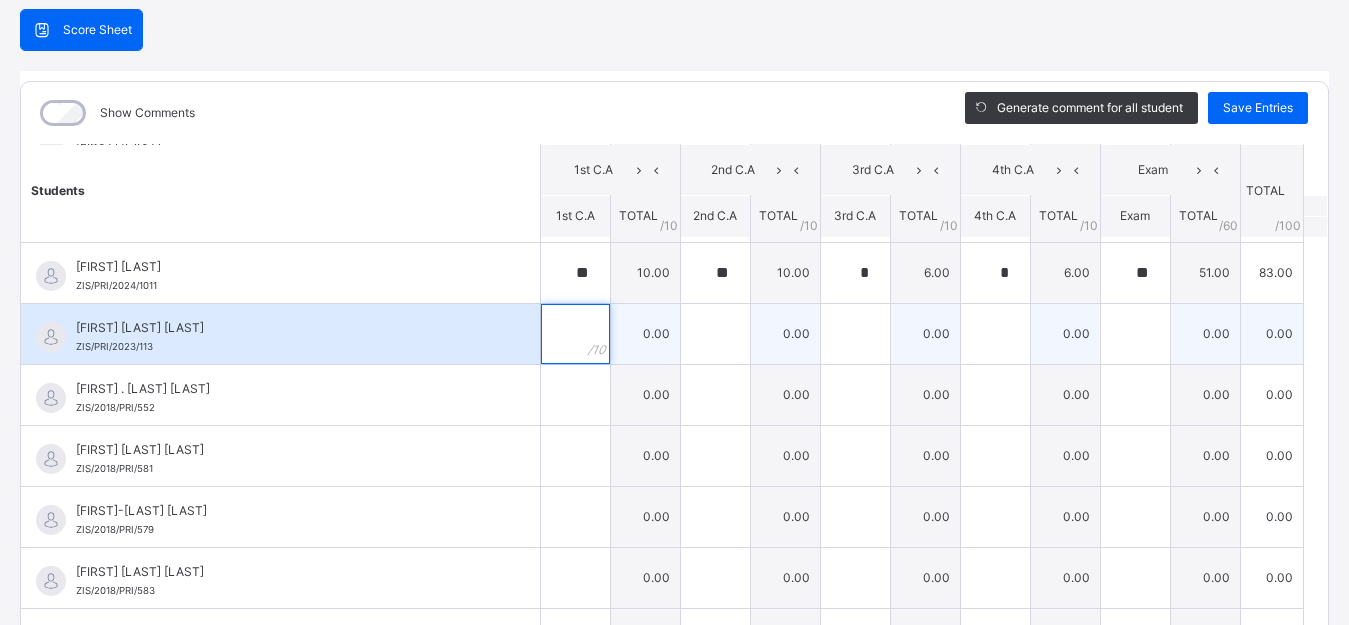 click at bounding box center [575, 334] 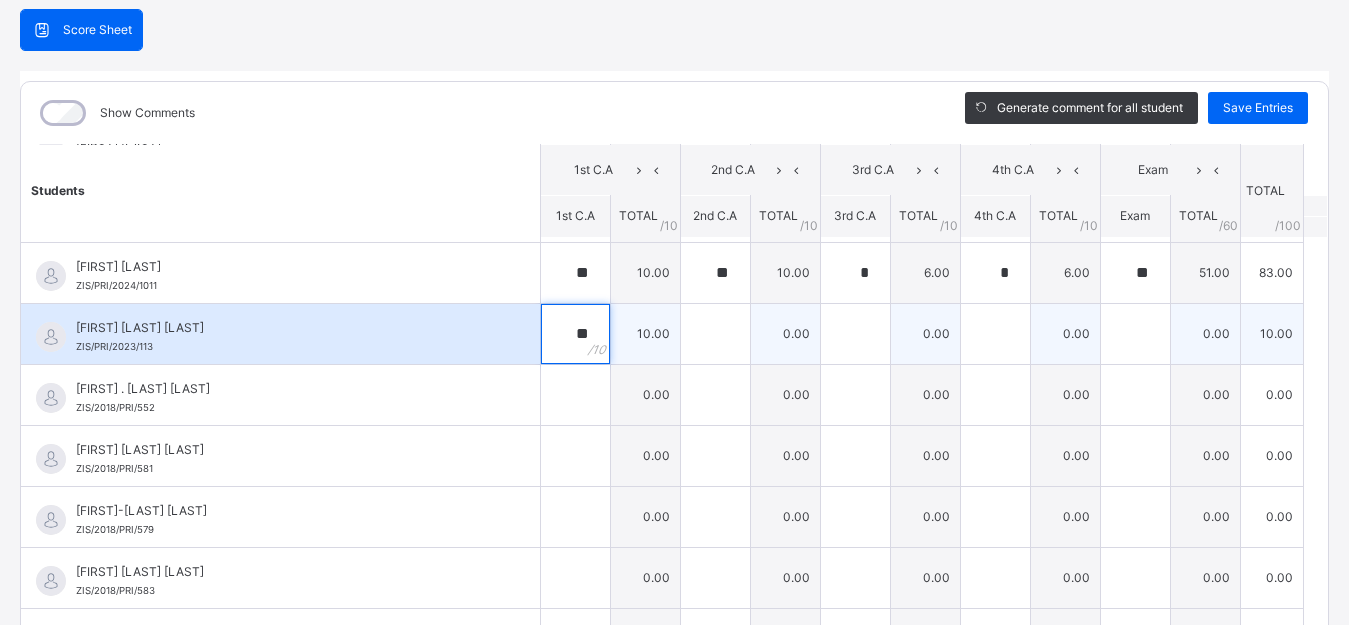 type on "**" 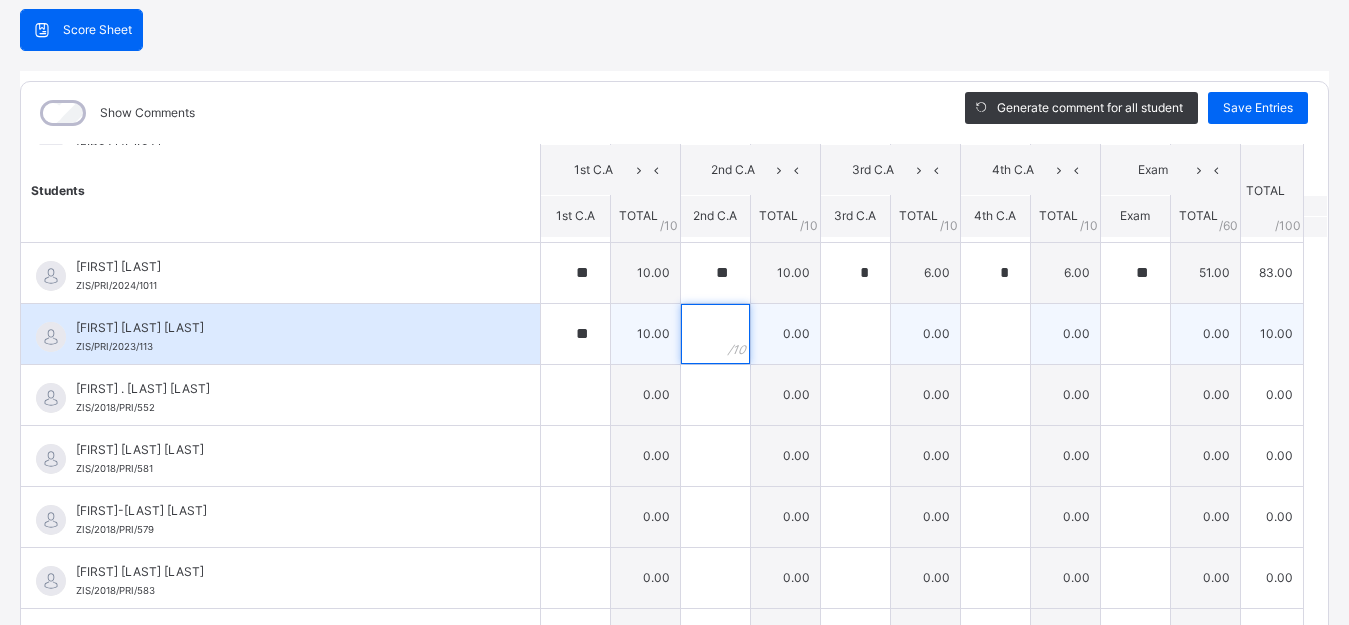 click at bounding box center (715, 334) 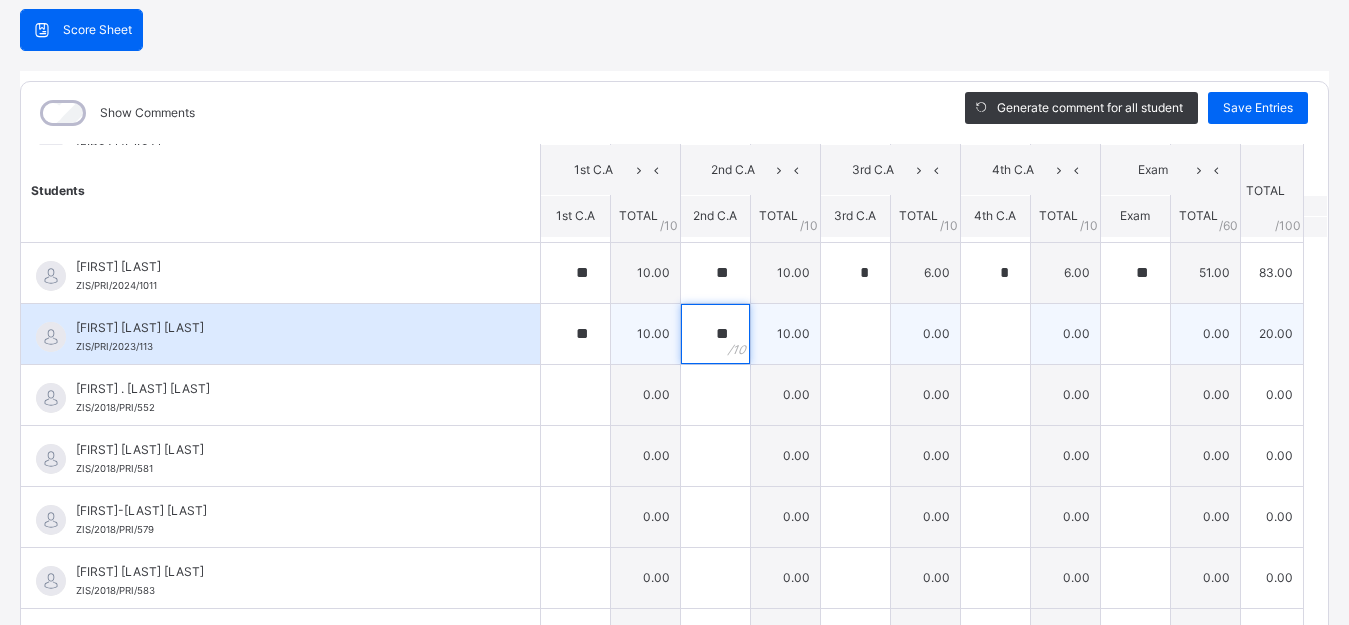 type on "**" 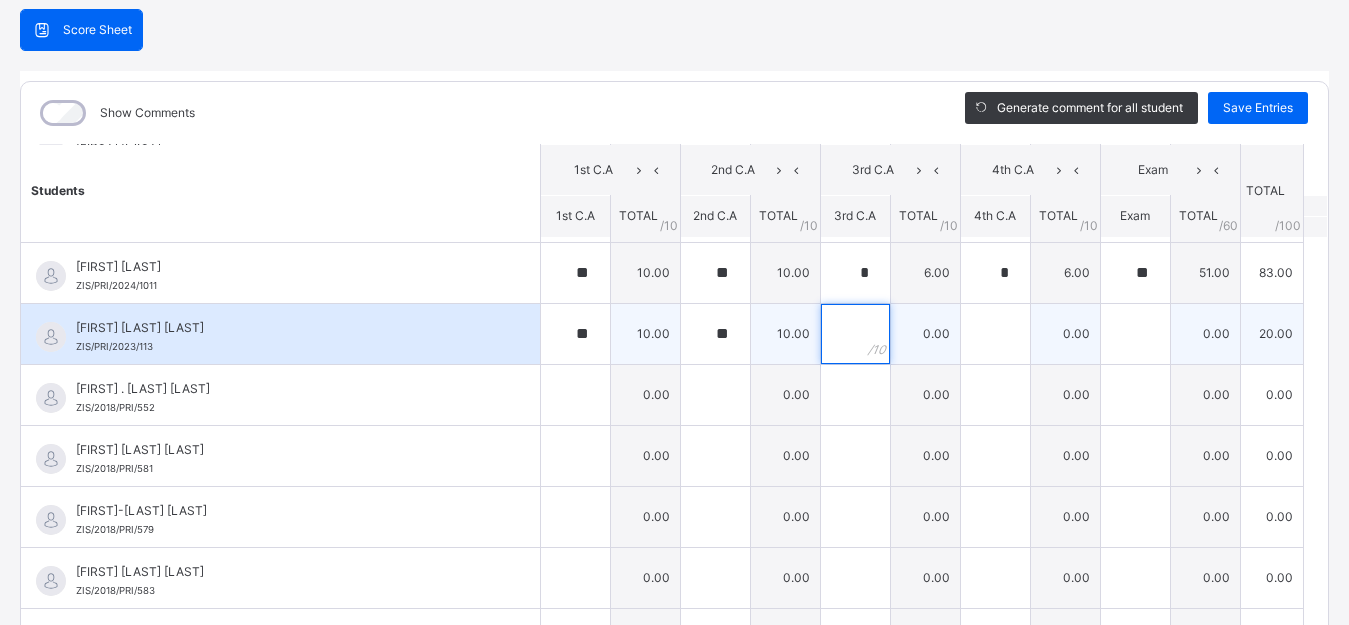 click at bounding box center (855, 334) 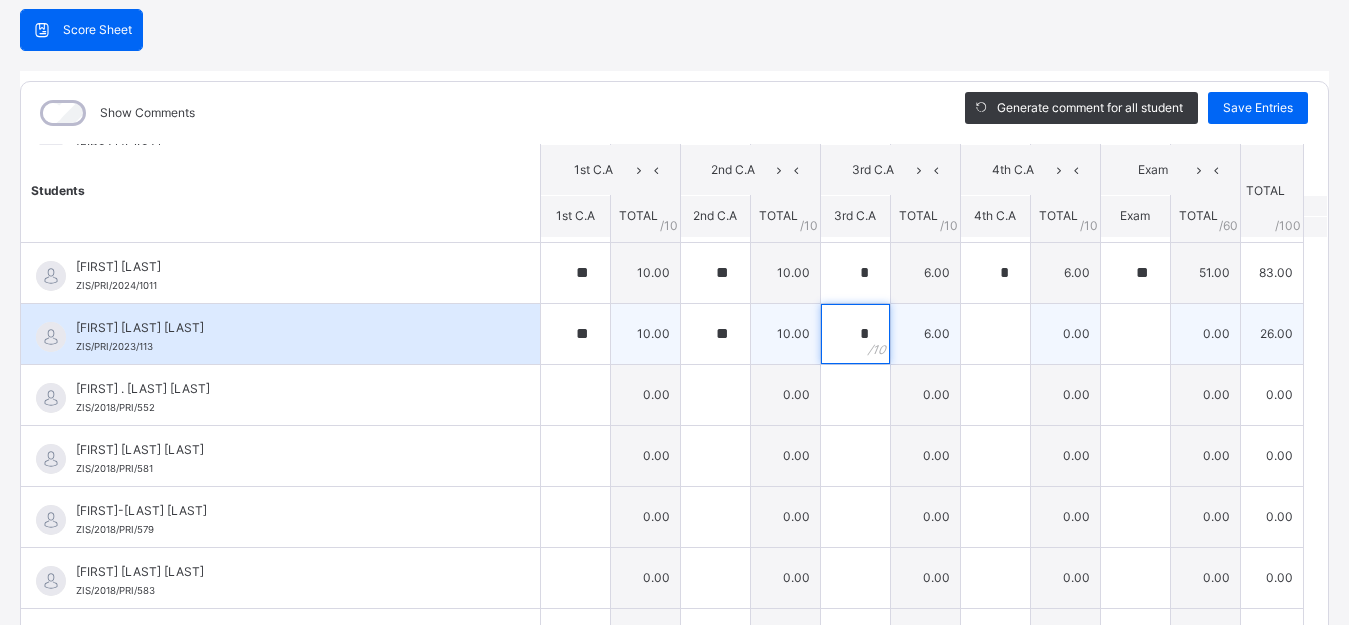 type on "*" 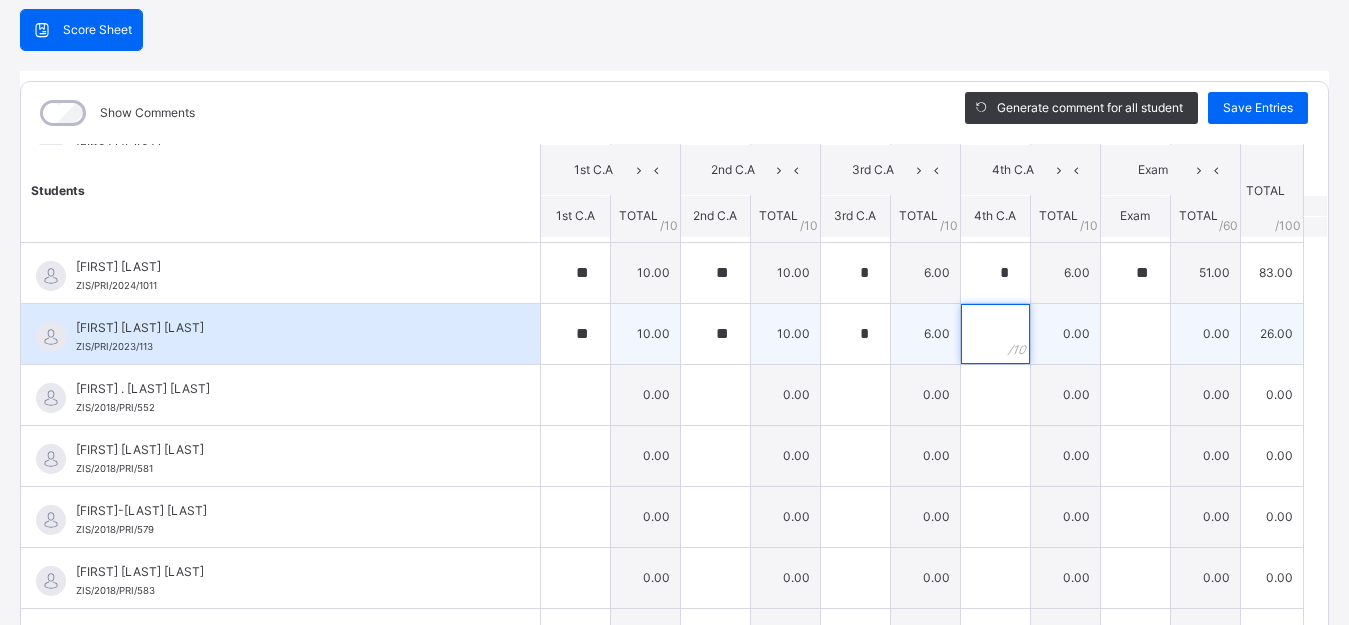 click at bounding box center (995, 334) 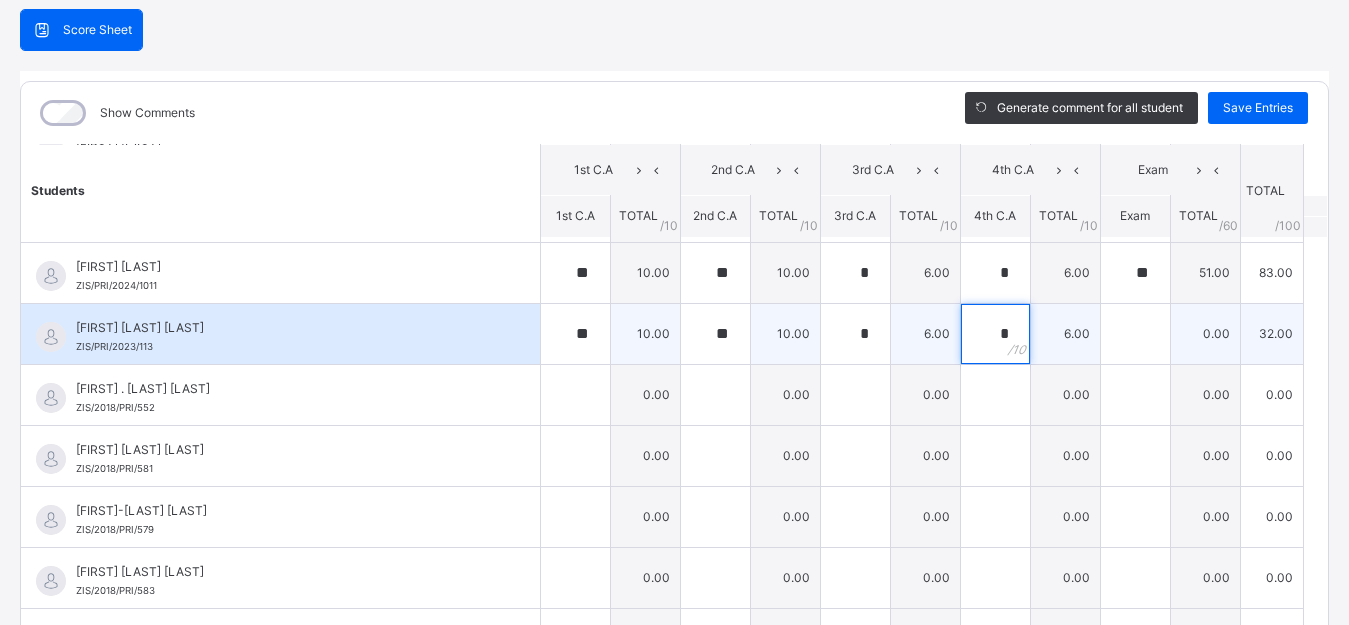type on "*" 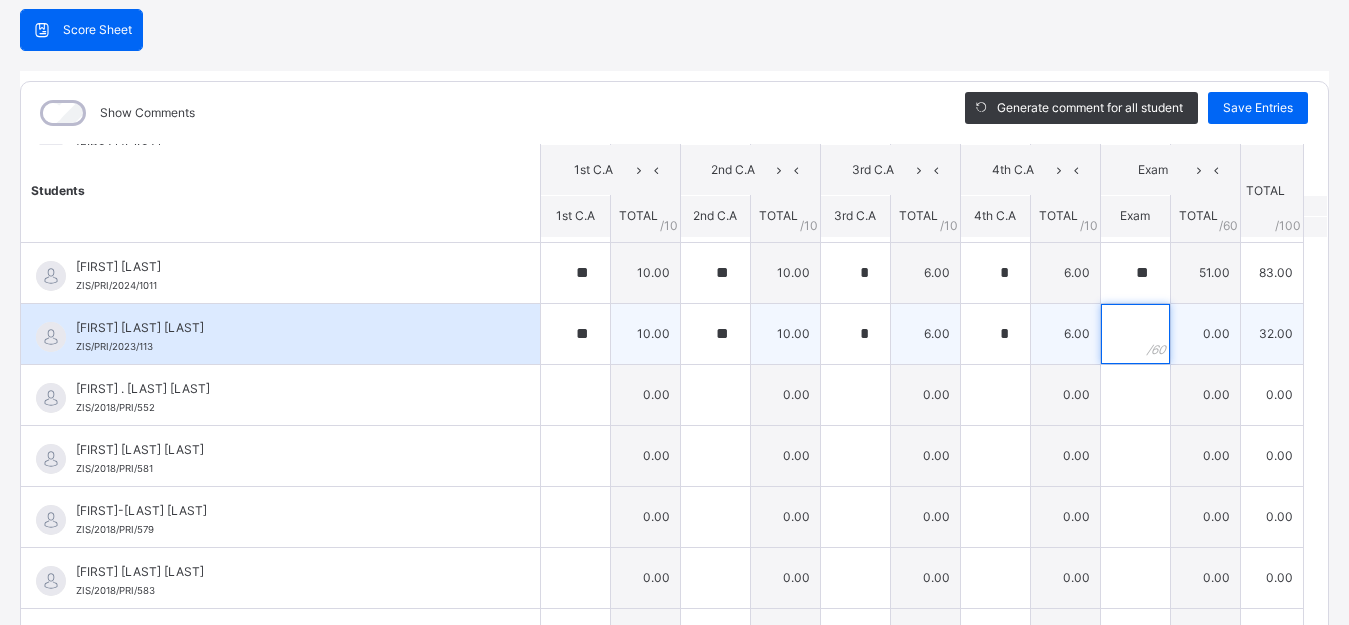 click at bounding box center (1135, 334) 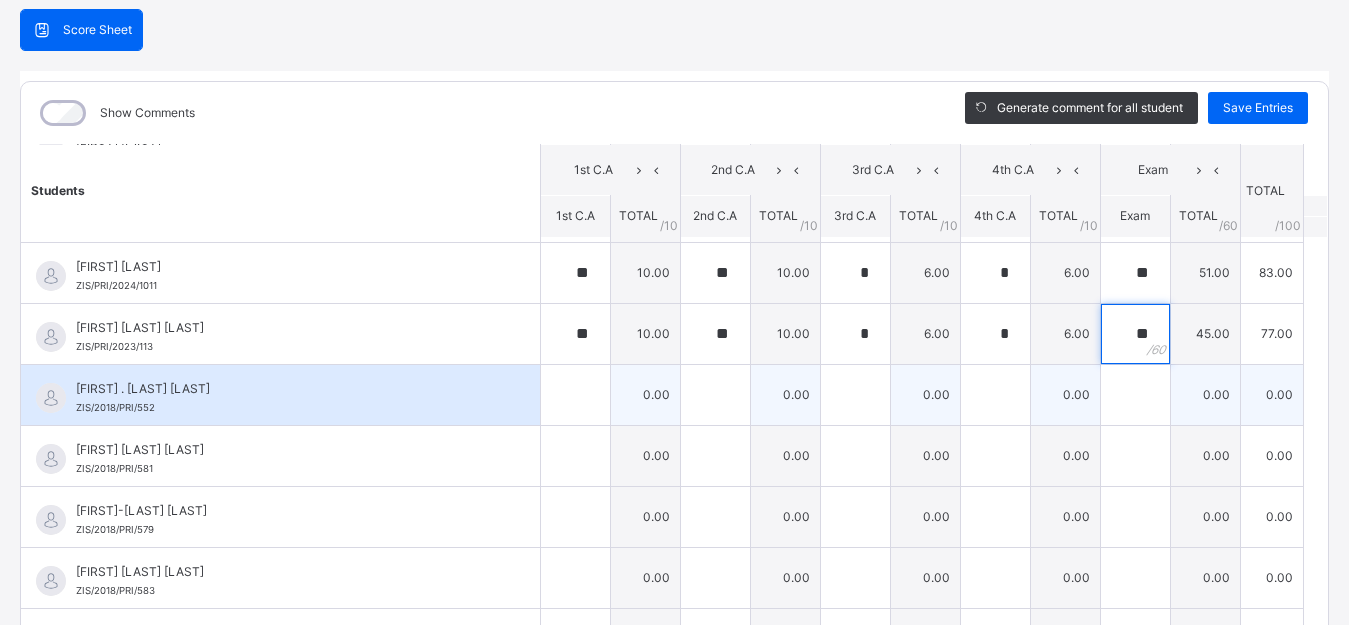 type on "**" 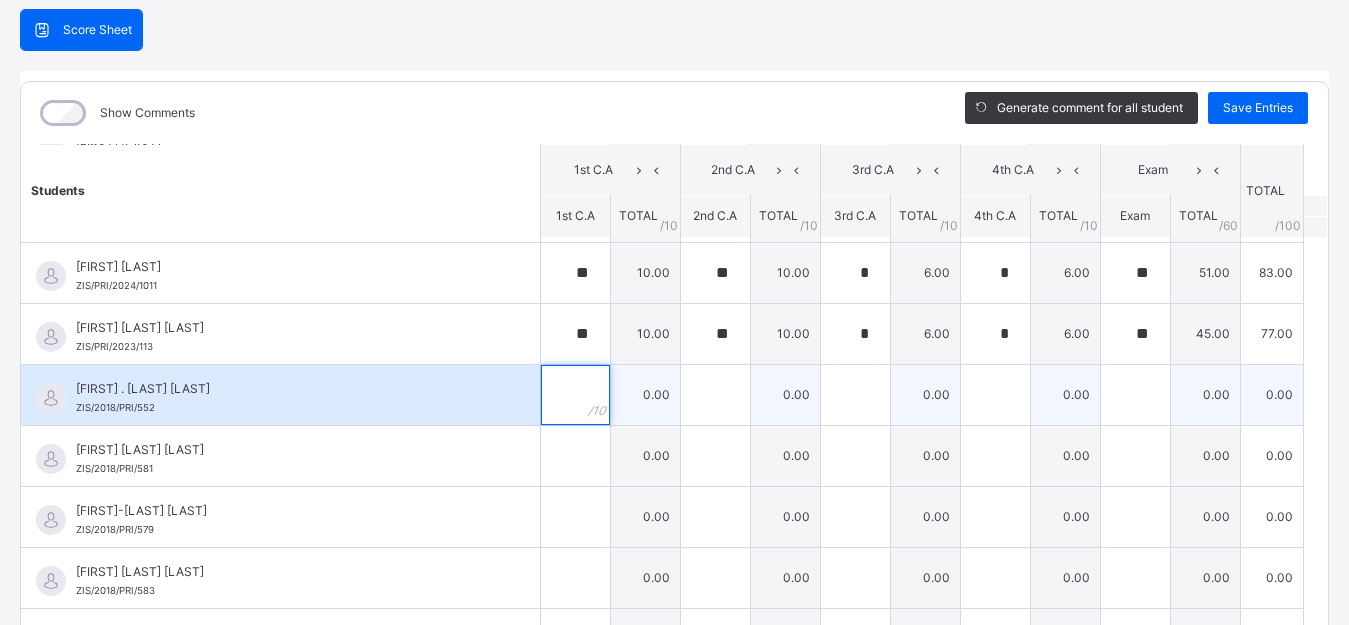 click at bounding box center [575, 395] 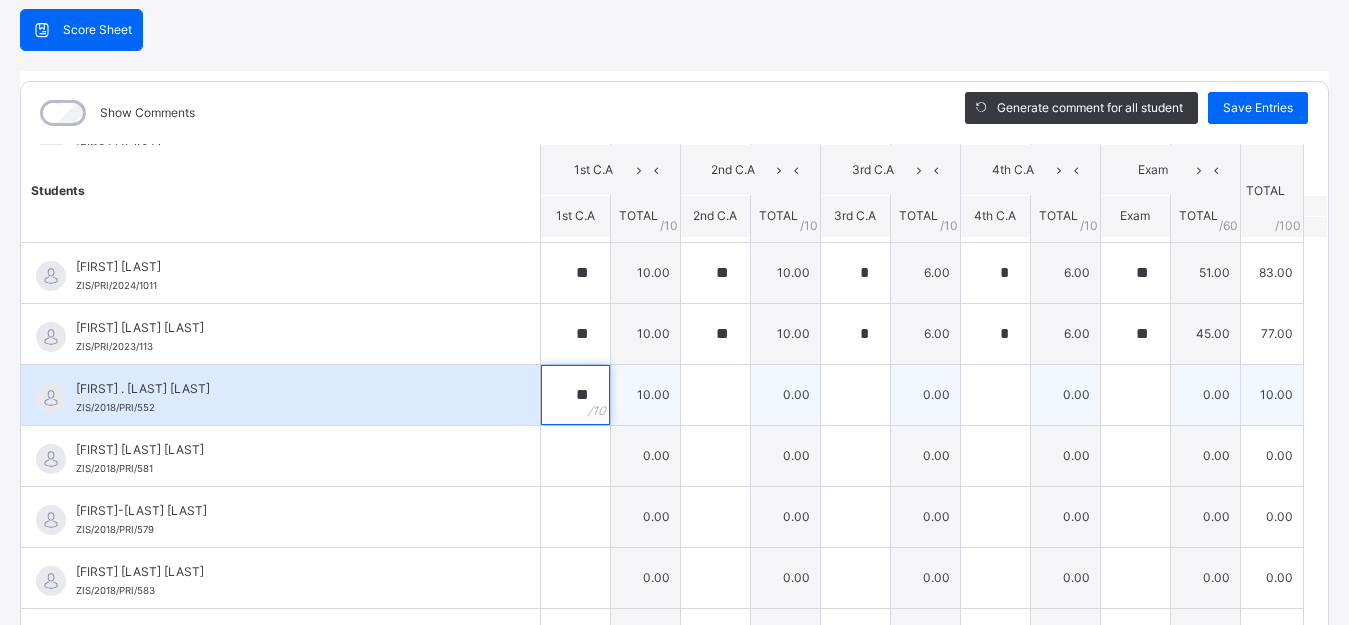 type on "**" 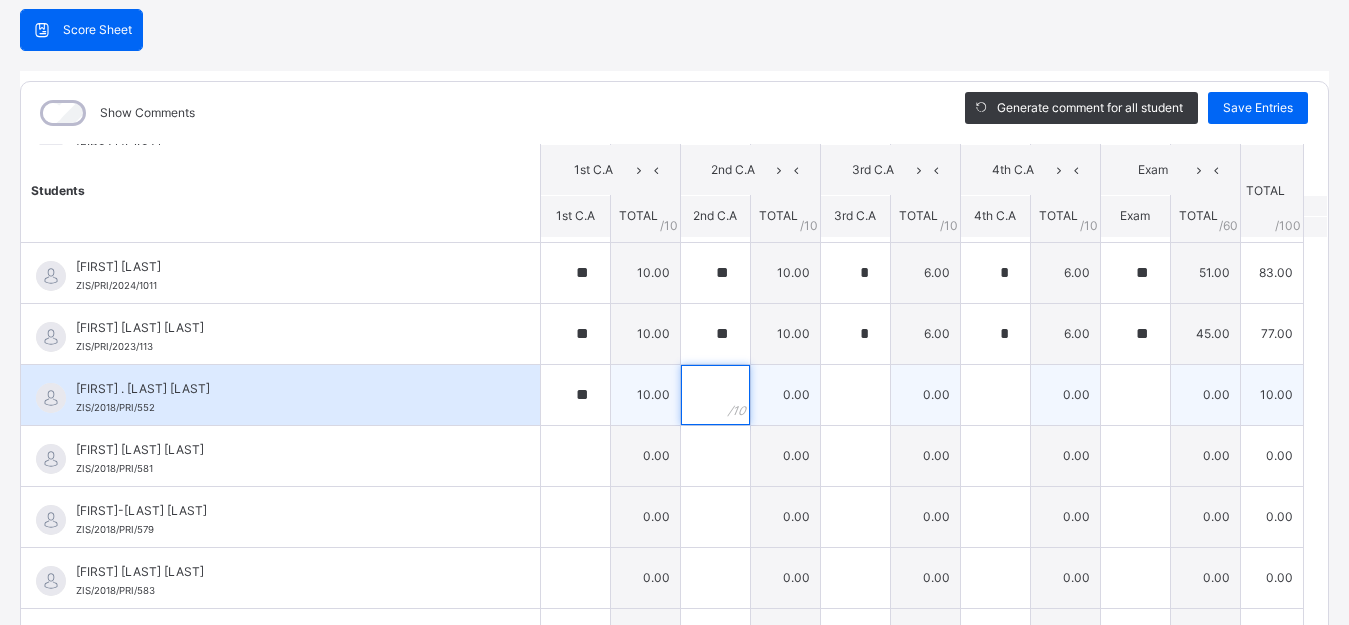 click at bounding box center [715, 395] 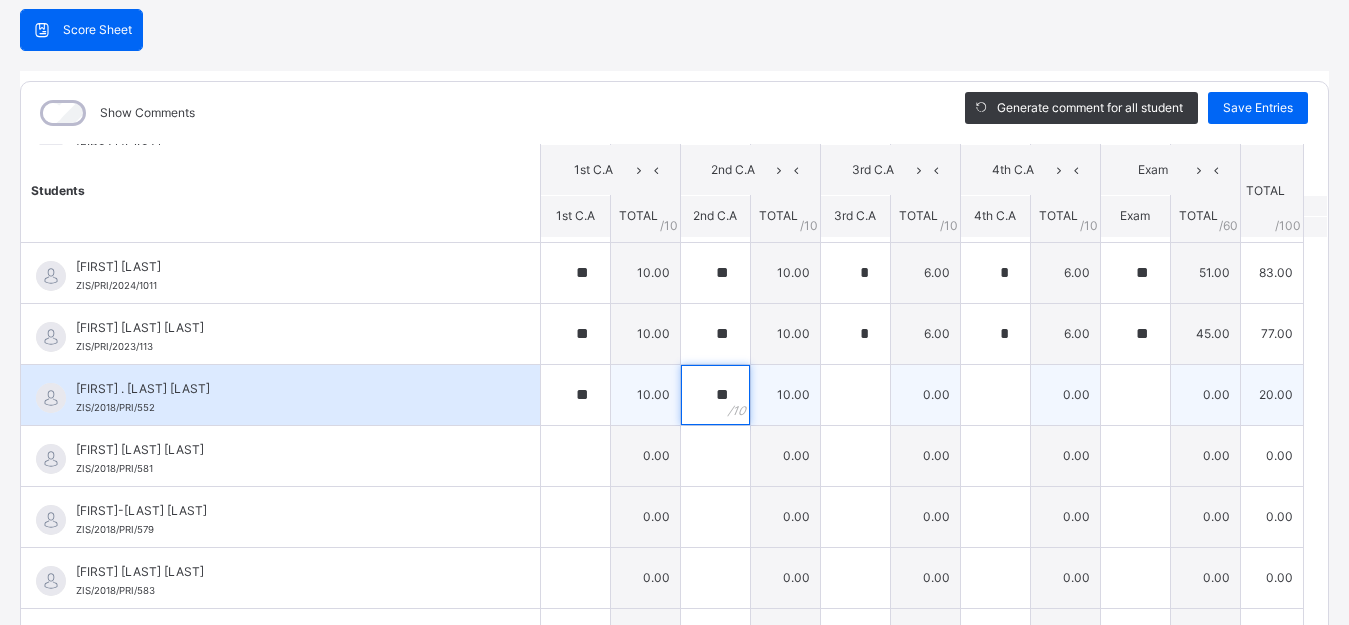 type on "**" 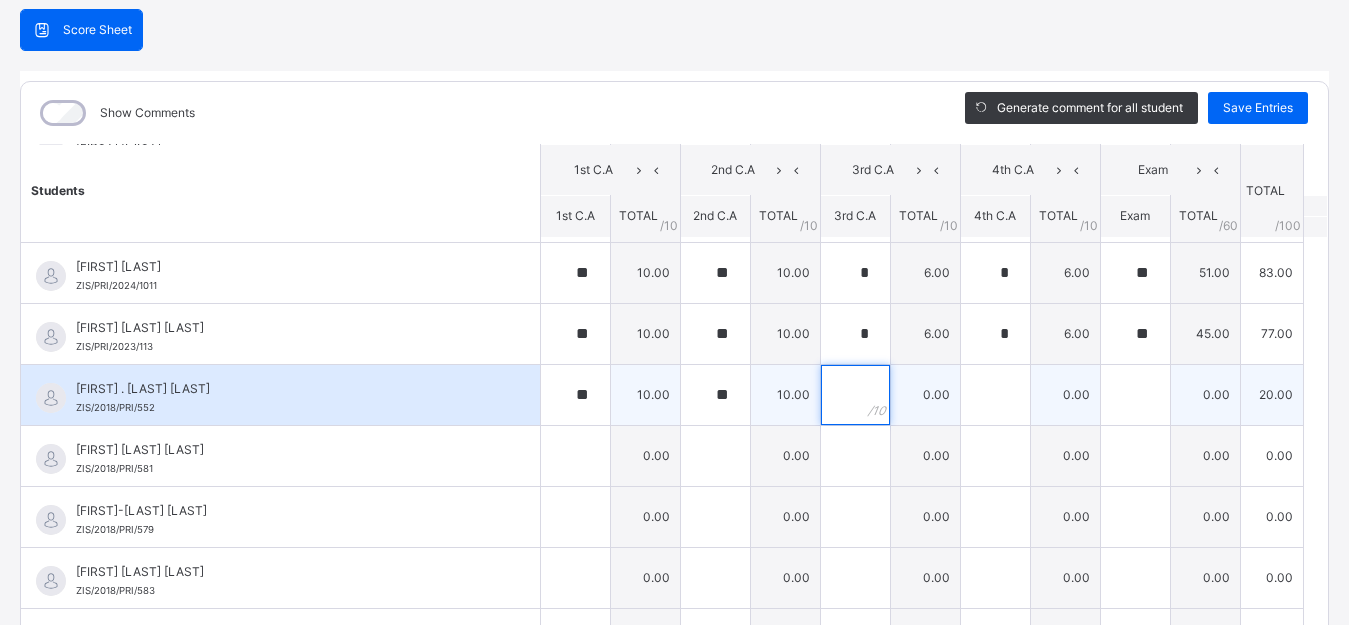 click at bounding box center (855, 395) 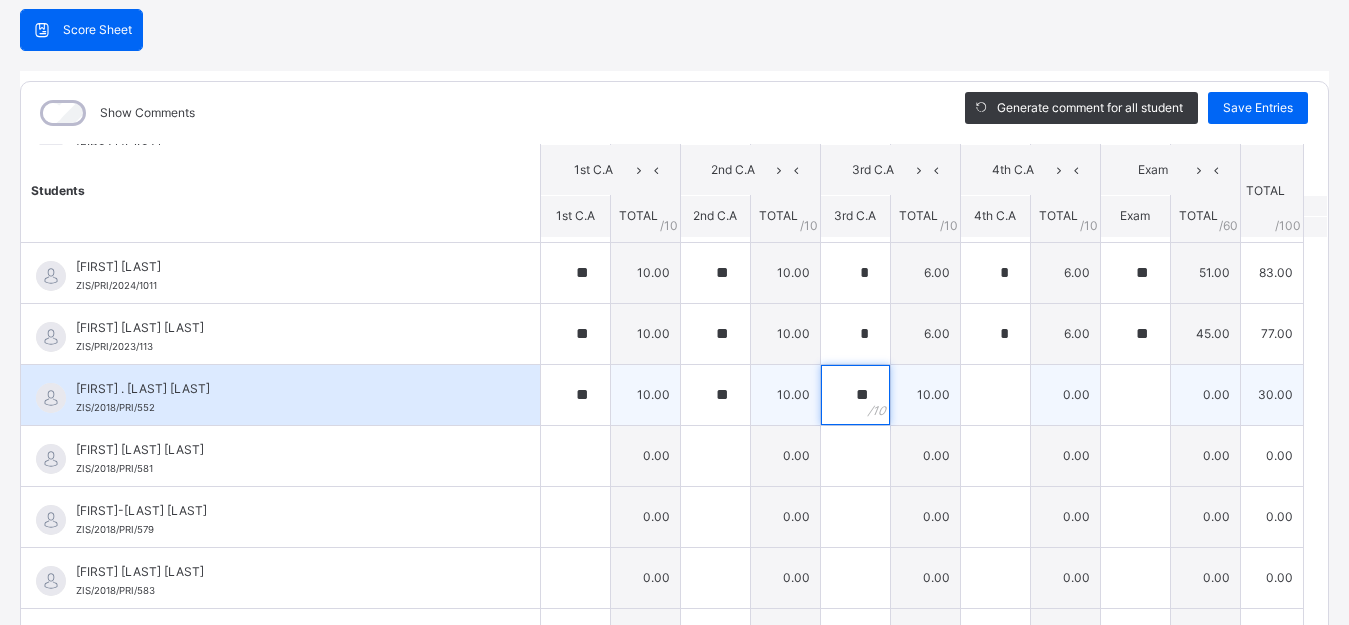 type on "**" 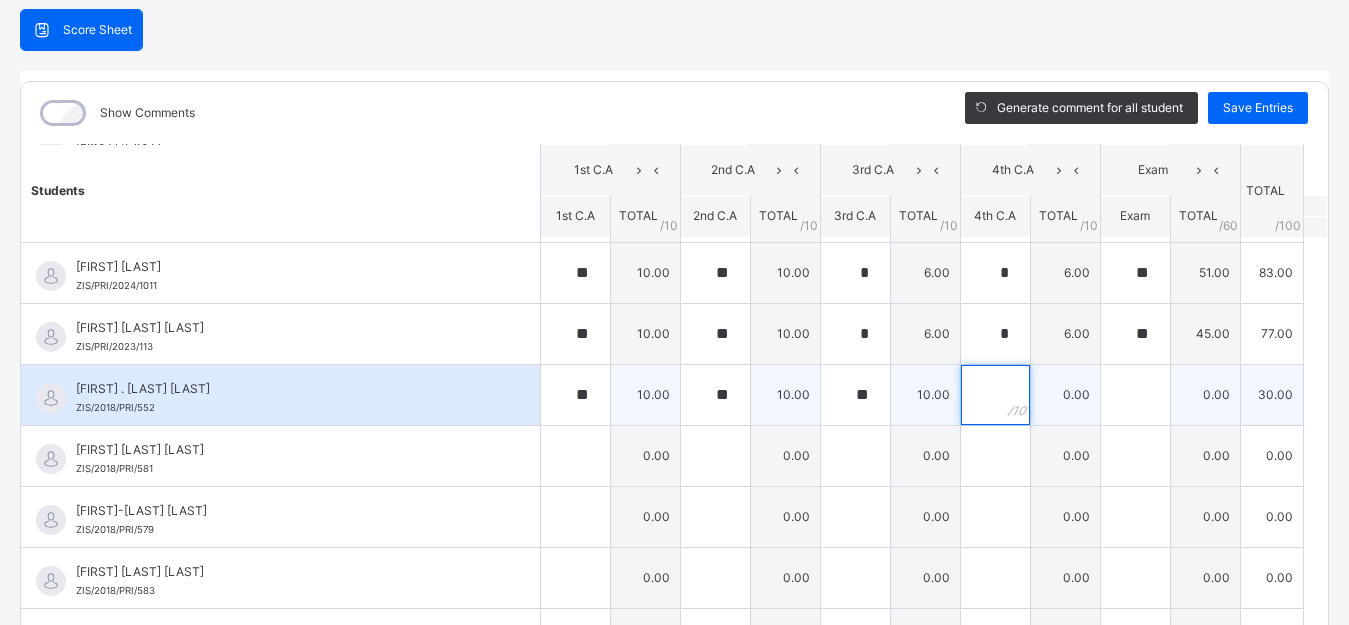 click at bounding box center (995, 395) 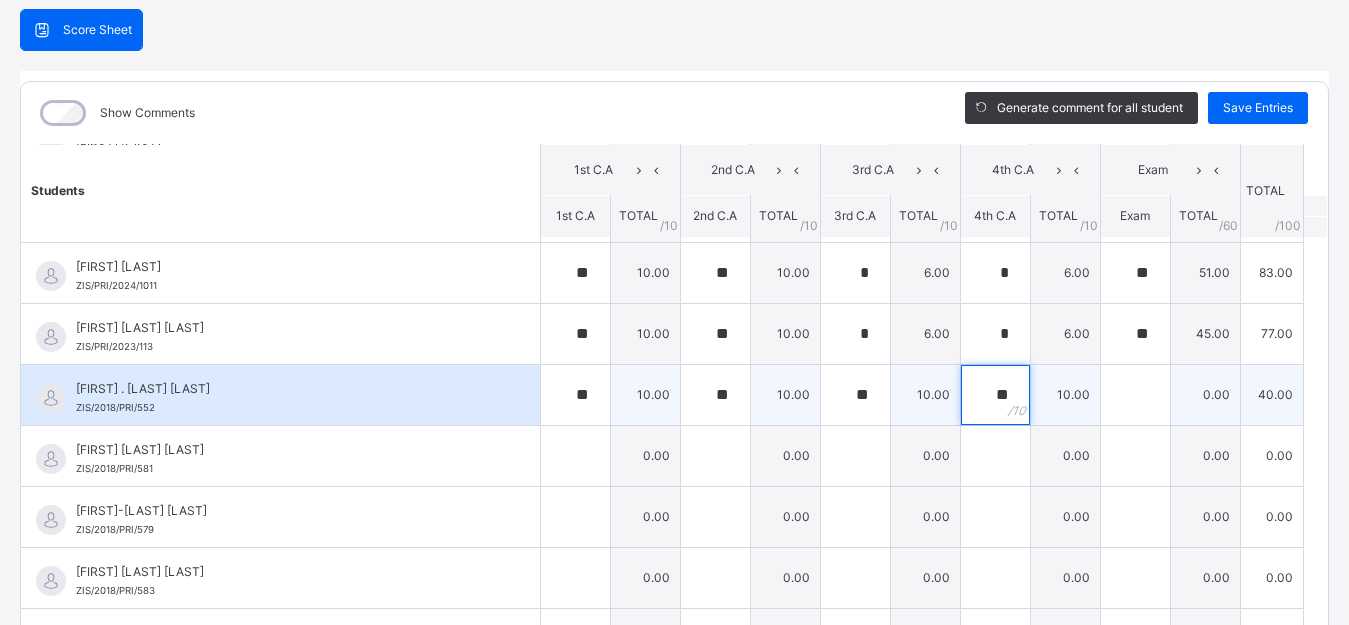 type on "**" 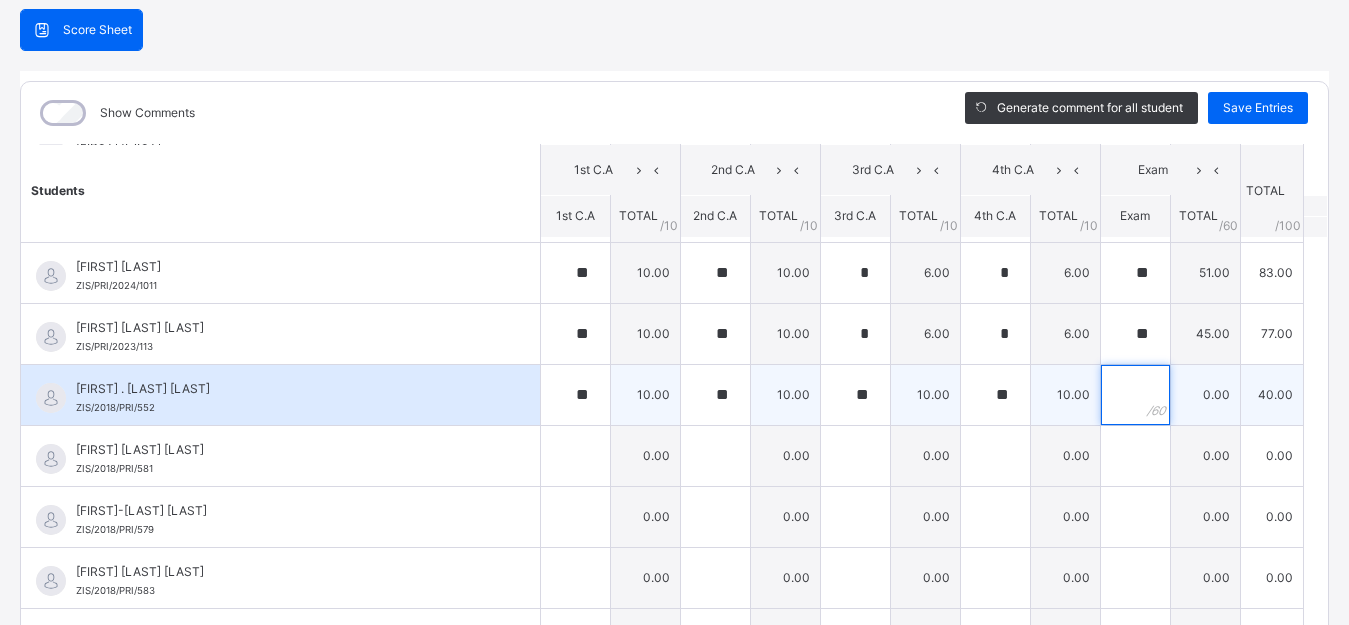 click at bounding box center [1135, 395] 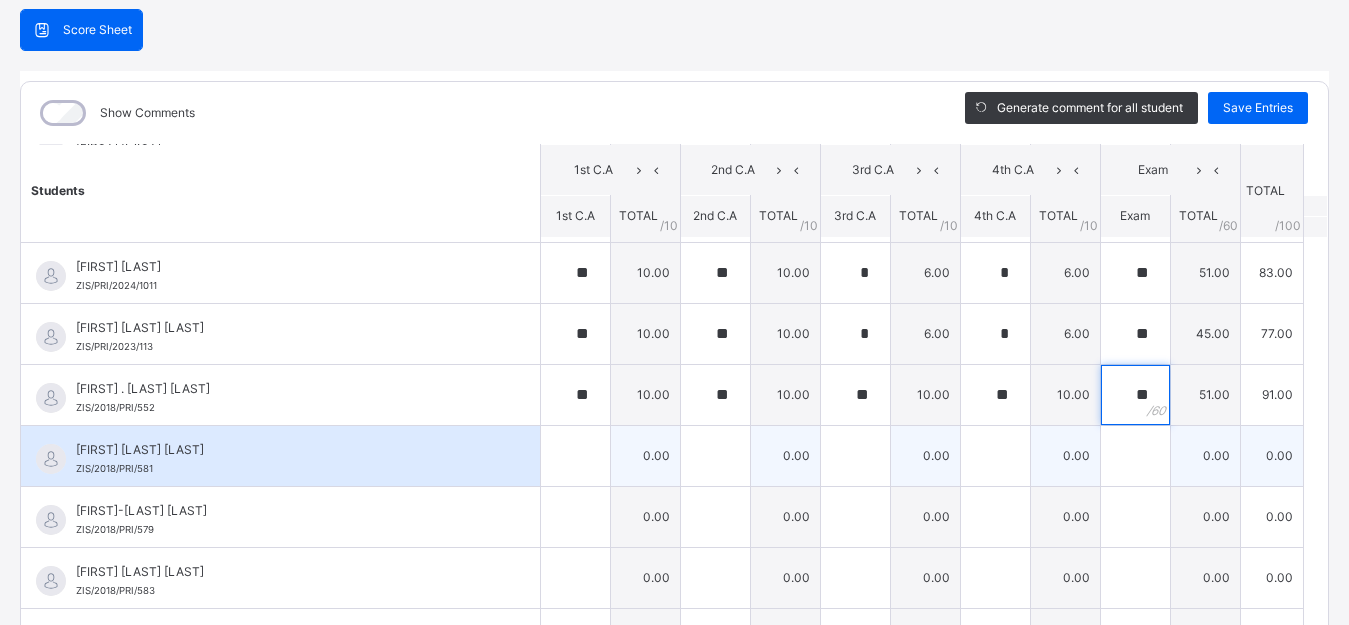 type on "**" 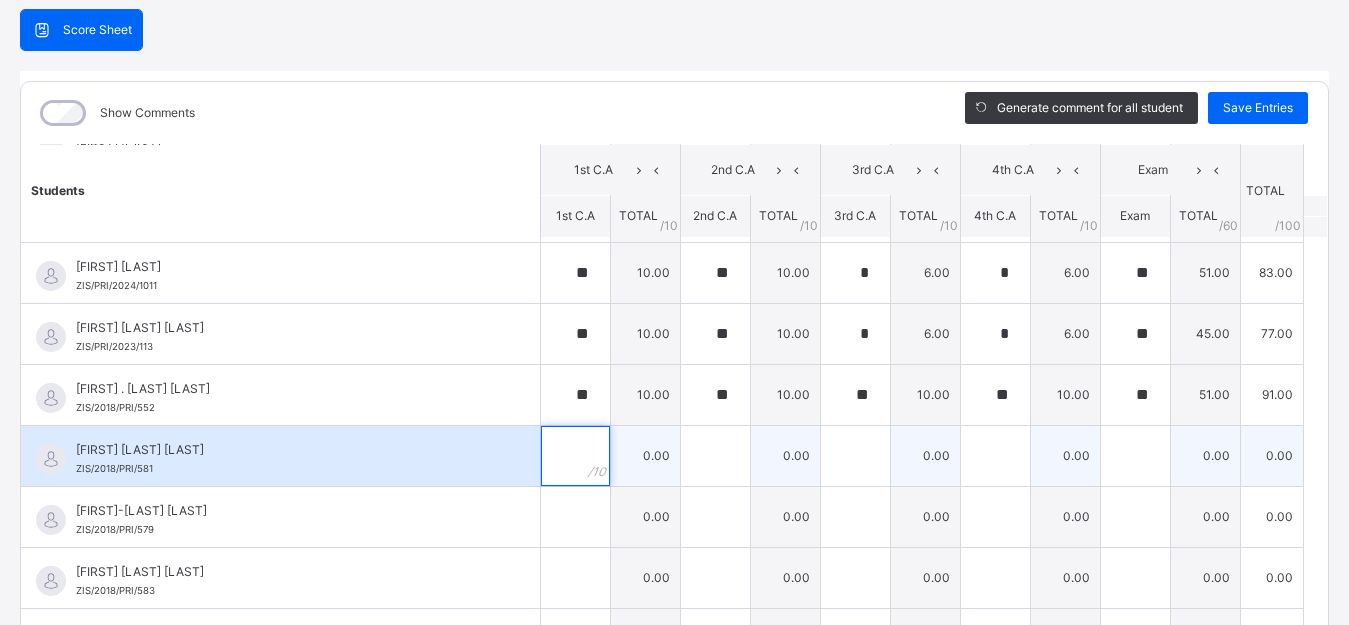 click at bounding box center [575, 456] 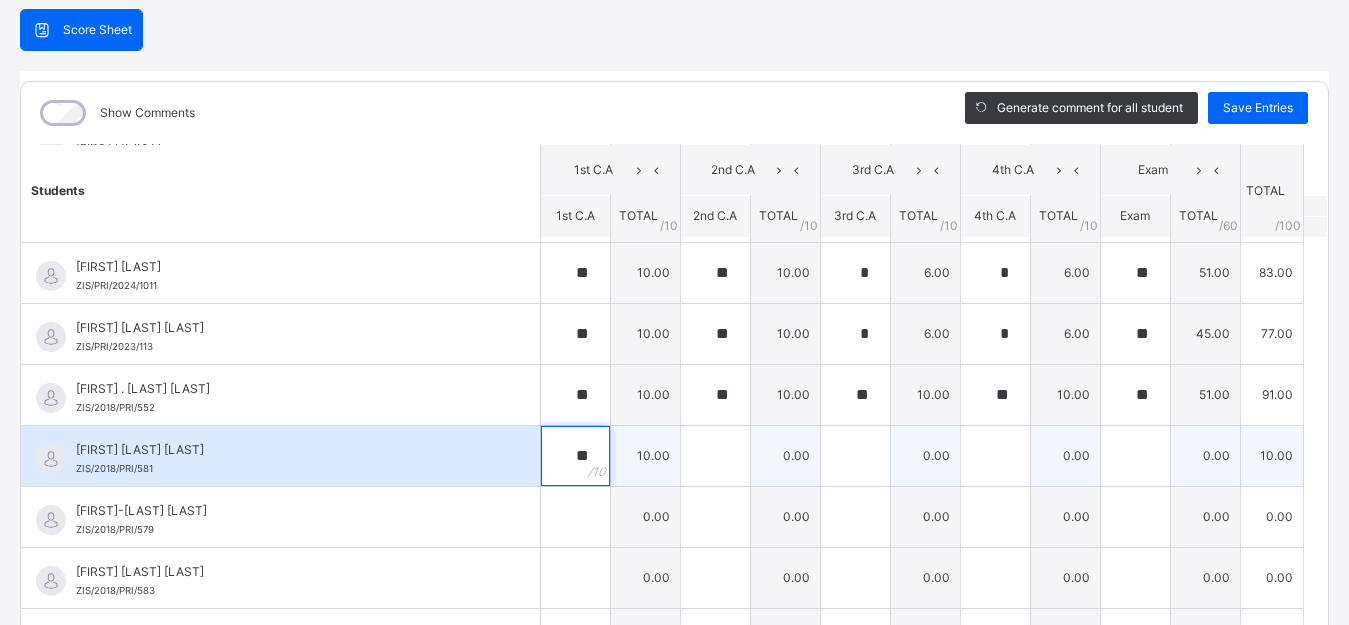type on "**" 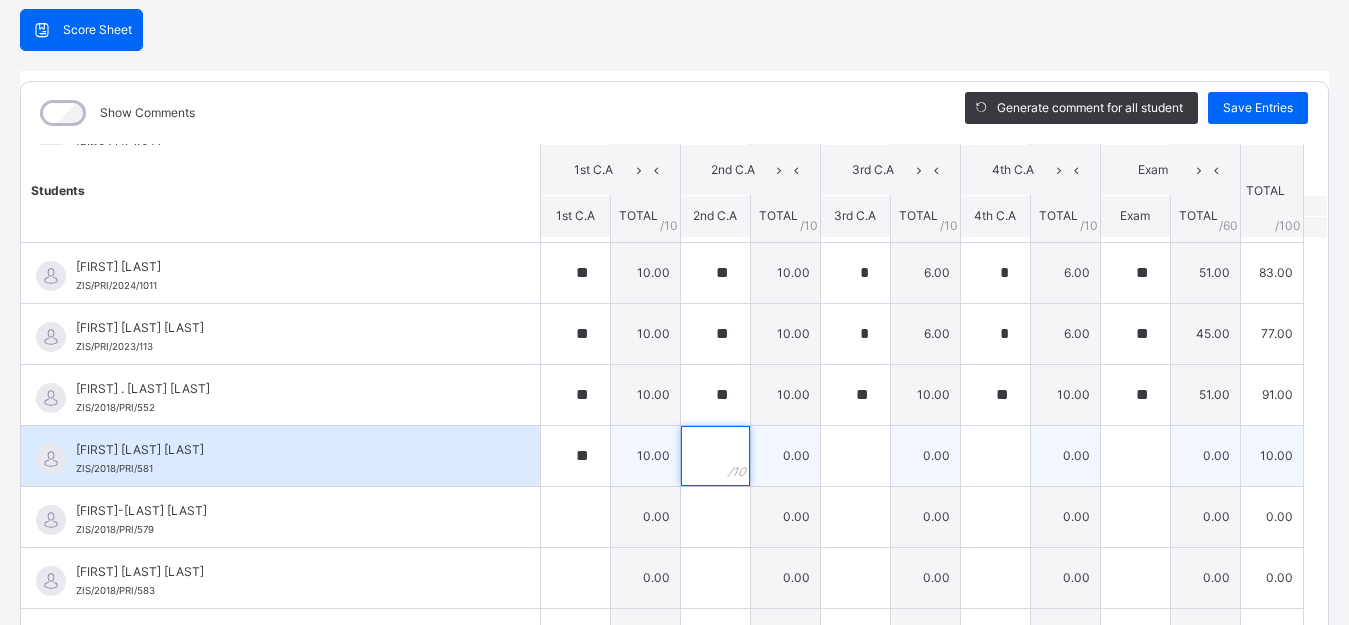 click at bounding box center [715, 456] 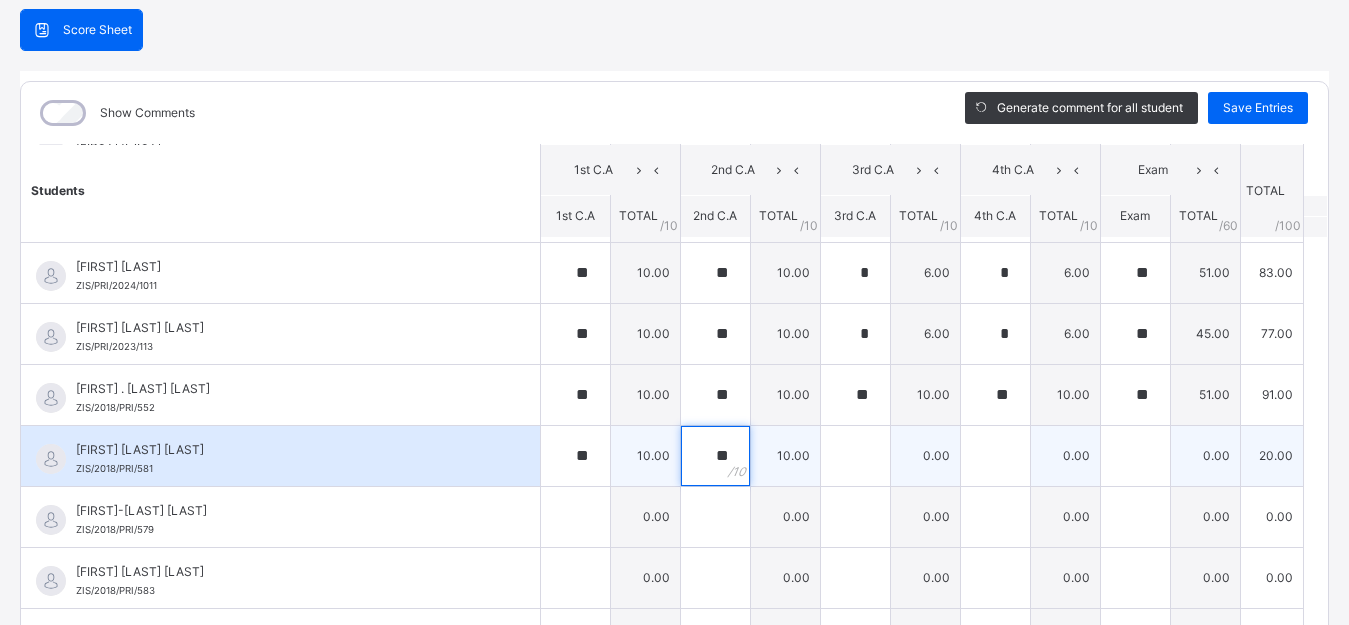 type on "**" 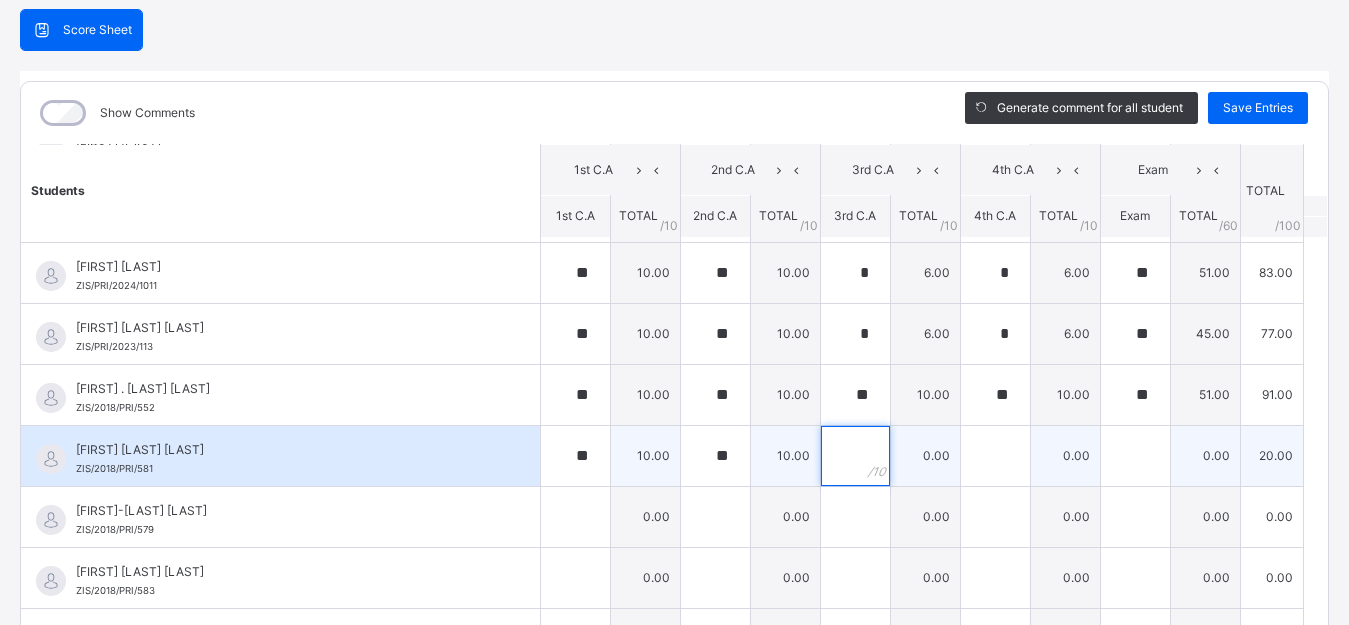 click at bounding box center (855, 456) 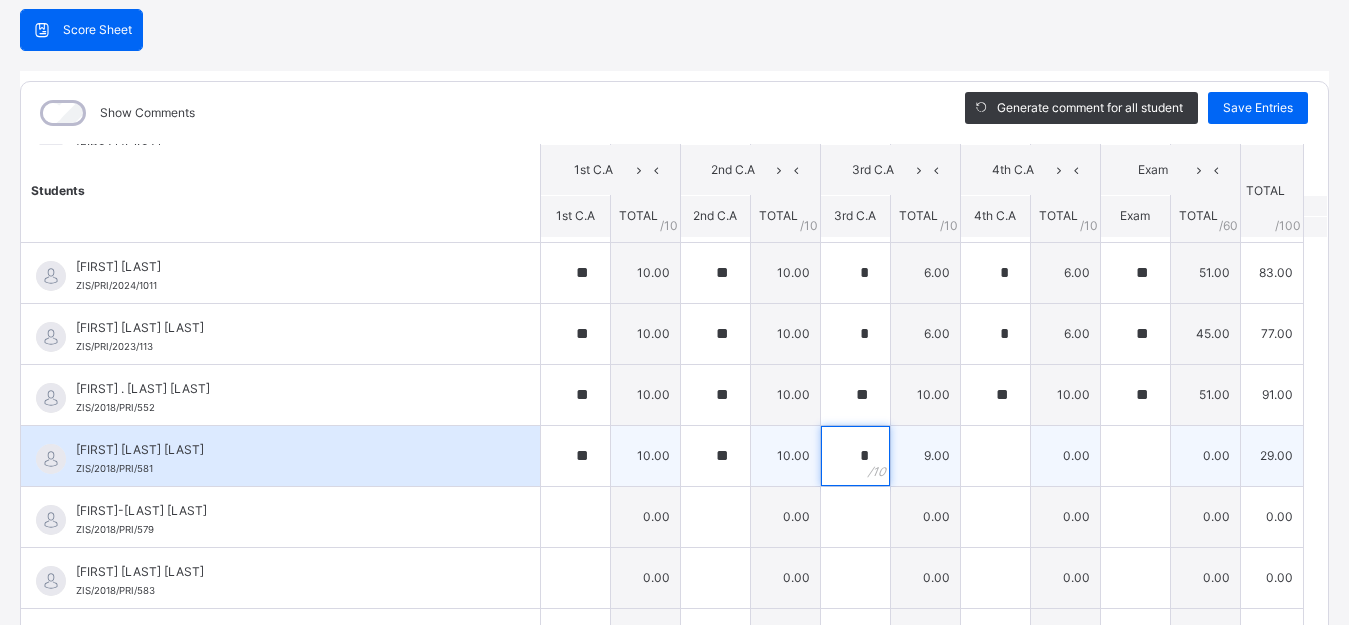 type on "*" 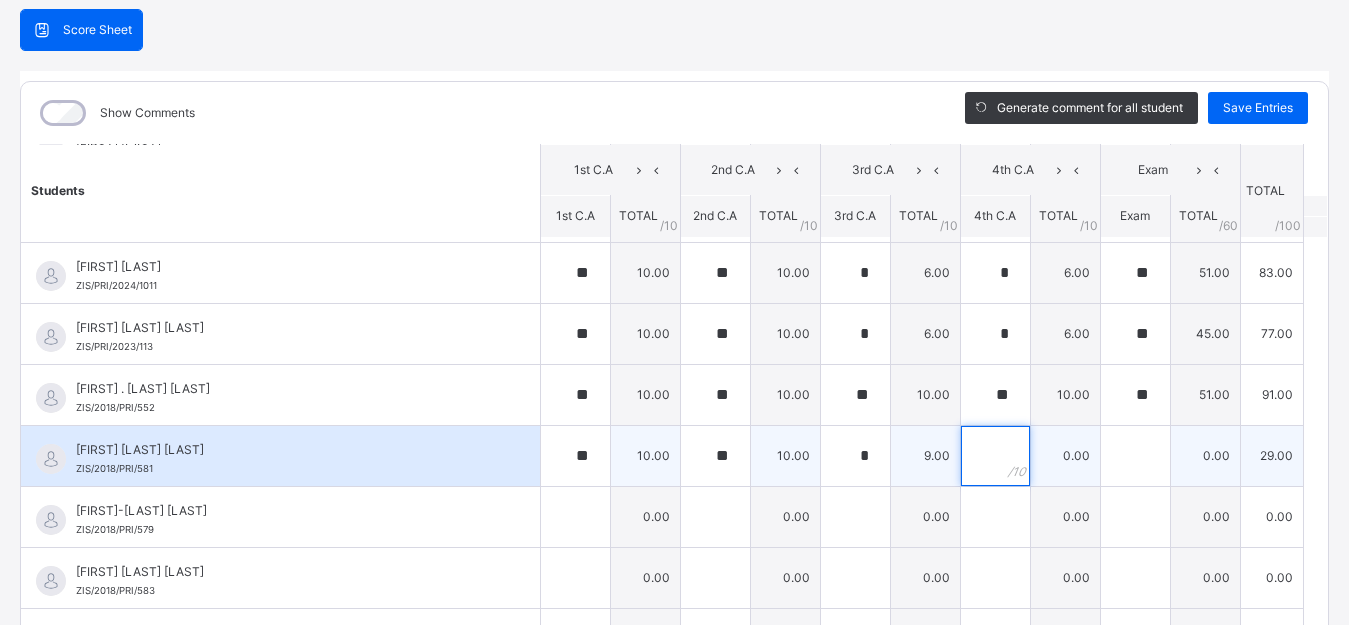 click at bounding box center [995, 456] 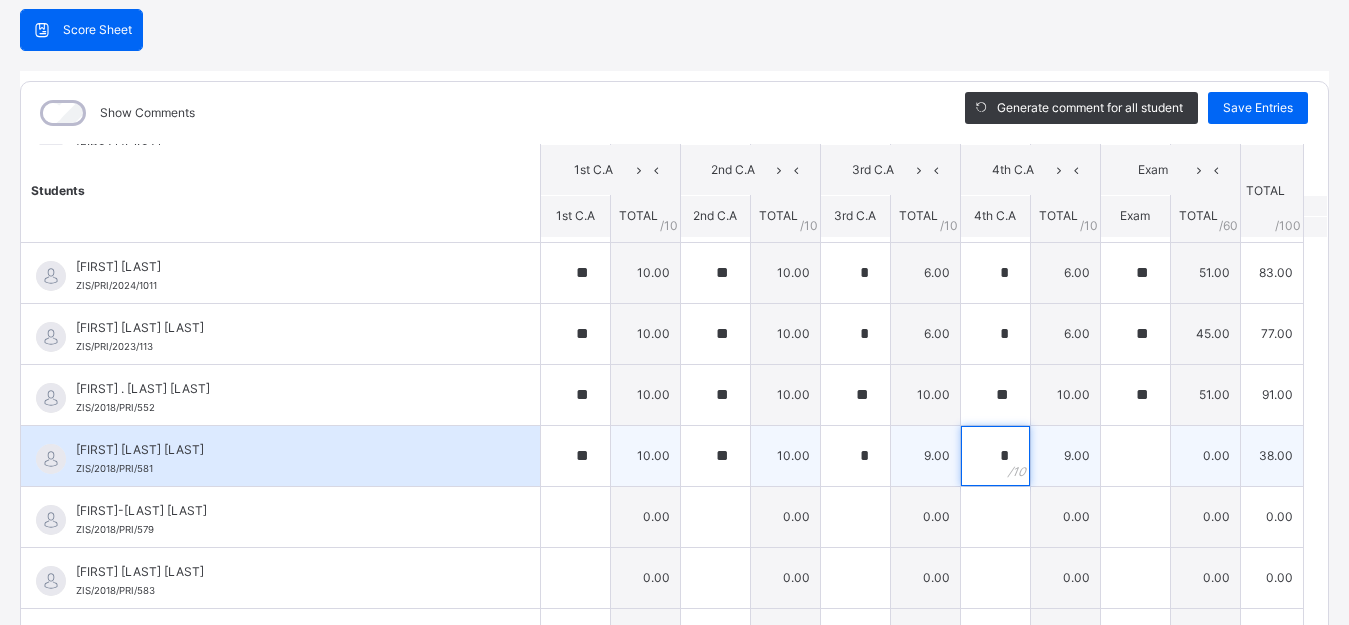 type on "*" 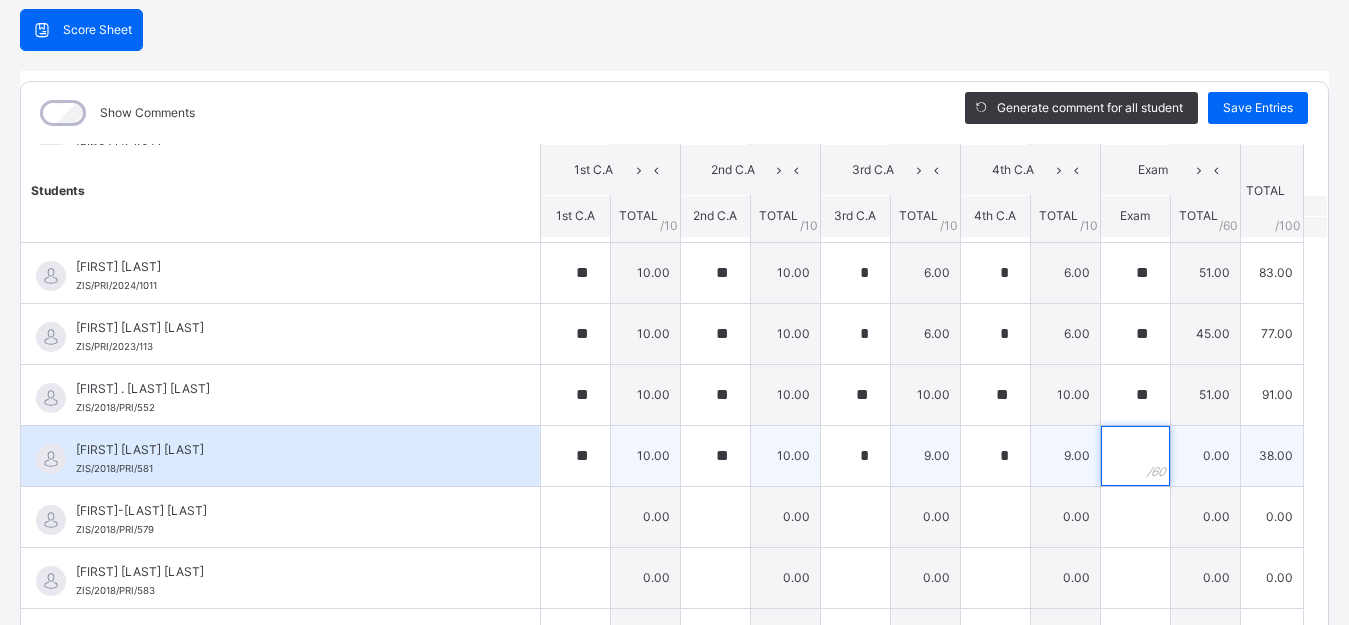click at bounding box center (1135, 456) 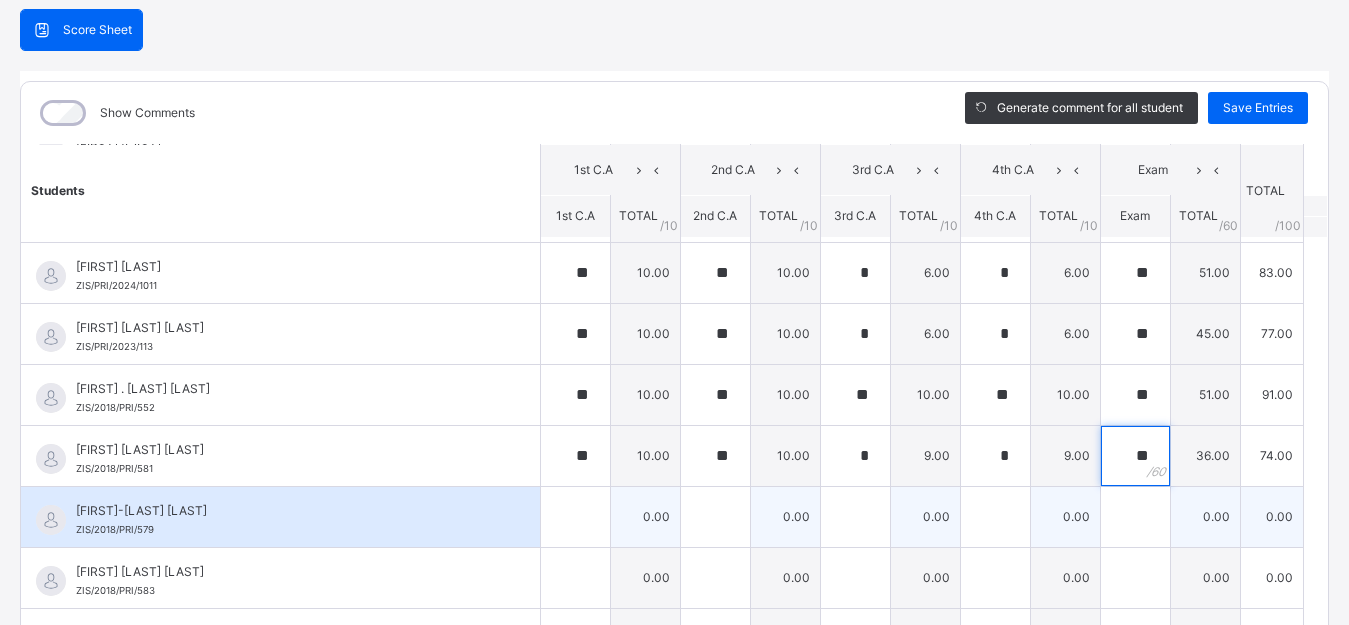 type on "**" 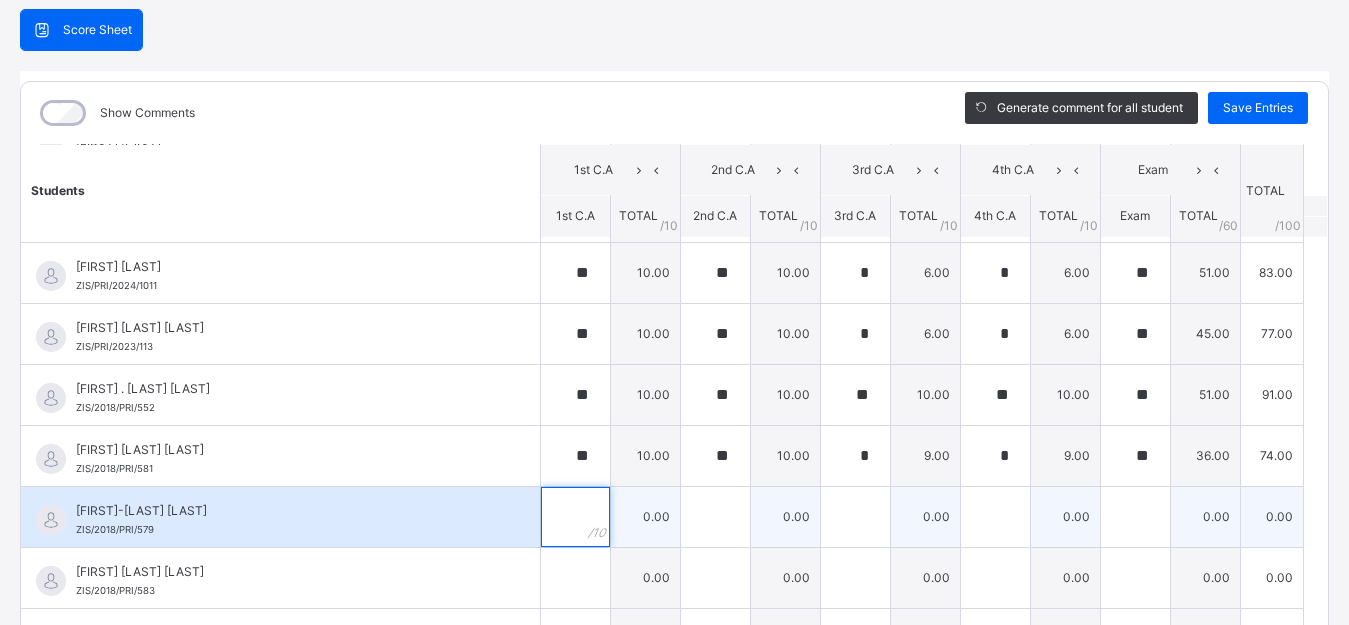 click at bounding box center (575, 517) 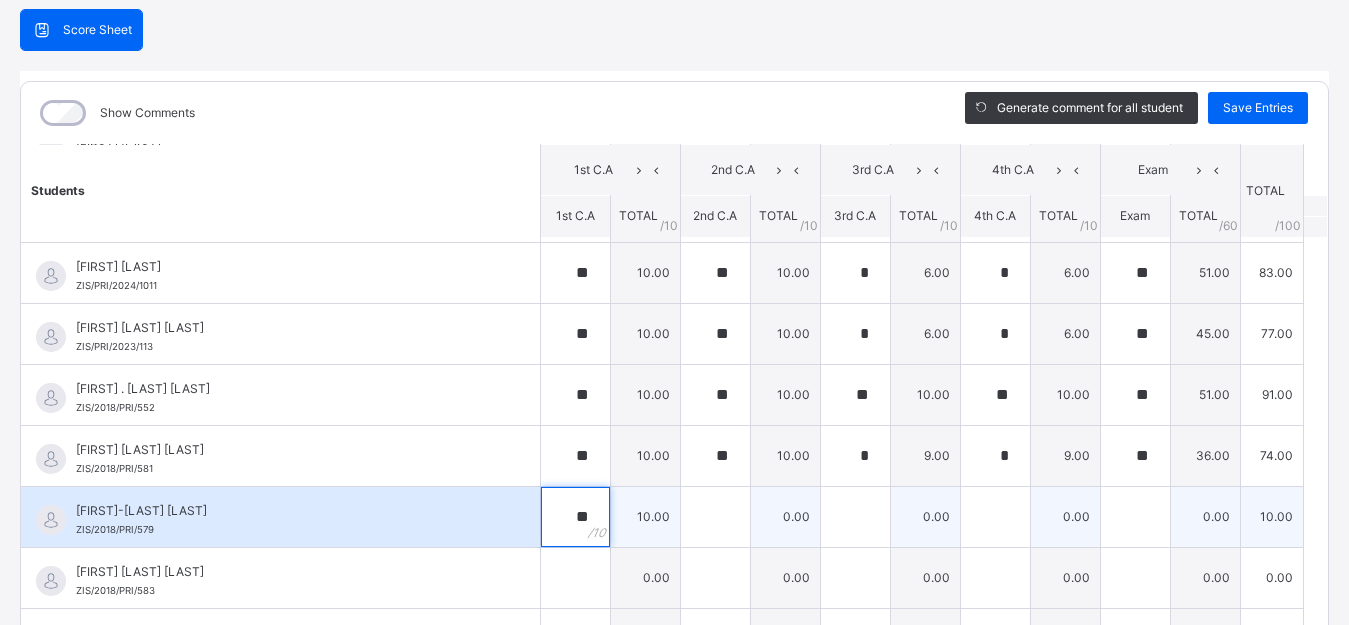 type on "**" 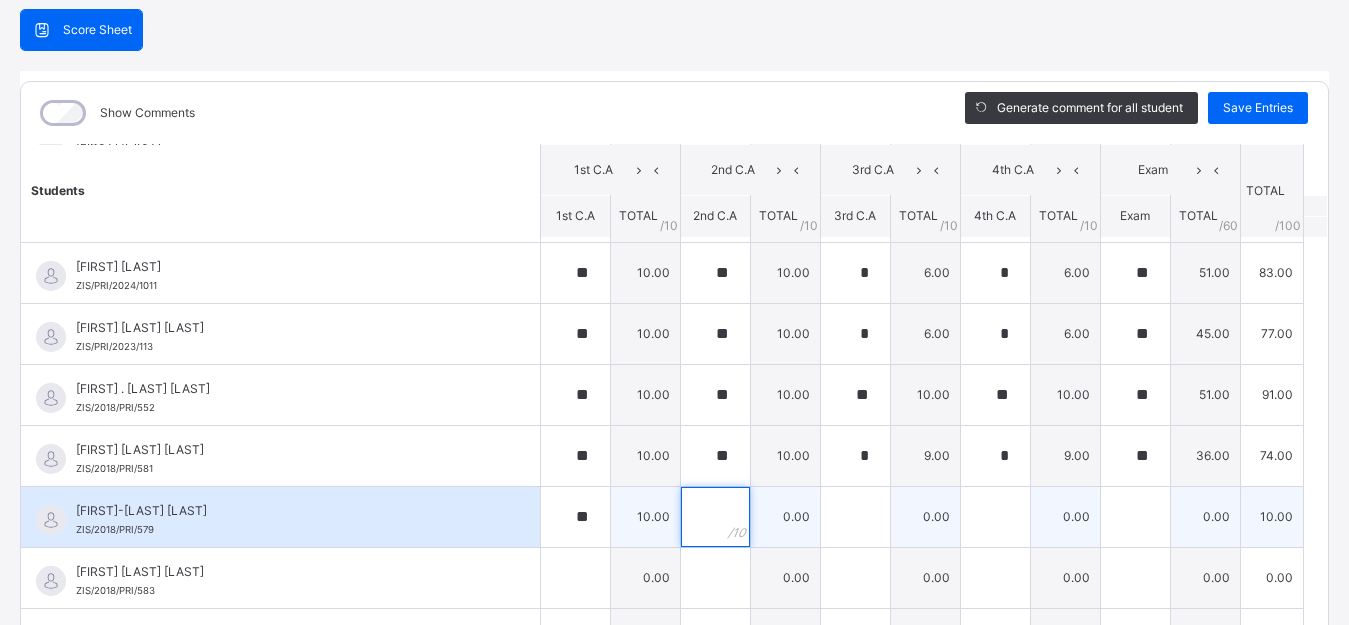 click at bounding box center (715, 517) 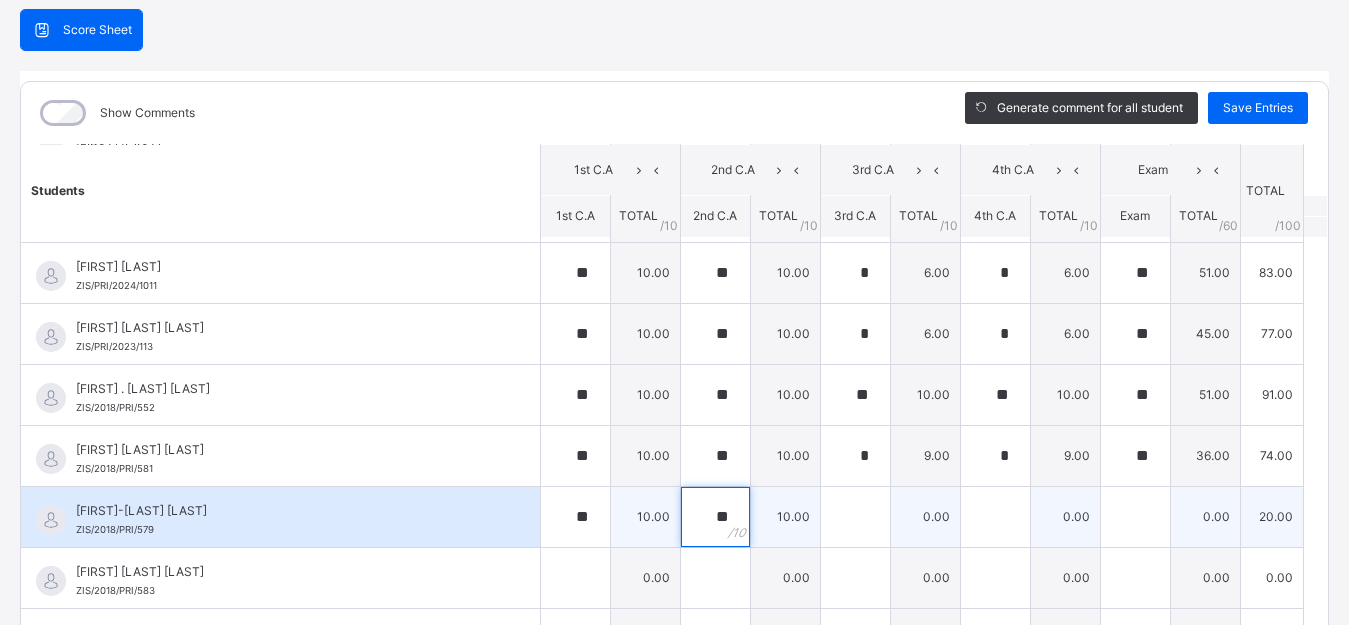 type on "**" 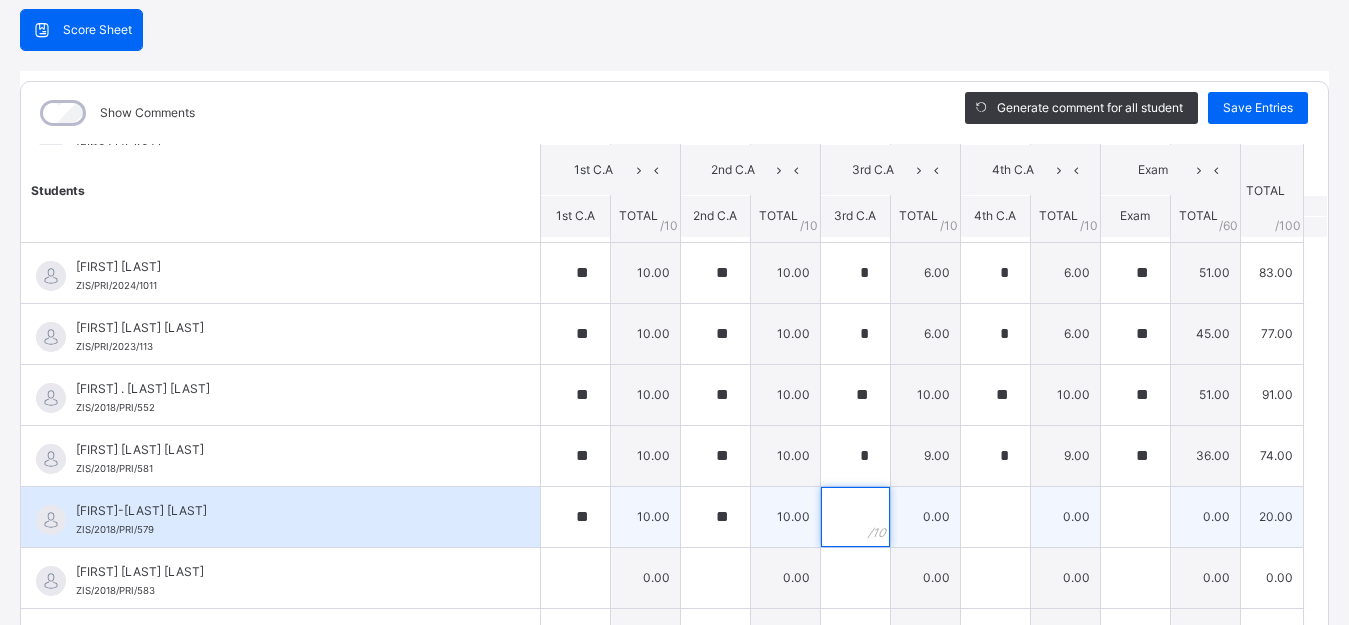 click at bounding box center (855, 517) 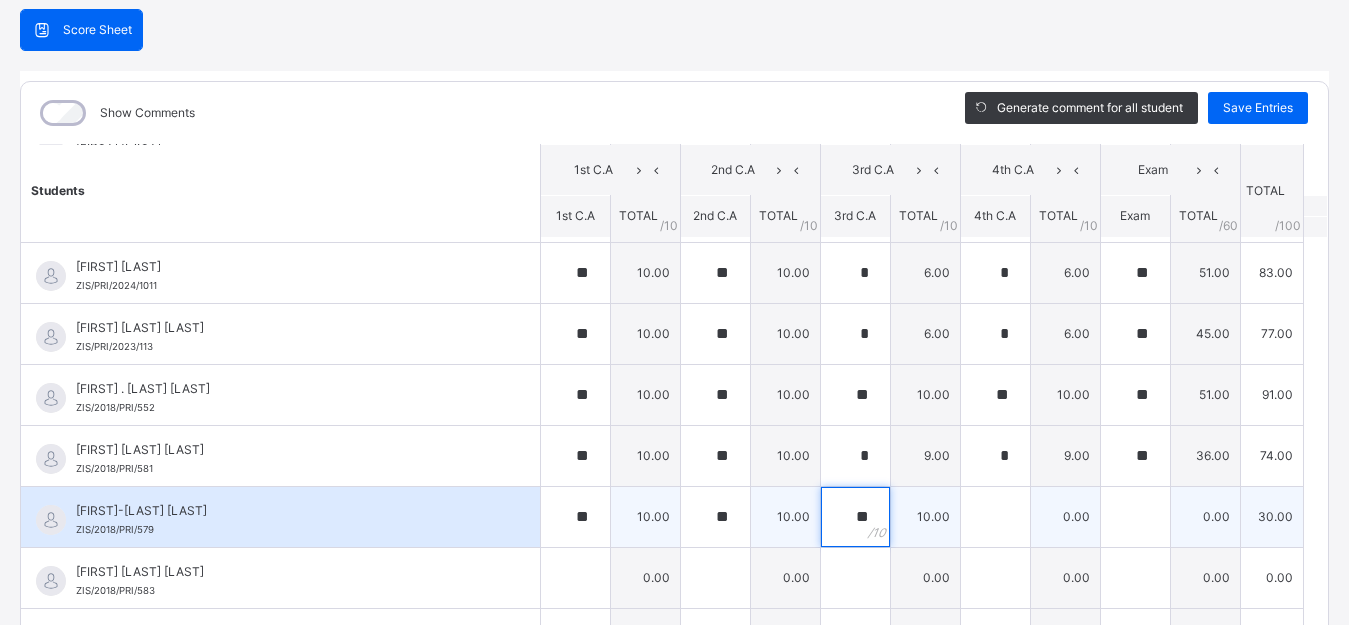 type on "**" 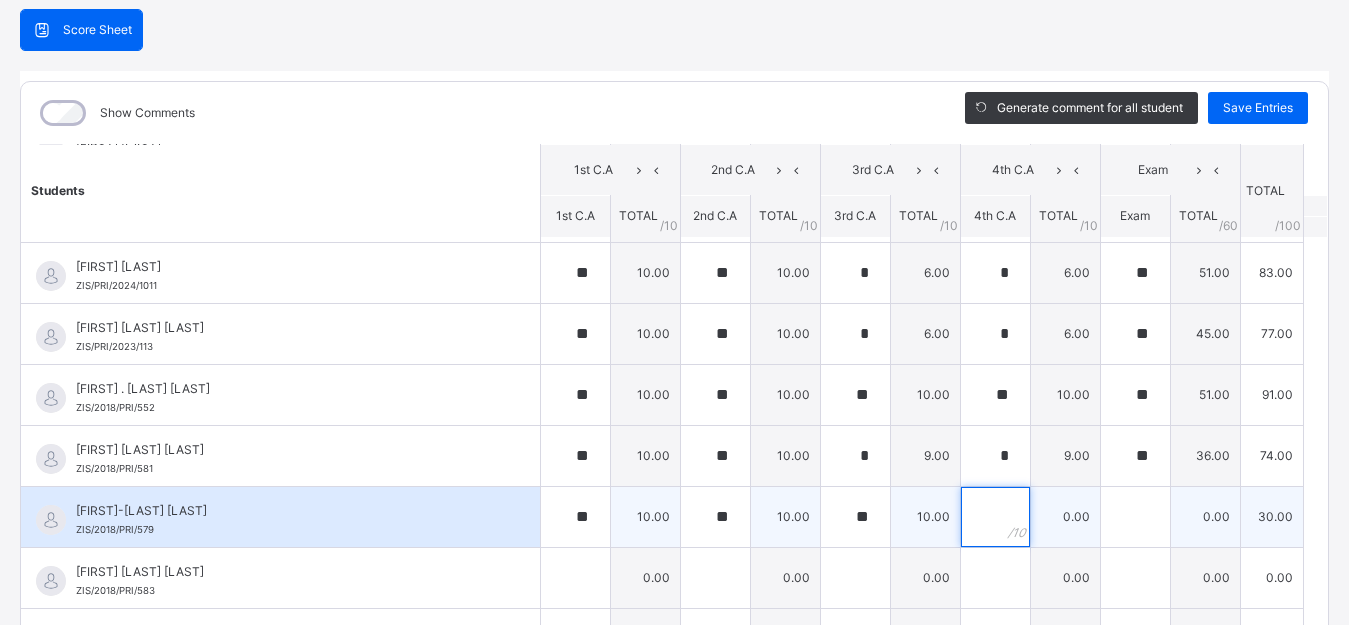 click at bounding box center (995, 517) 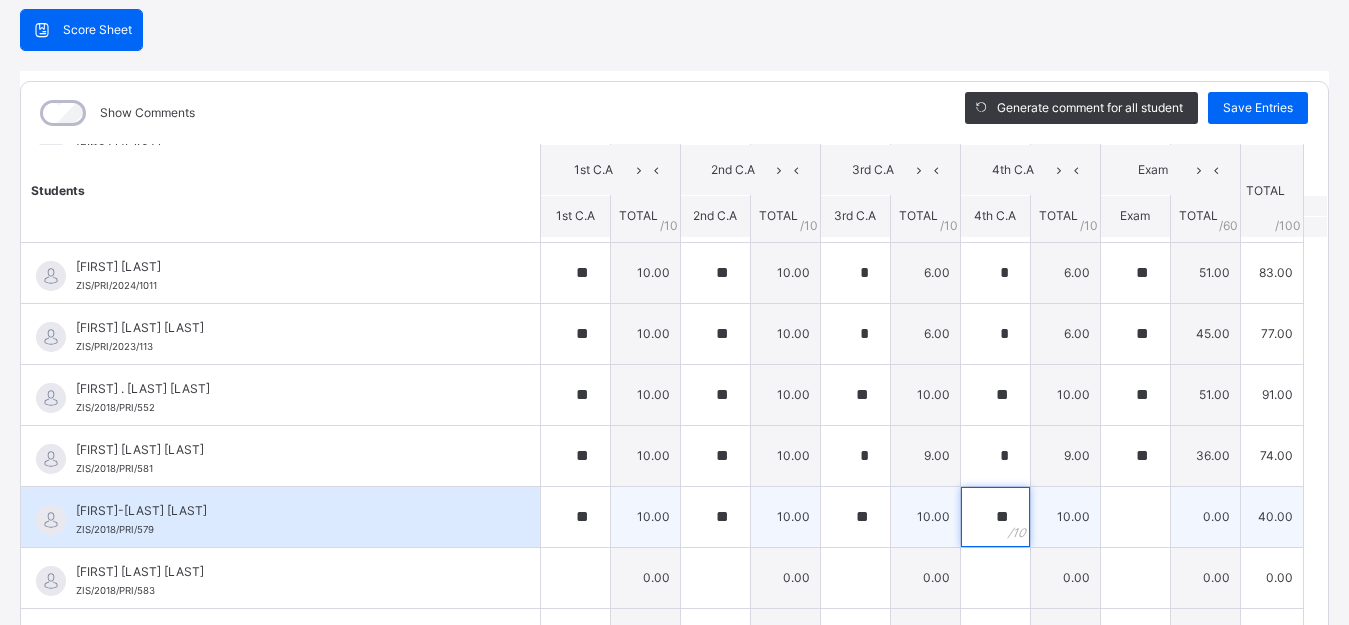 type on "**" 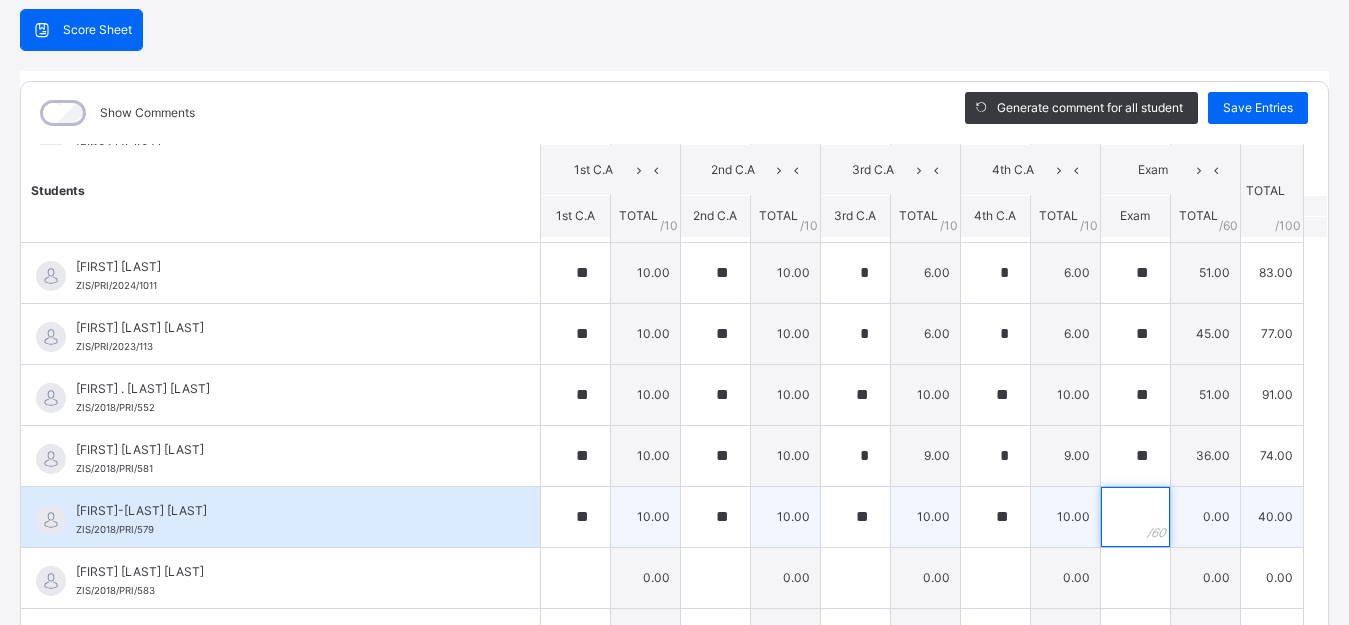 click at bounding box center (1135, 517) 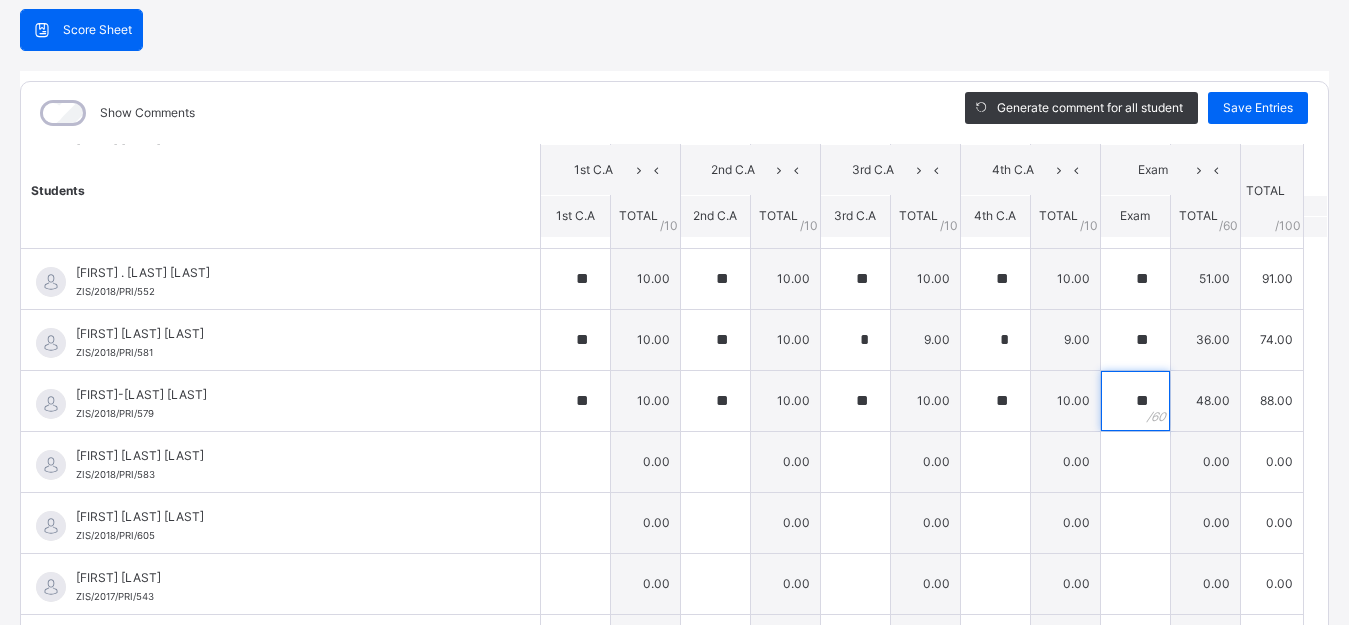 scroll, scrollTop: 500, scrollLeft: 0, axis: vertical 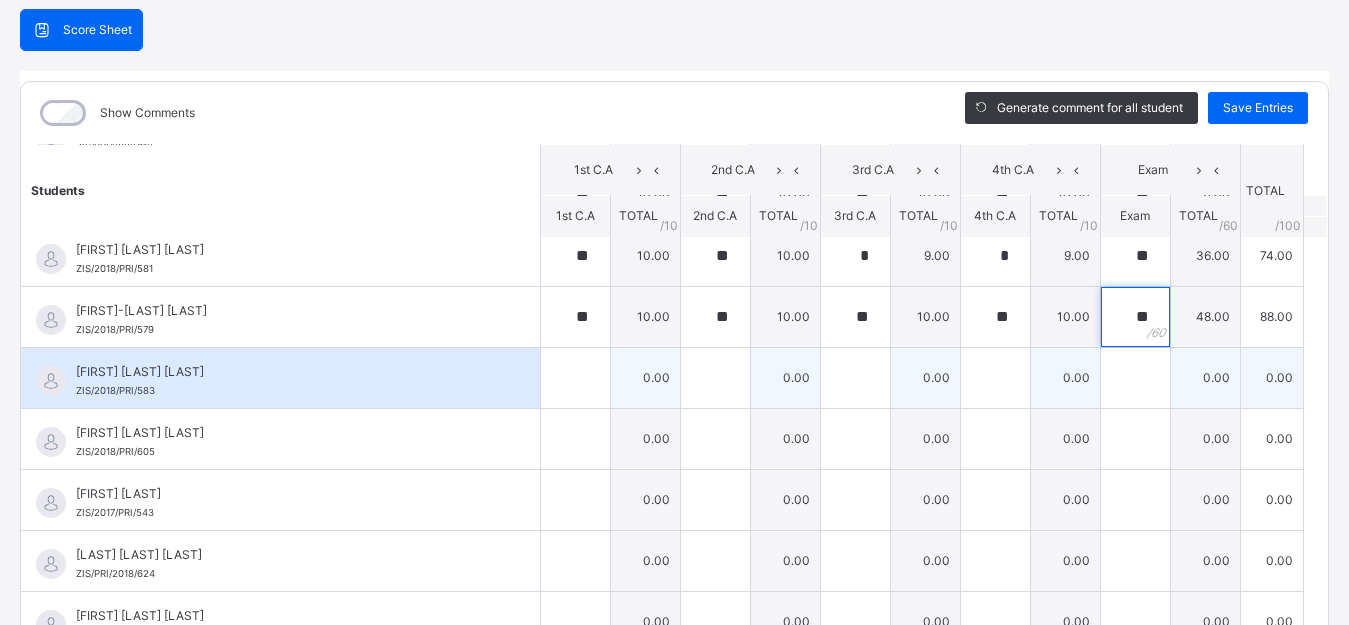 type on "**" 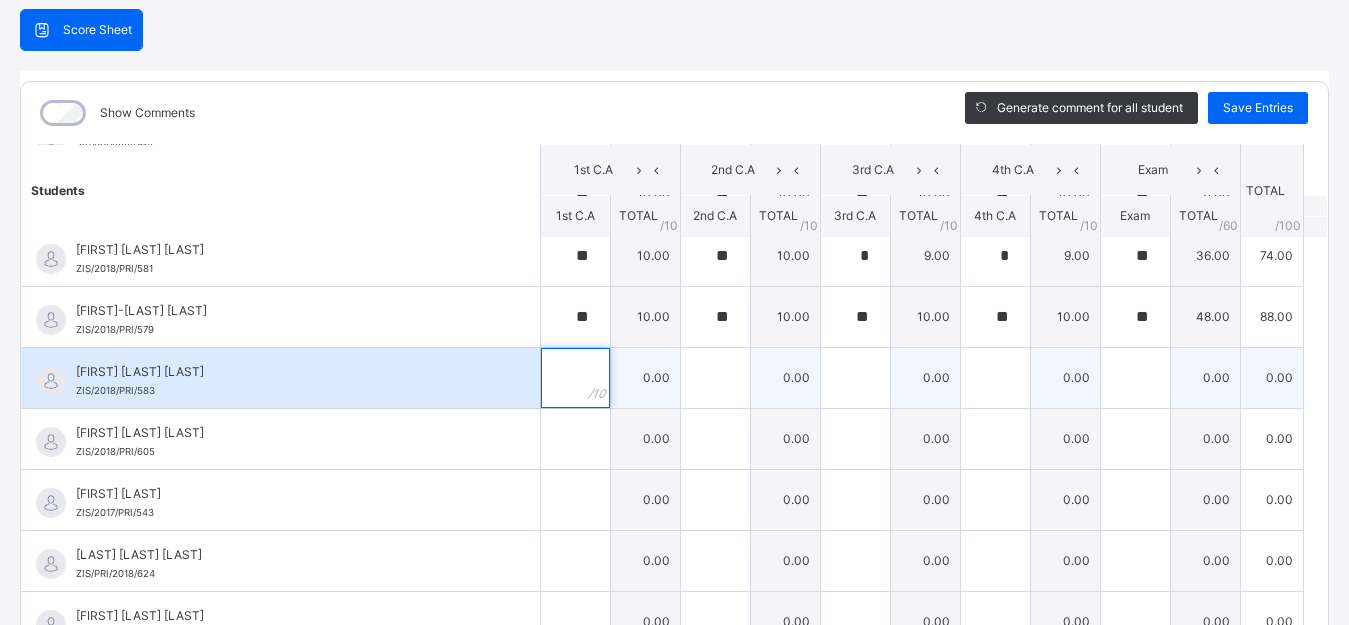 click at bounding box center (575, 378) 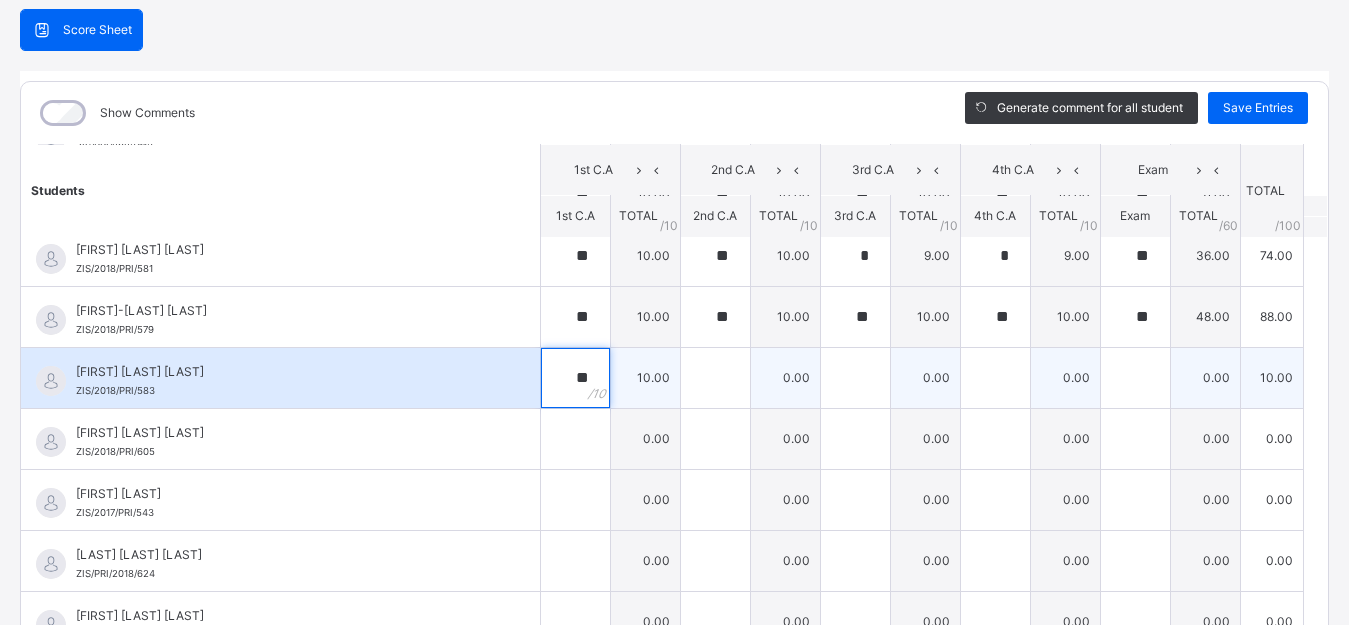 type on "**" 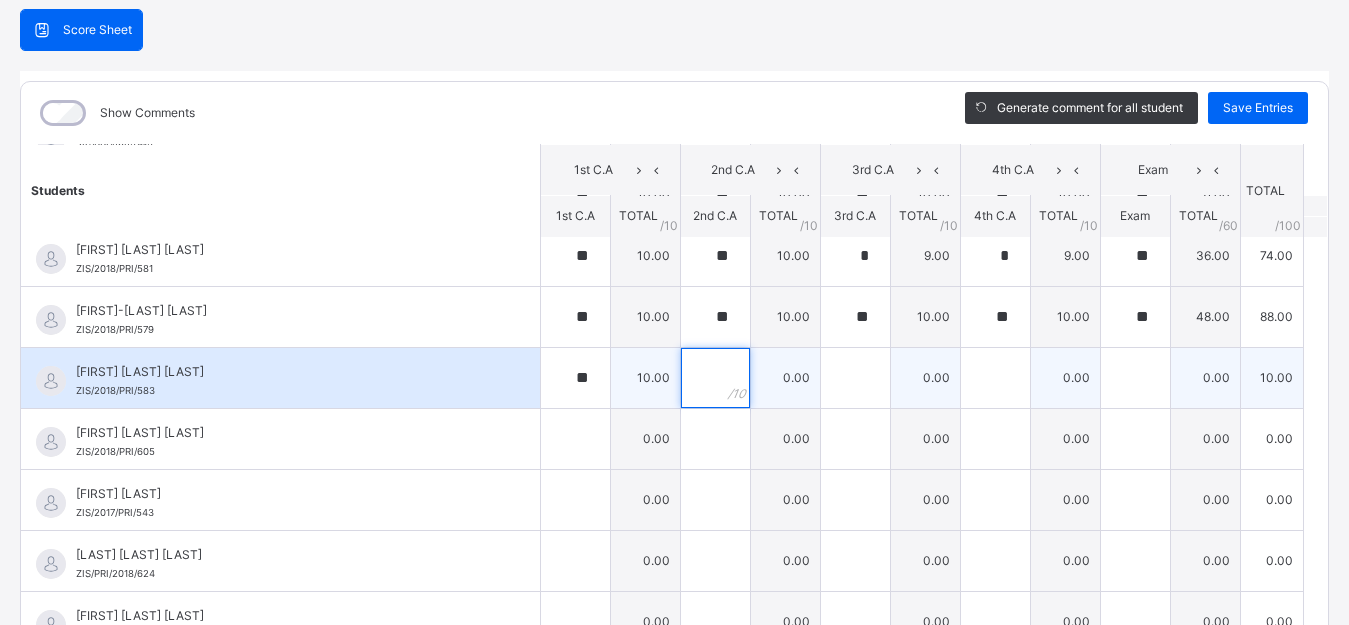 click at bounding box center [715, 378] 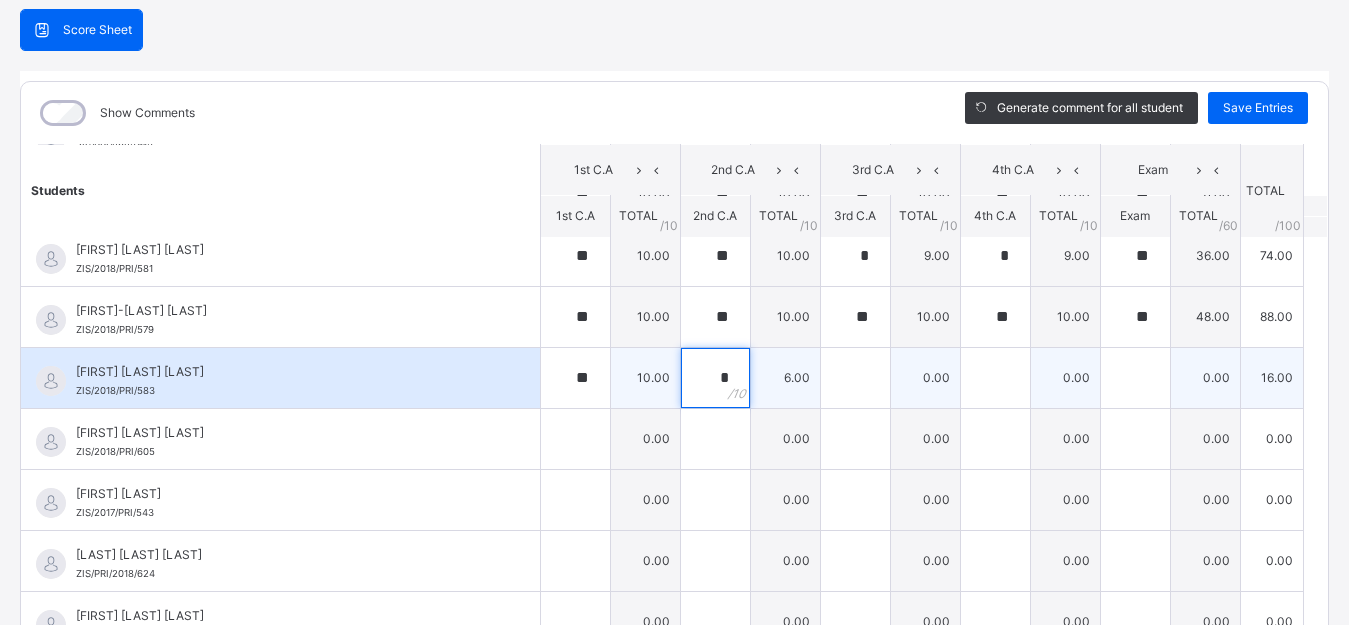 type on "*" 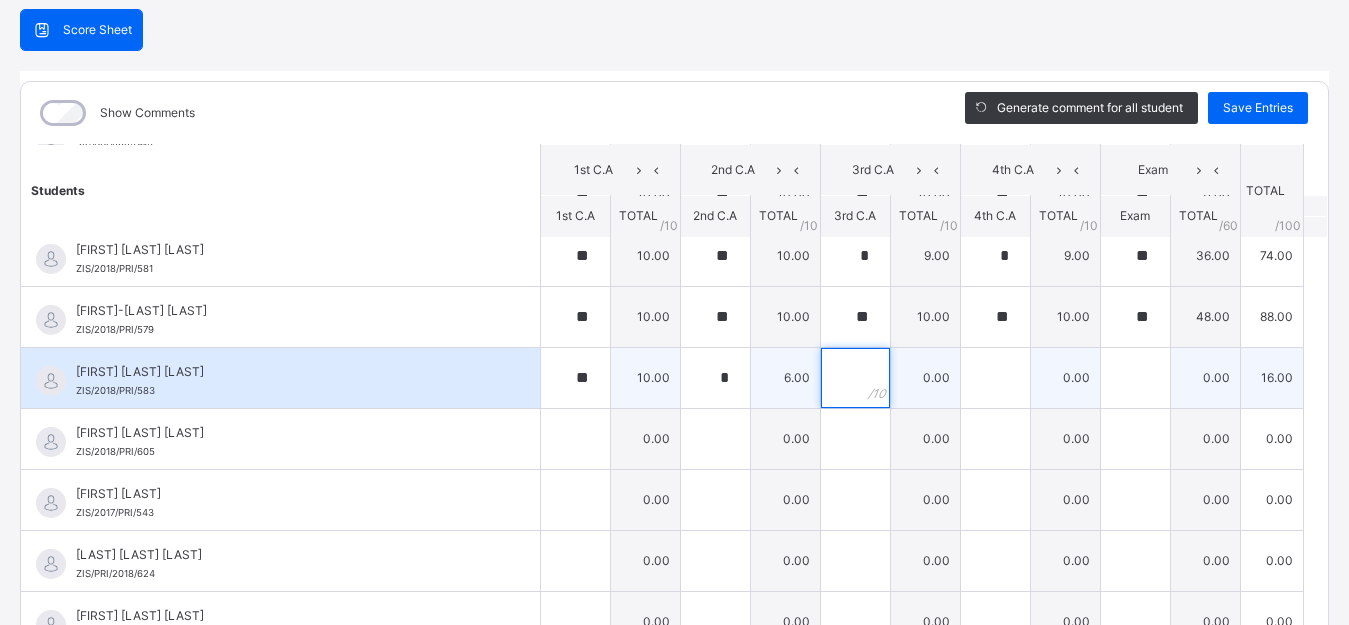 click at bounding box center [855, 378] 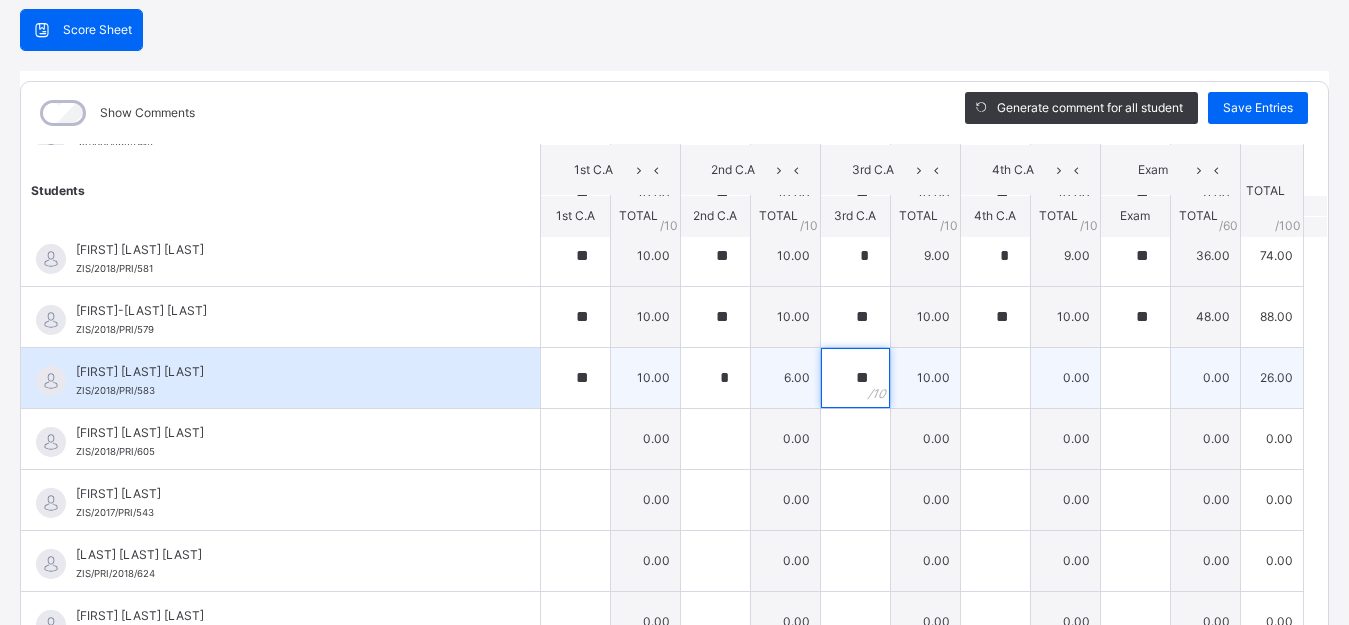 type on "**" 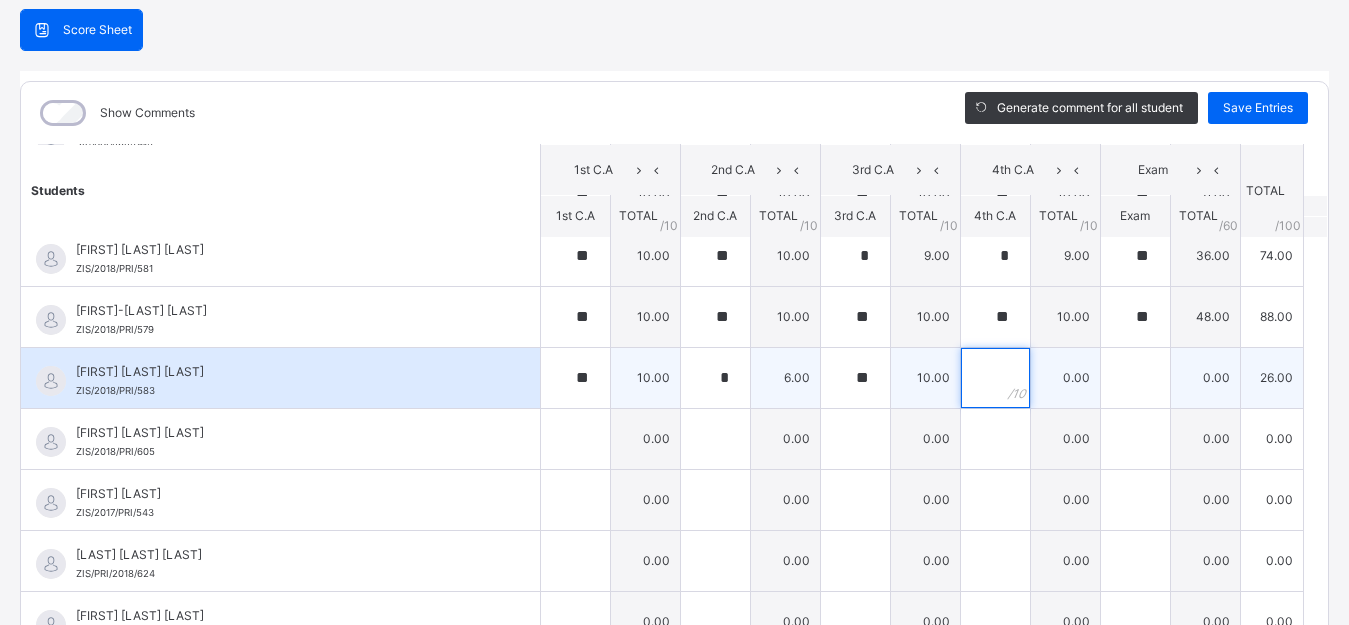click at bounding box center (995, 378) 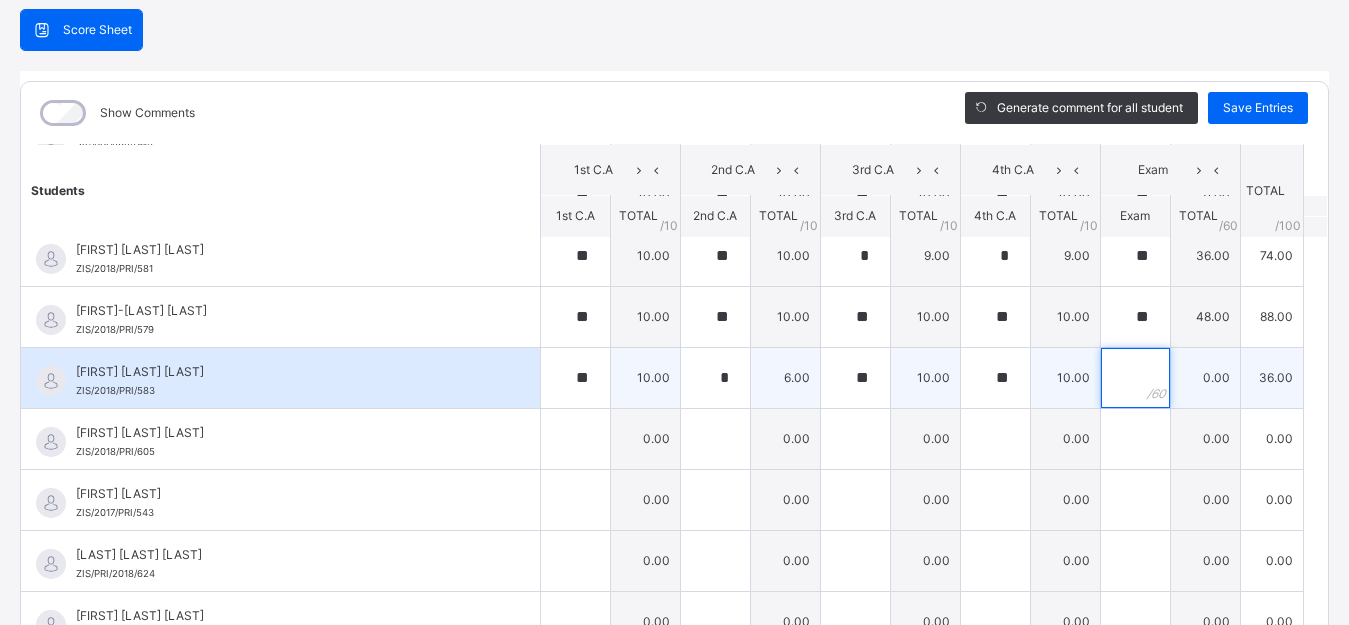click at bounding box center [1135, 378] 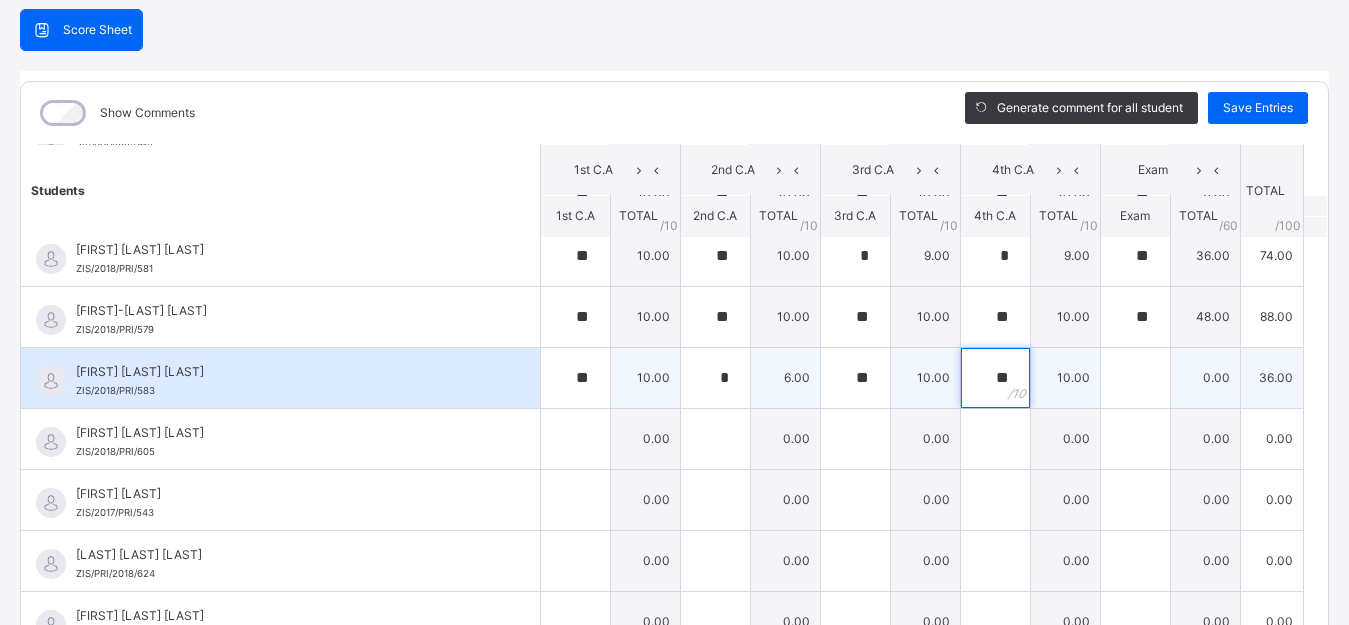 click on "**" at bounding box center (995, 378) 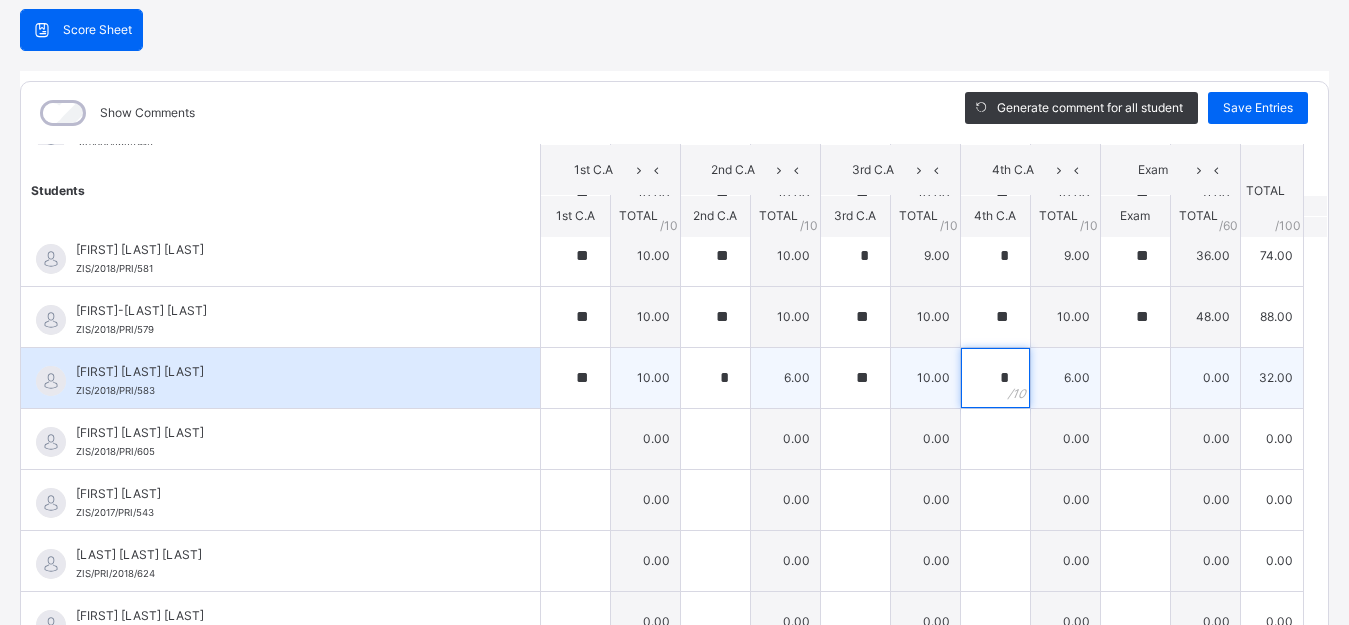 type on "*" 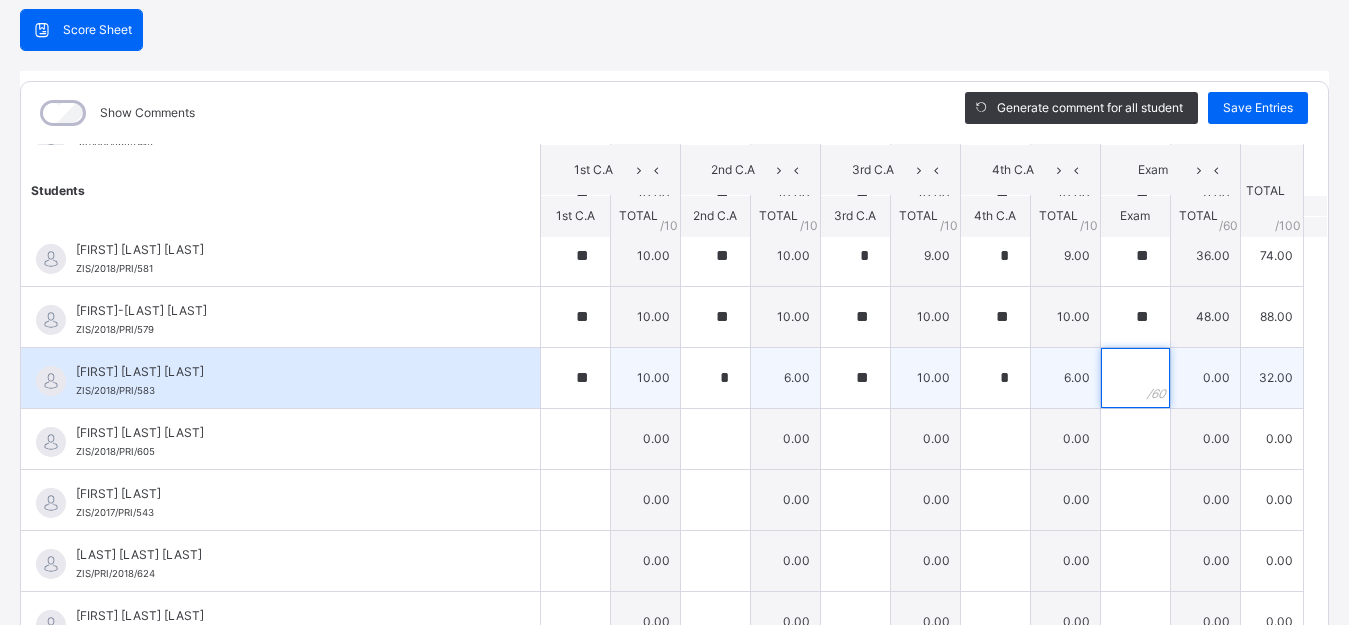 click at bounding box center [1135, 378] 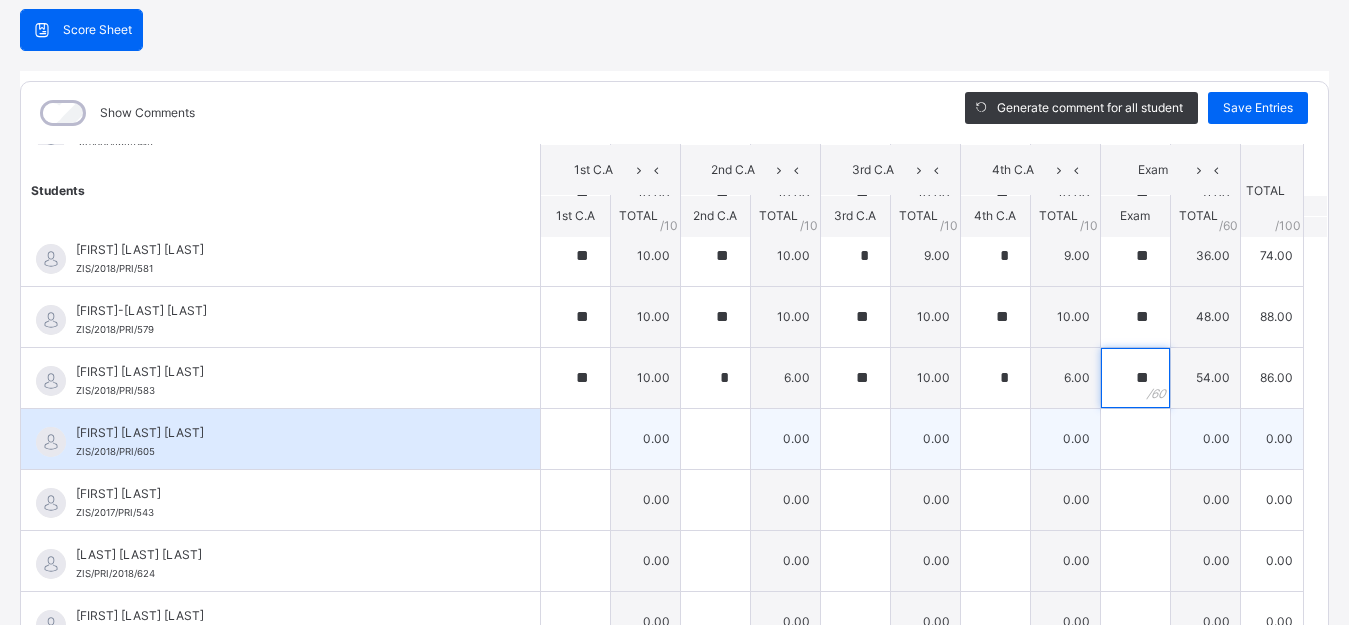 type on "**" 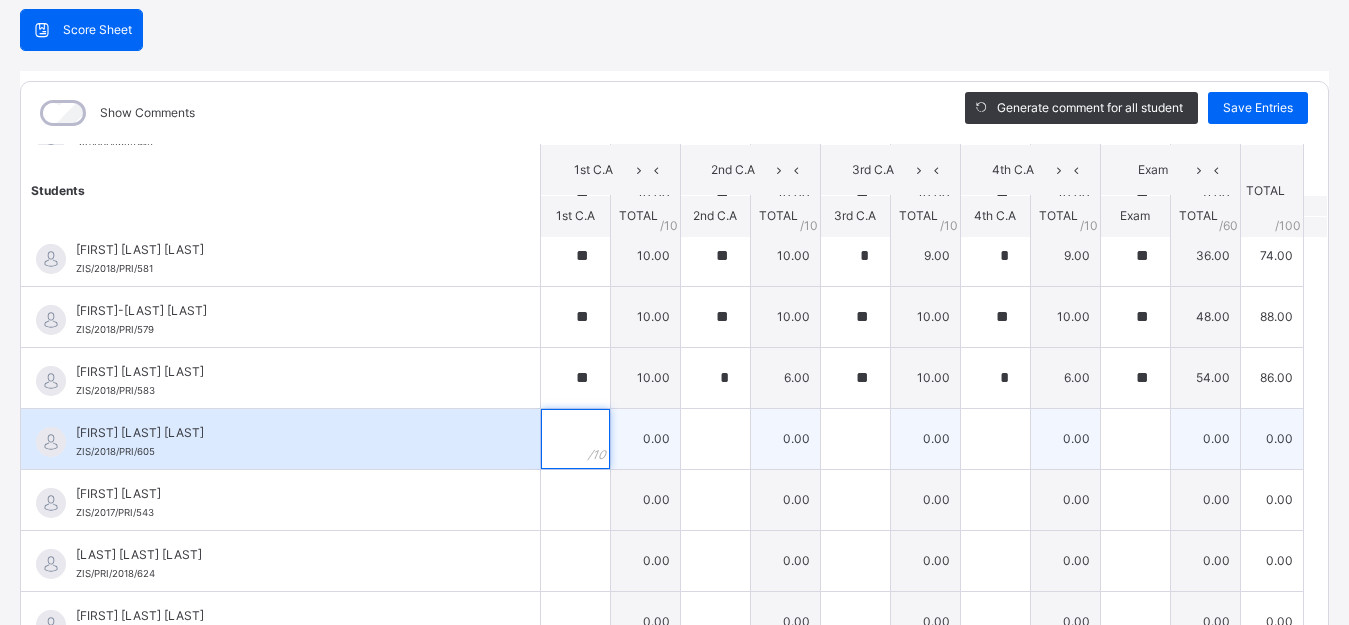 click at bounding box center [575, 439] 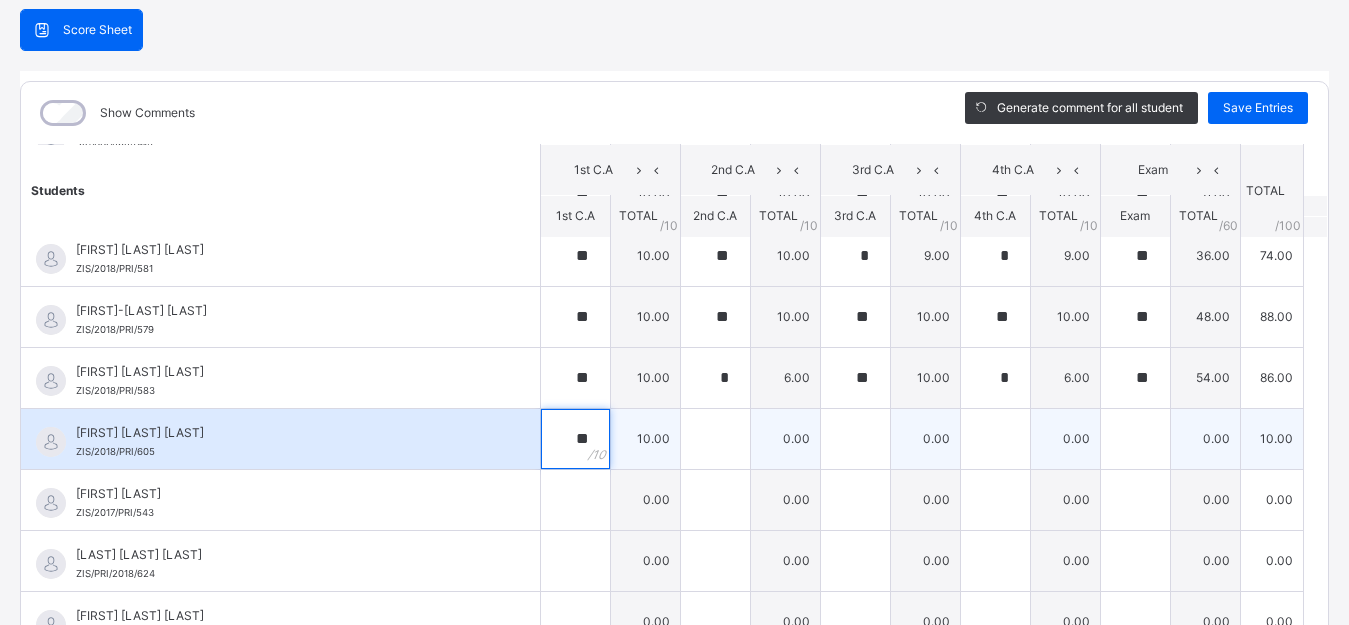 type on "**" 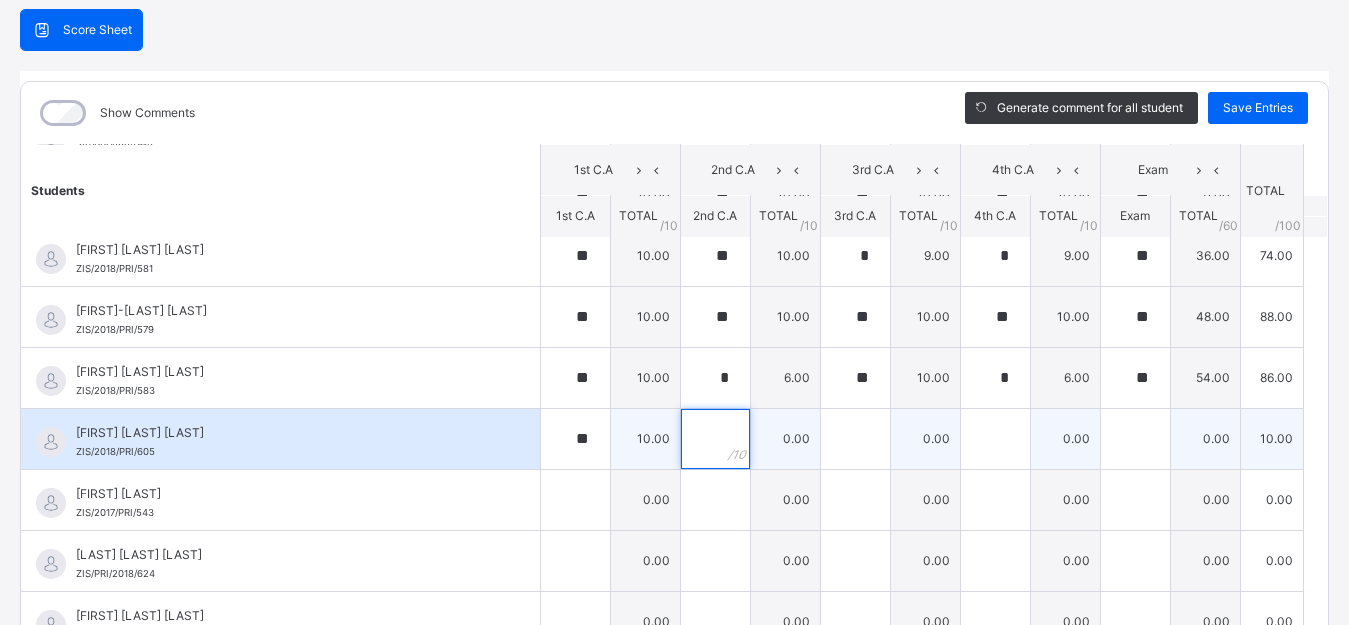 click at bounding box center [715, 439] 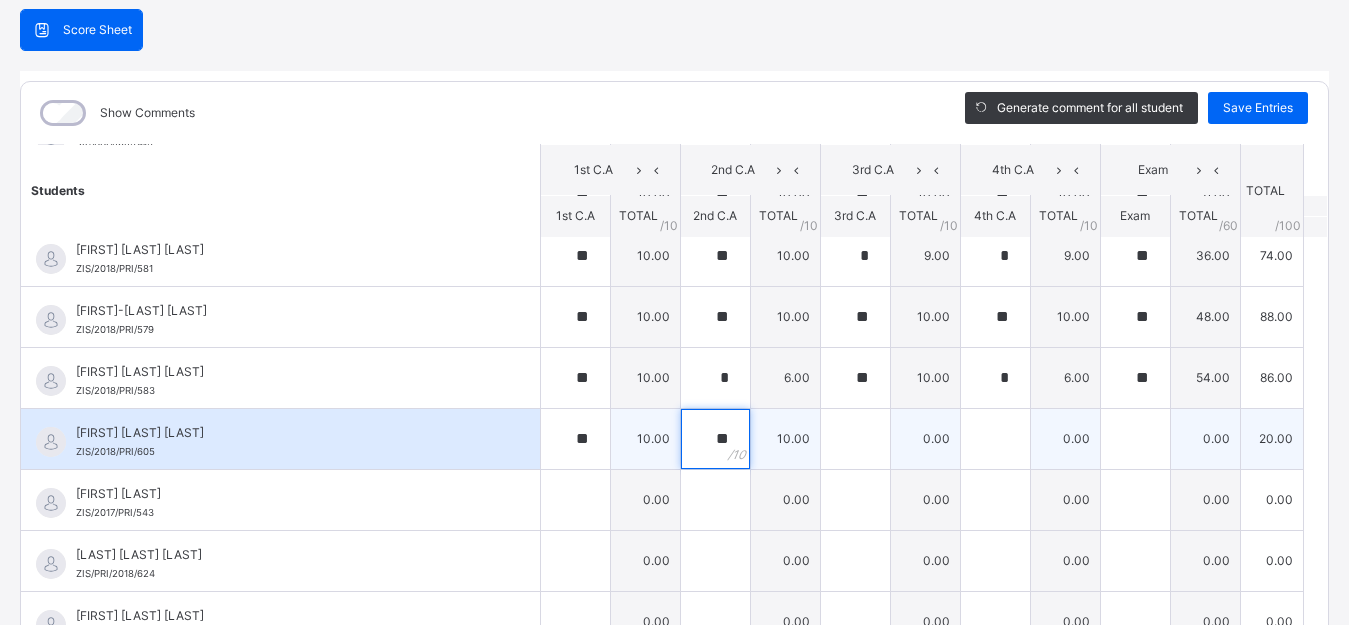 type on "**" 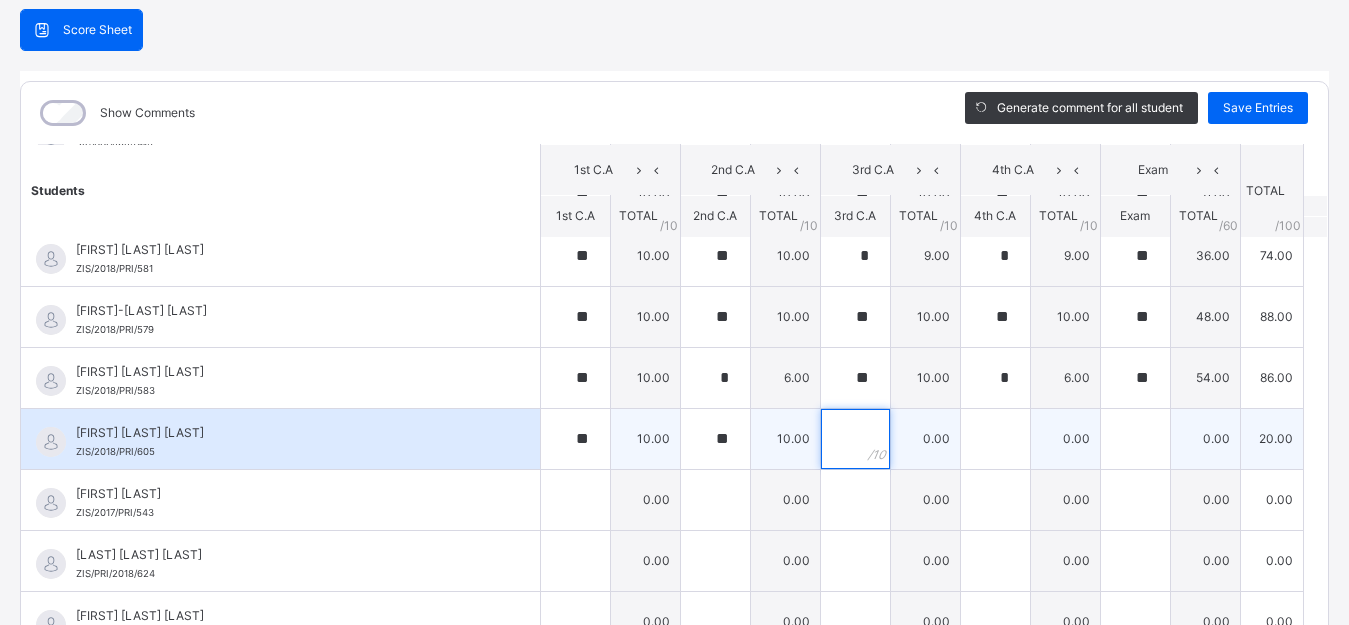 click at bounding box center (855, 439) 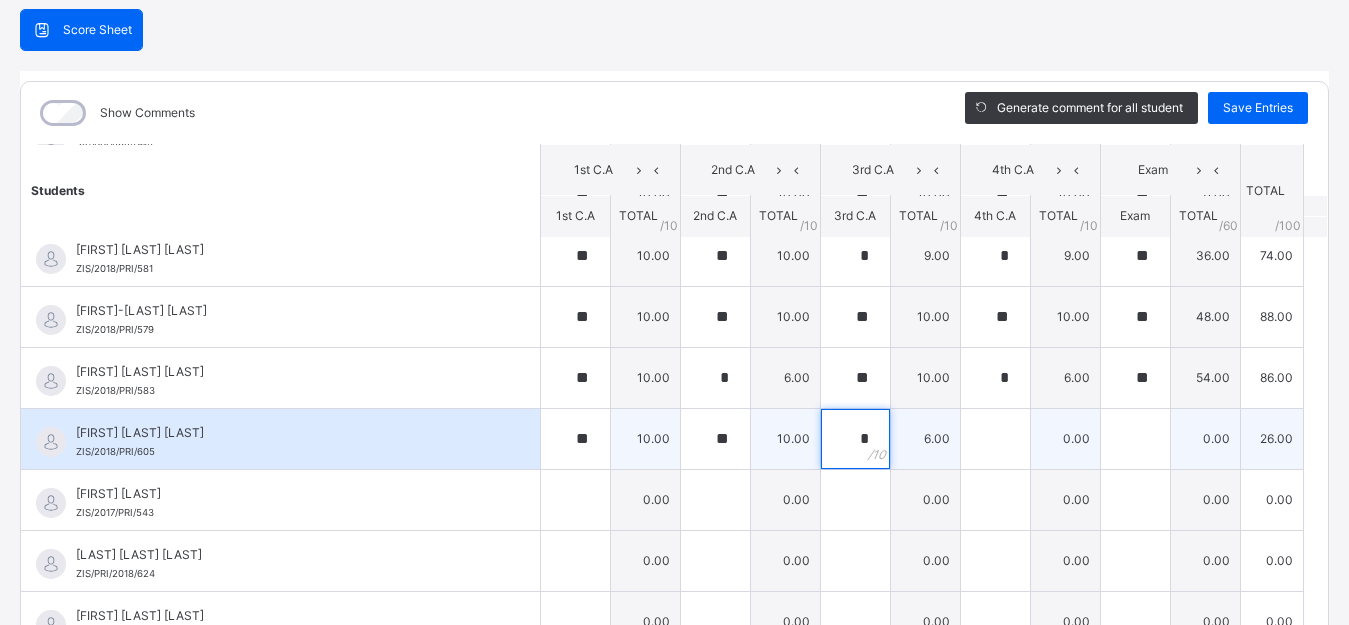 type on "*" 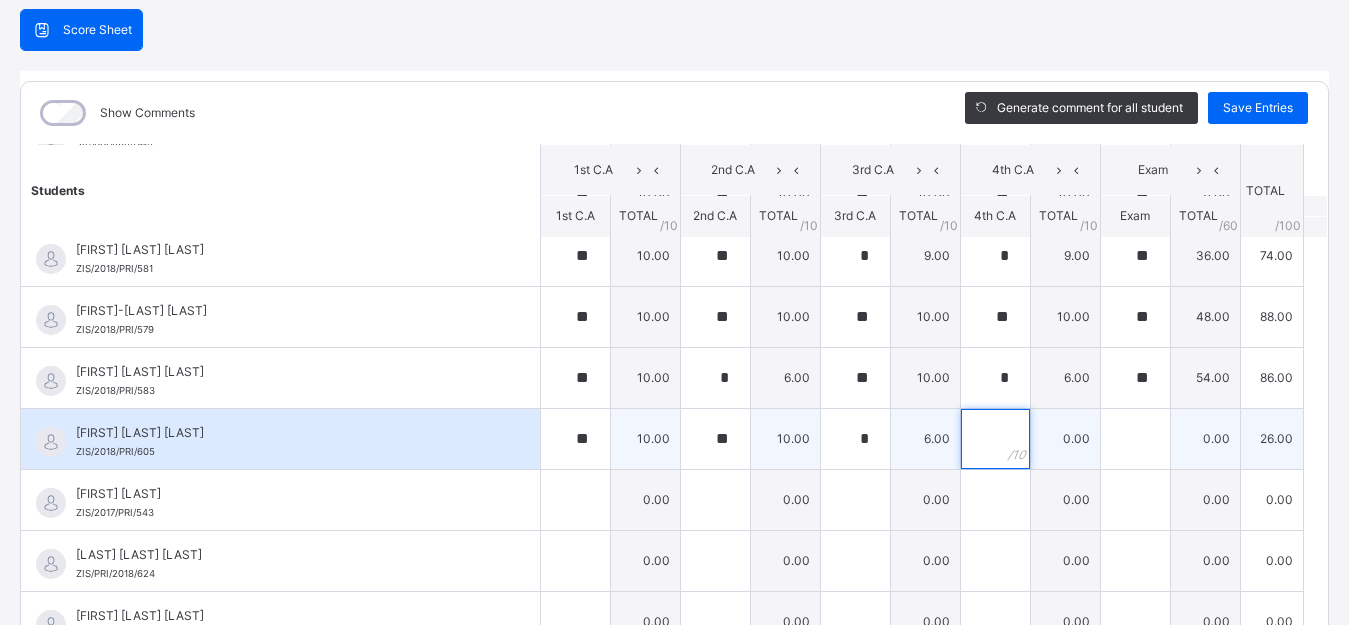 click at bounding box center [995, 439] 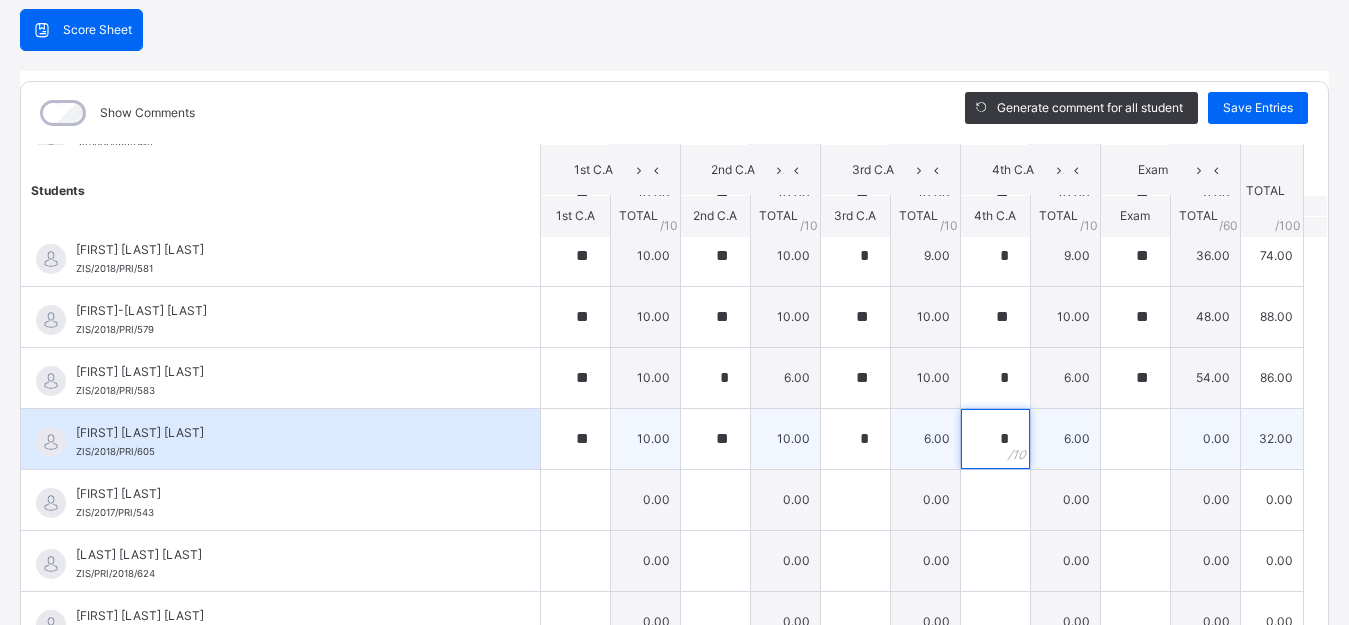 type on "*" 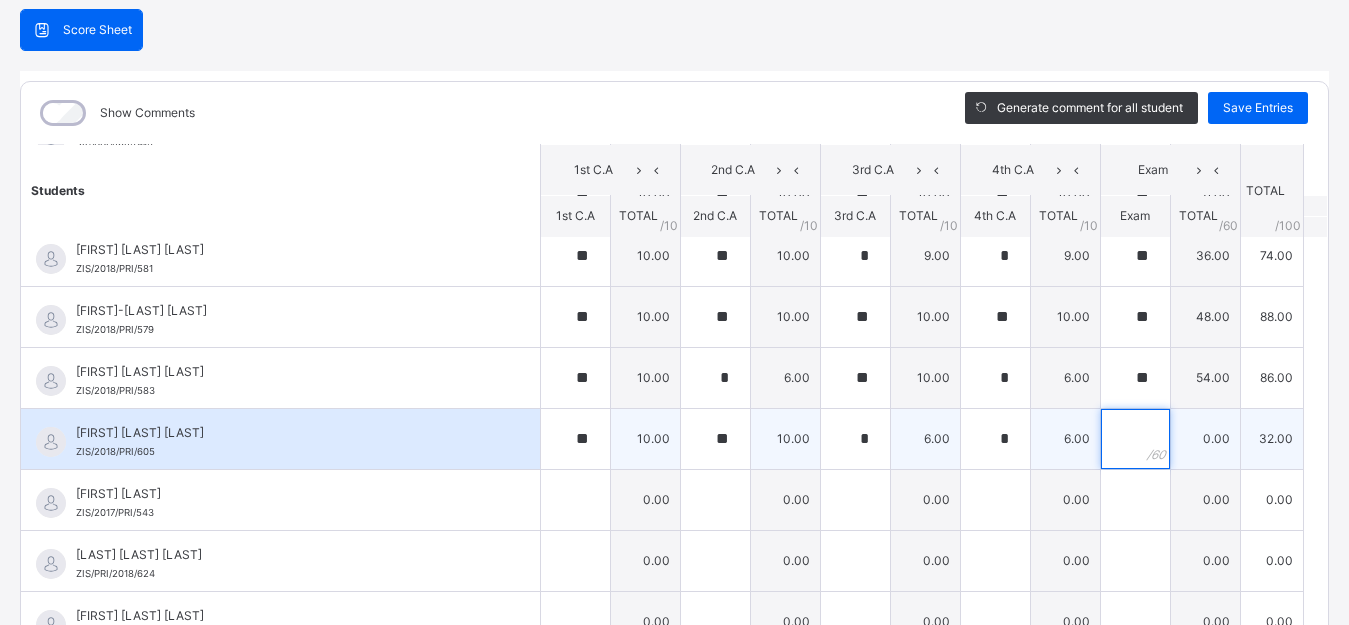 click at bounding box center [1135, 439] 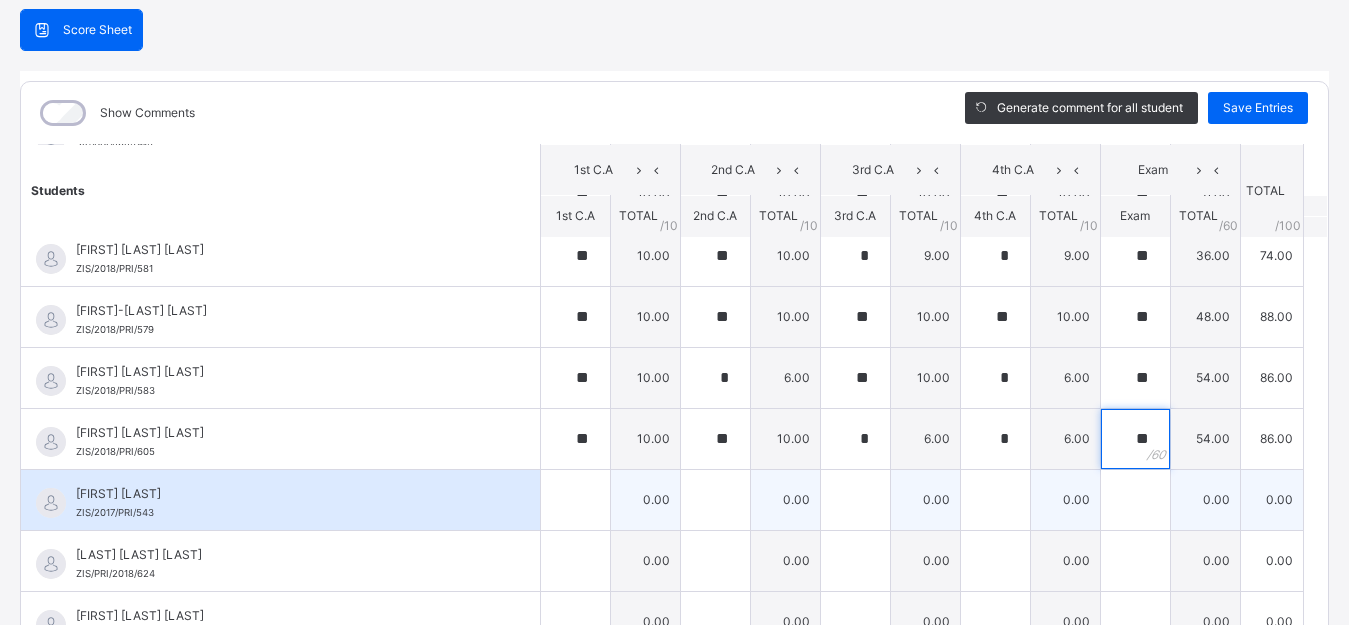 type on "**" 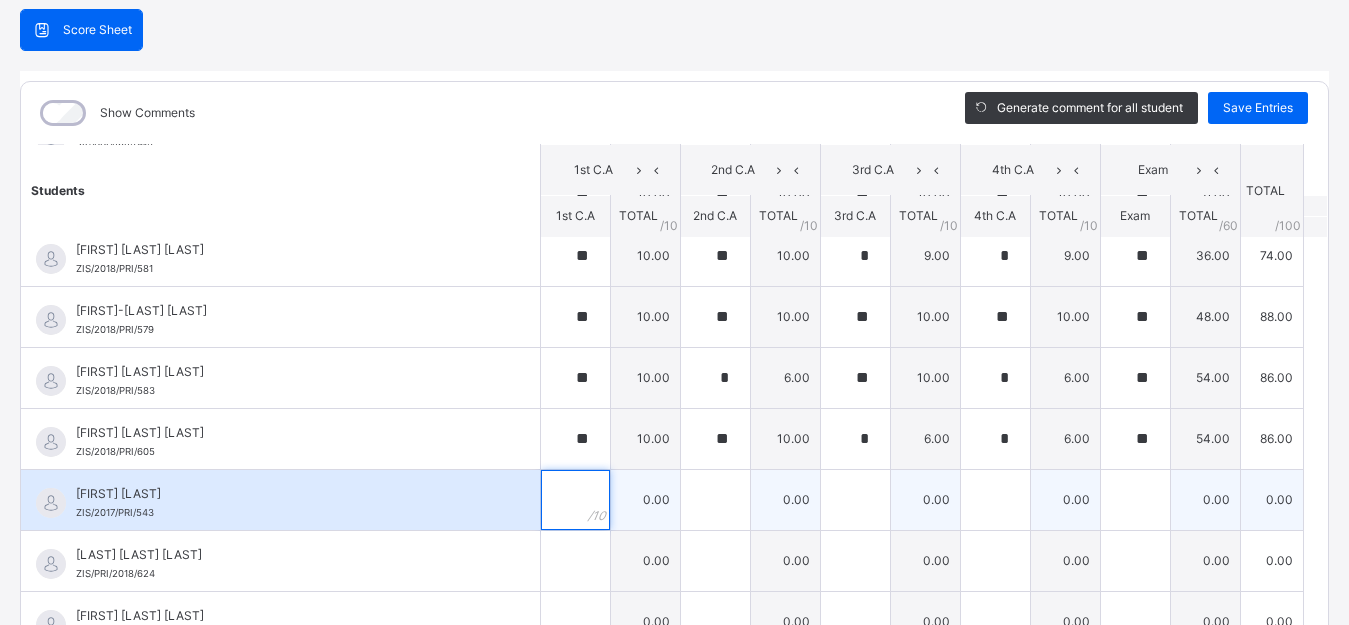 click at bounding box center (575, 500) 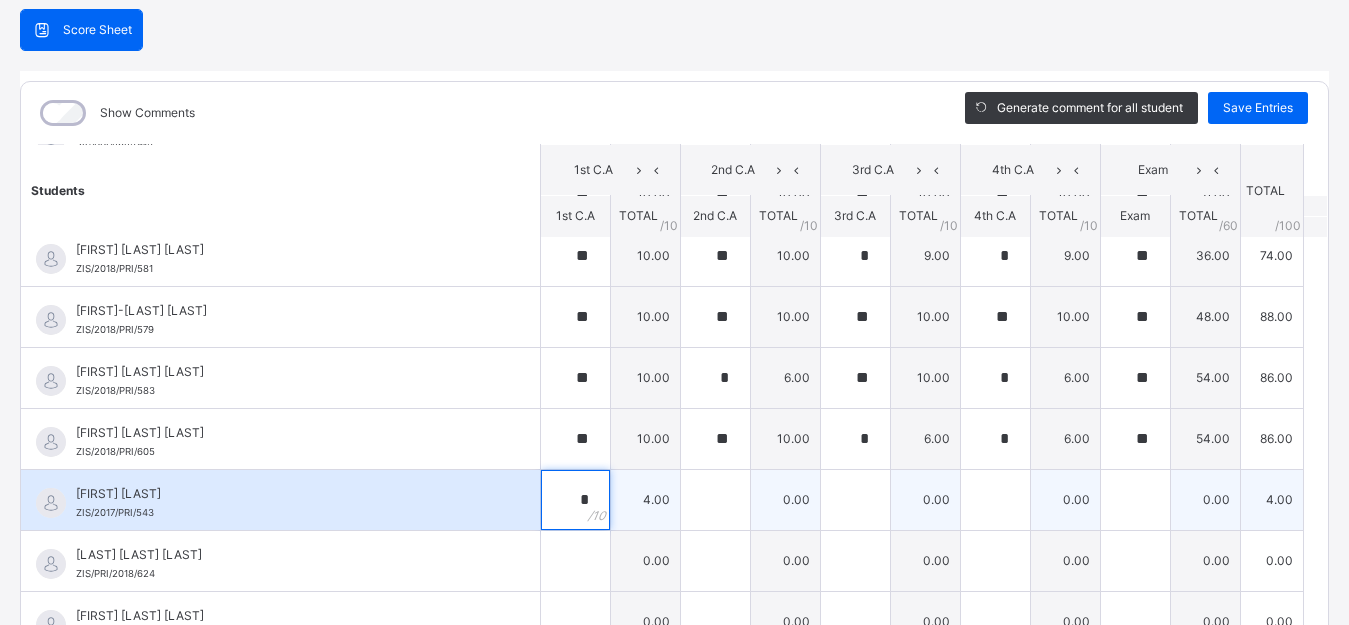 type on "*" 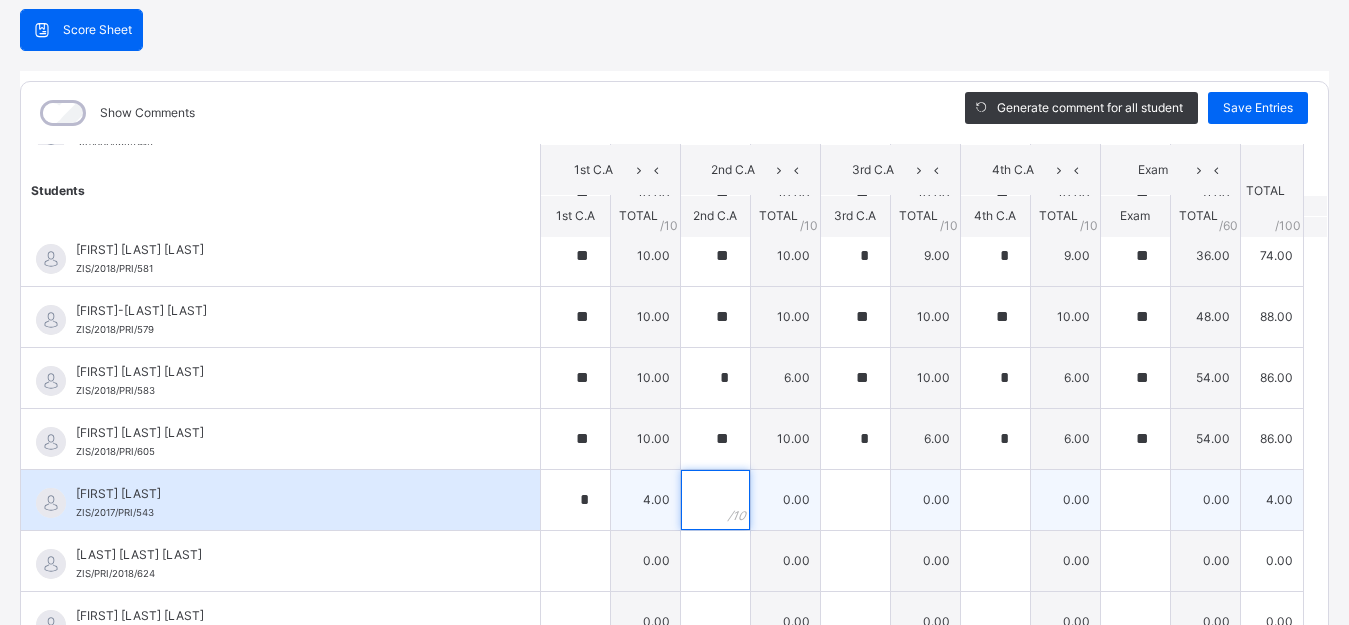 click at bounding box center (715, 500) 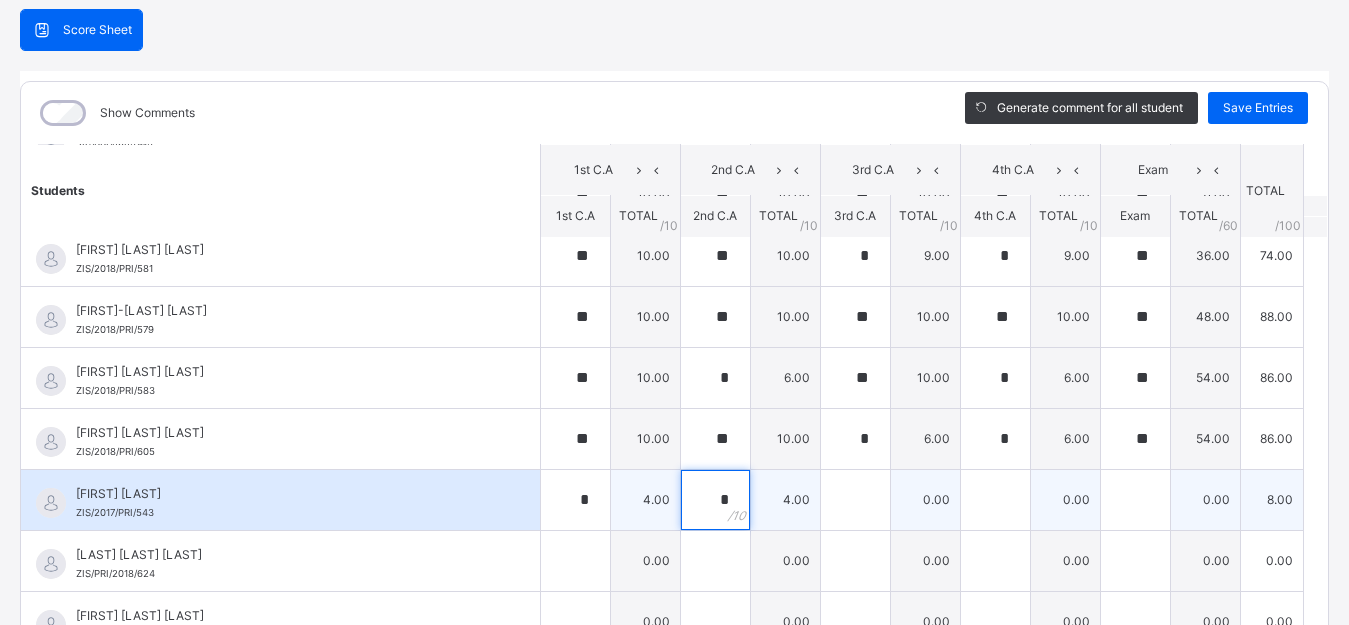 type on "*" 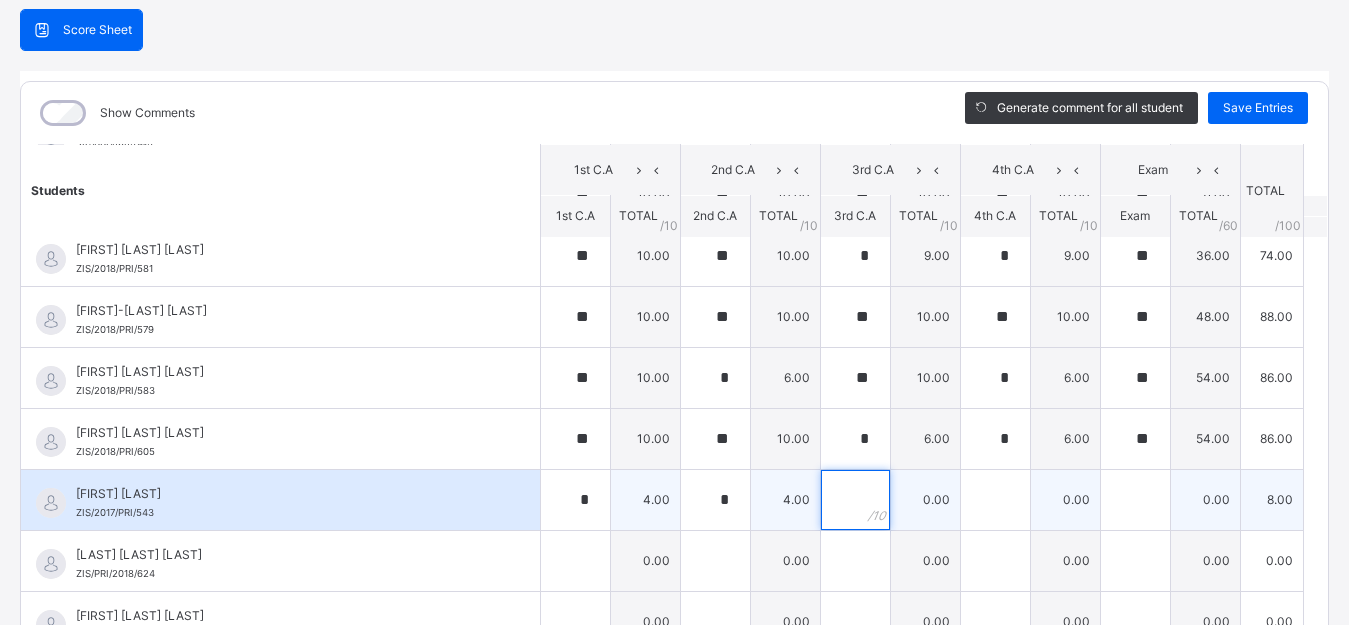 click at bounding box center [855, 500] 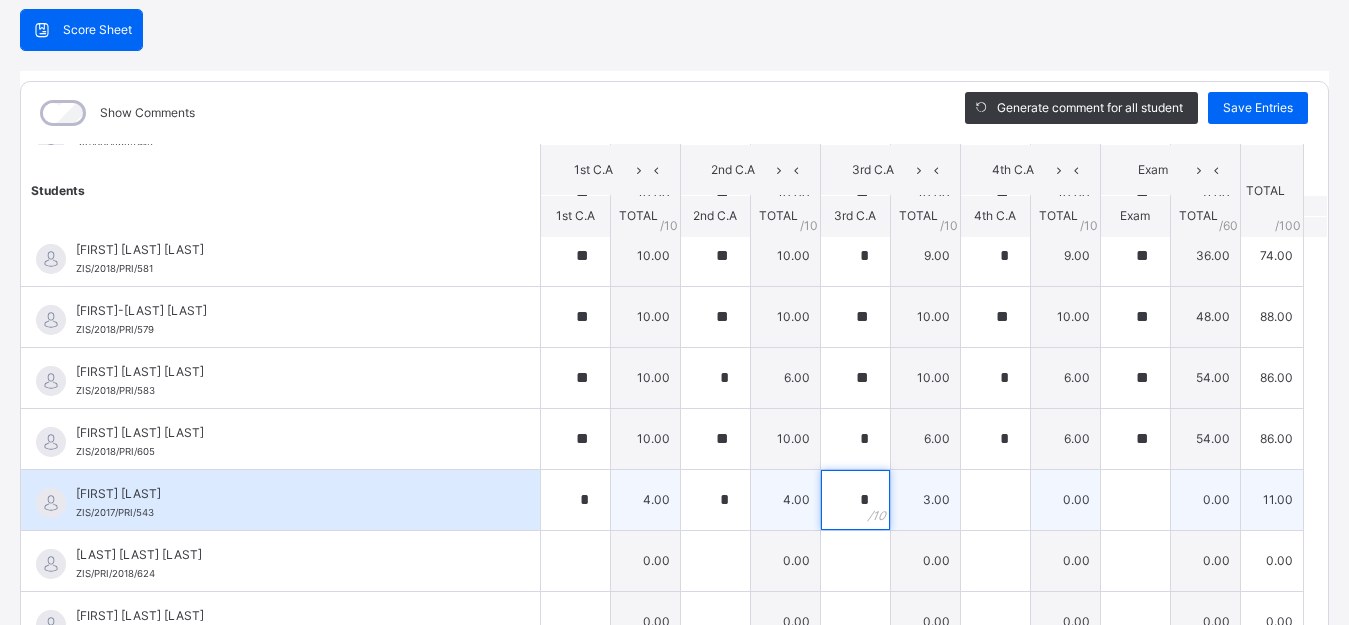 type on "*" 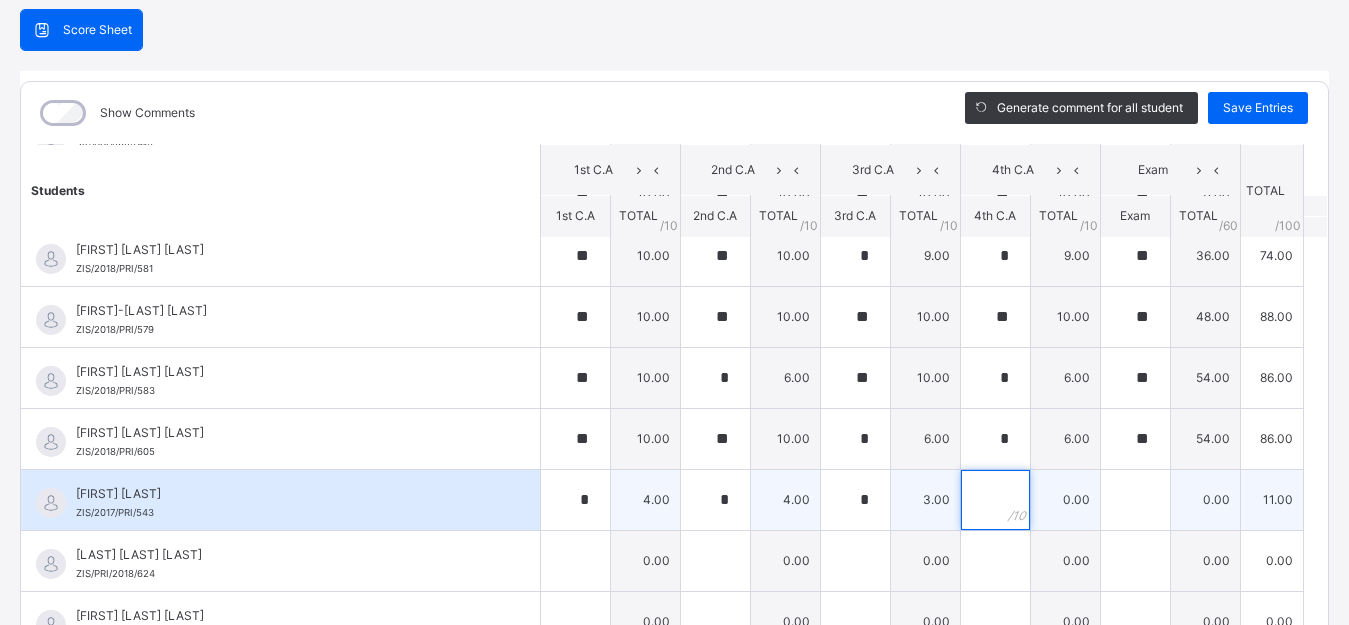 click at bounding box center [995, 500] 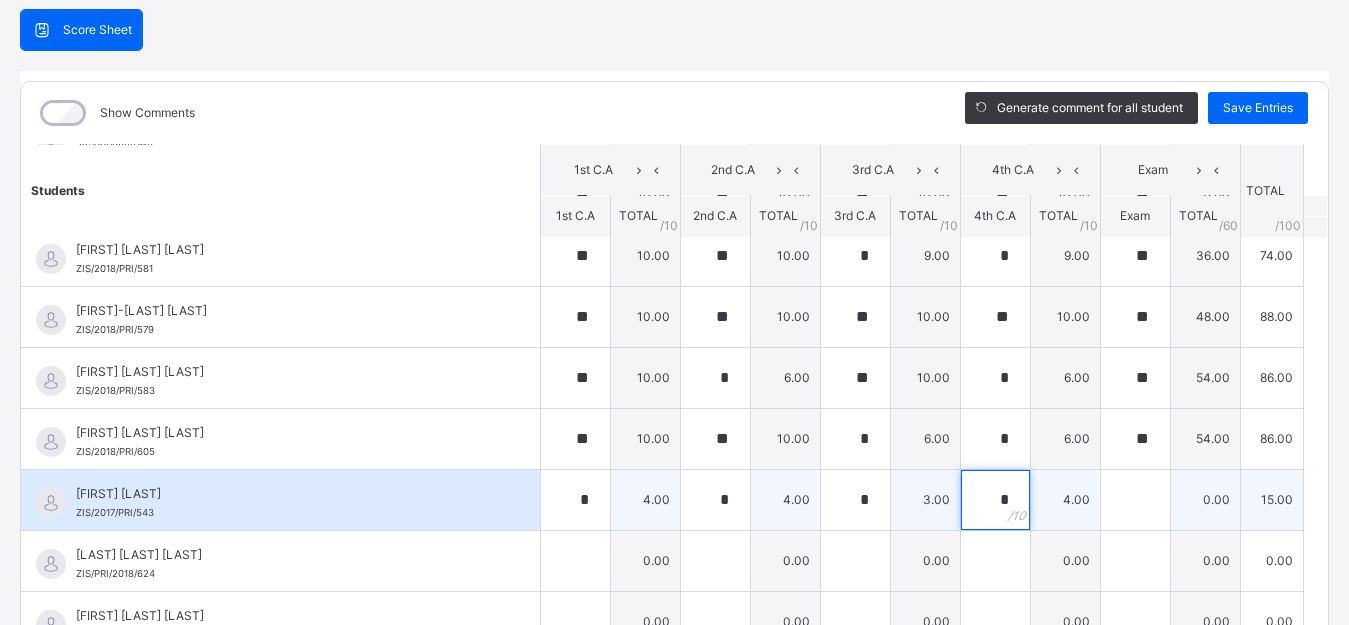 type on "*" 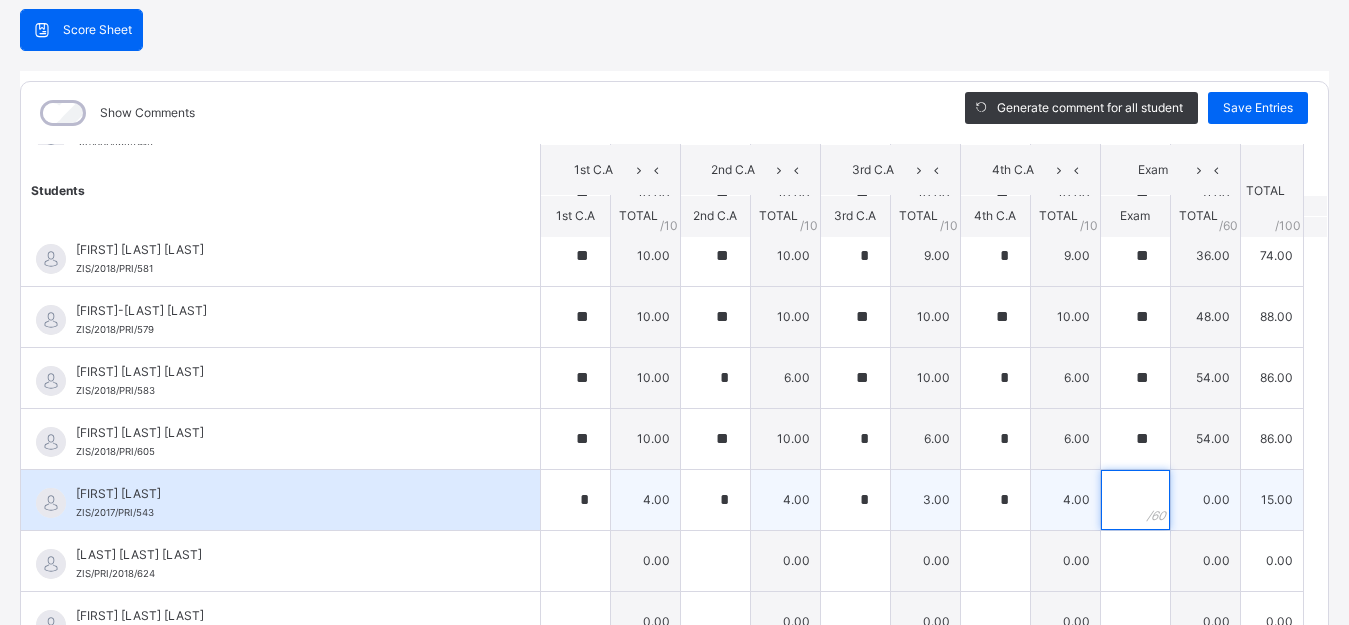 click at bounding box center (1135, 500) 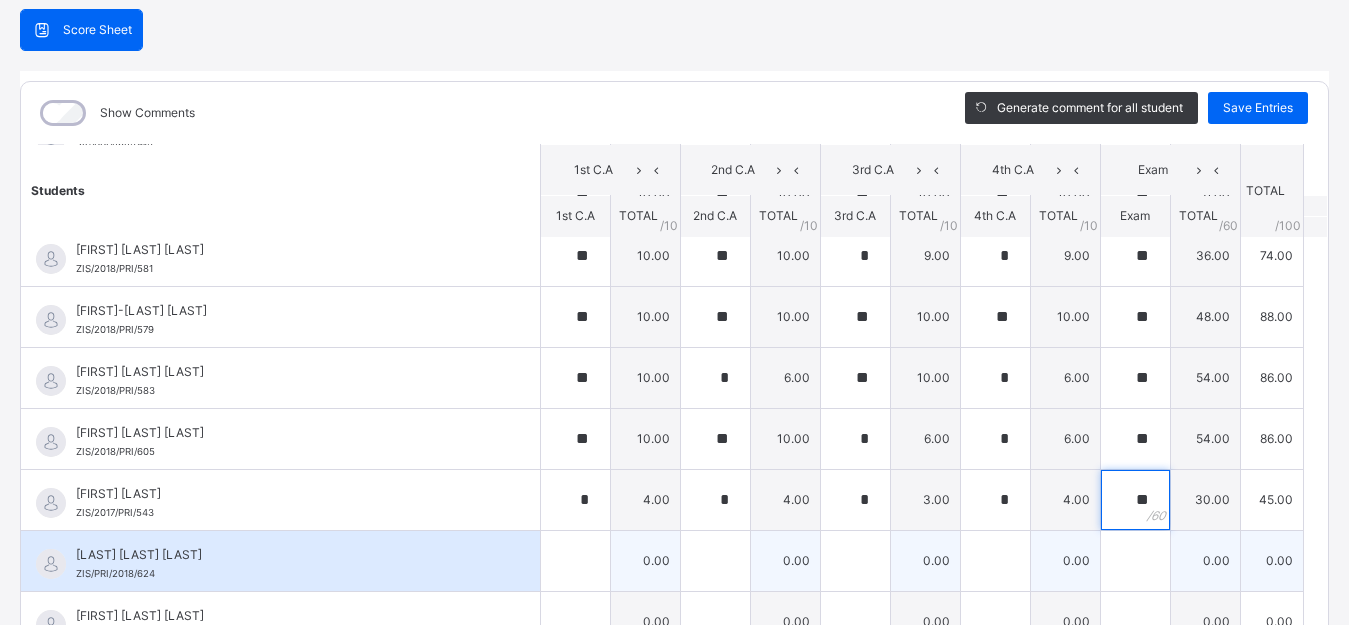 type on "**" 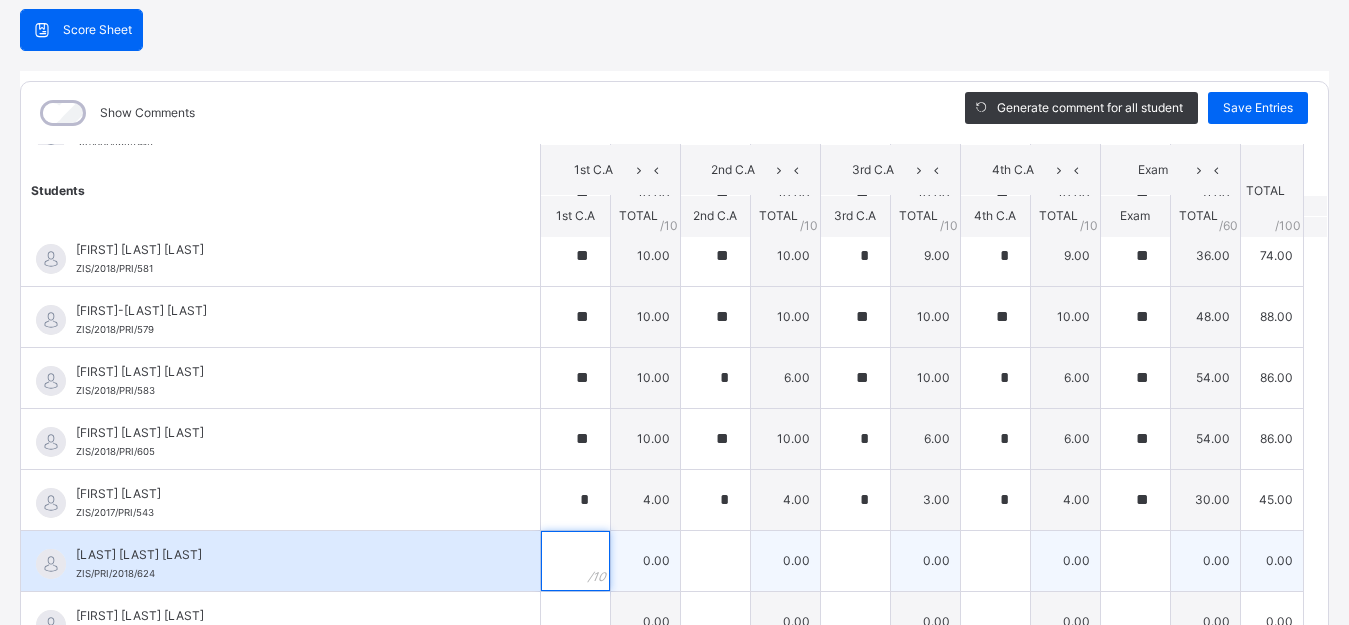 click at bounding box center [575, 561] 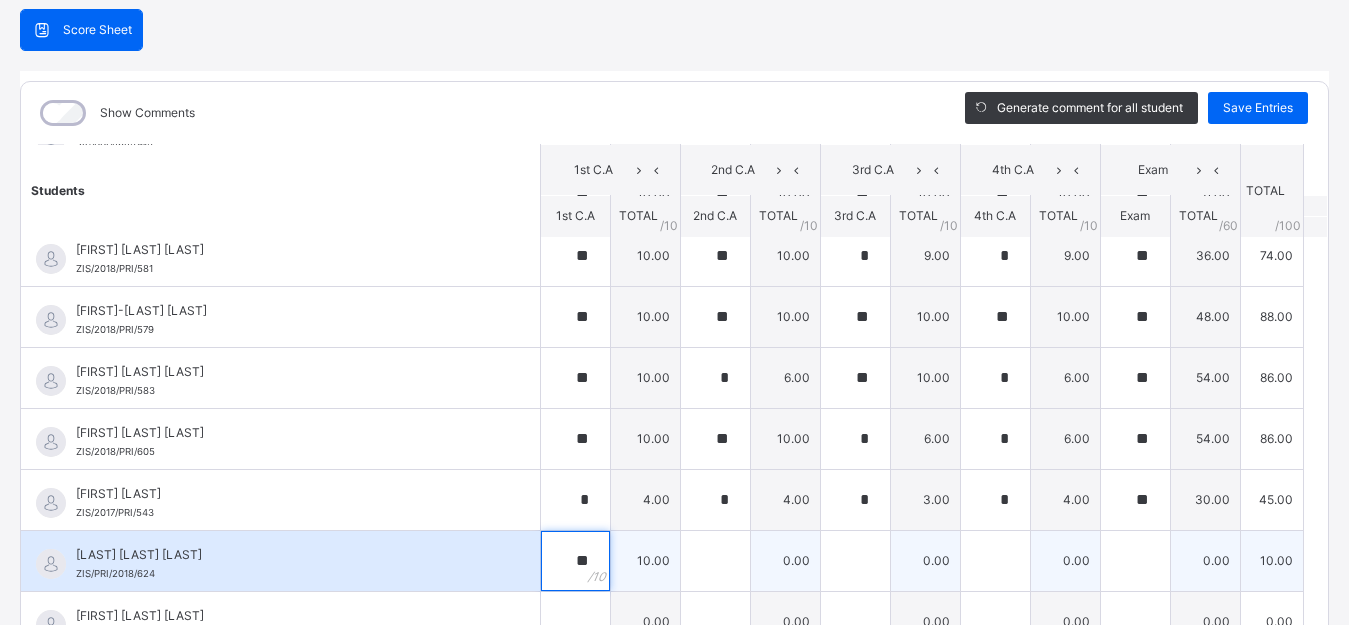 type on "**" 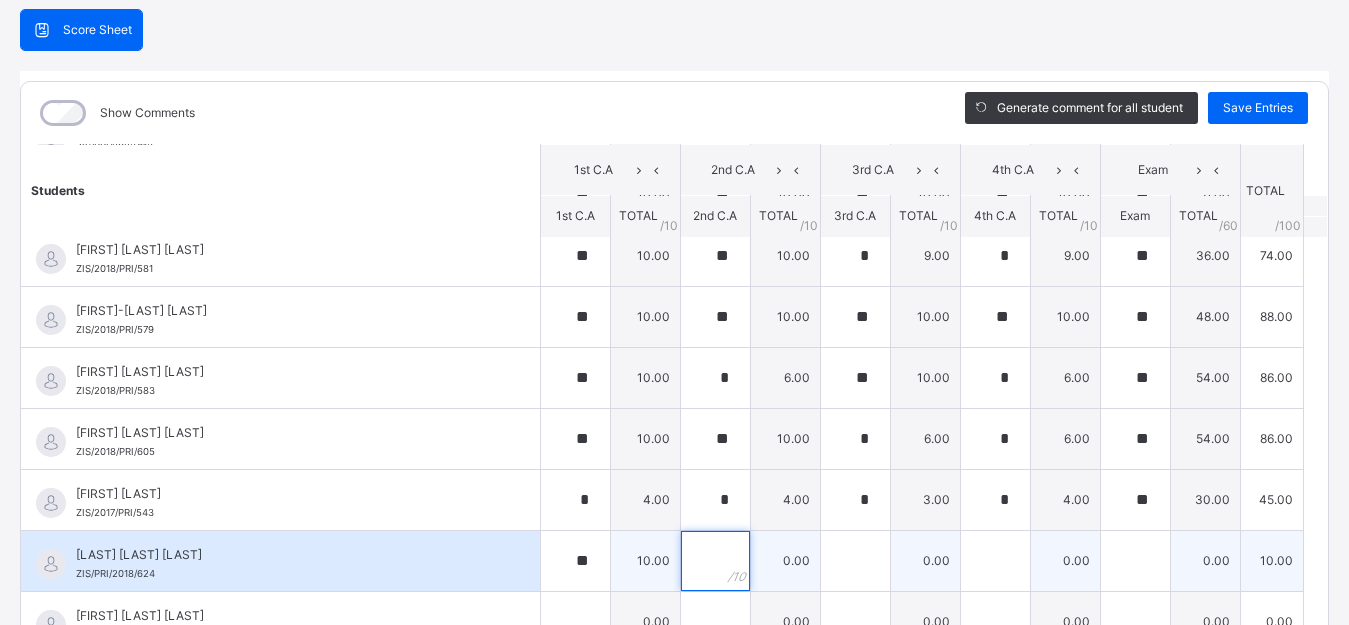 click at bounding box center [715, 561] 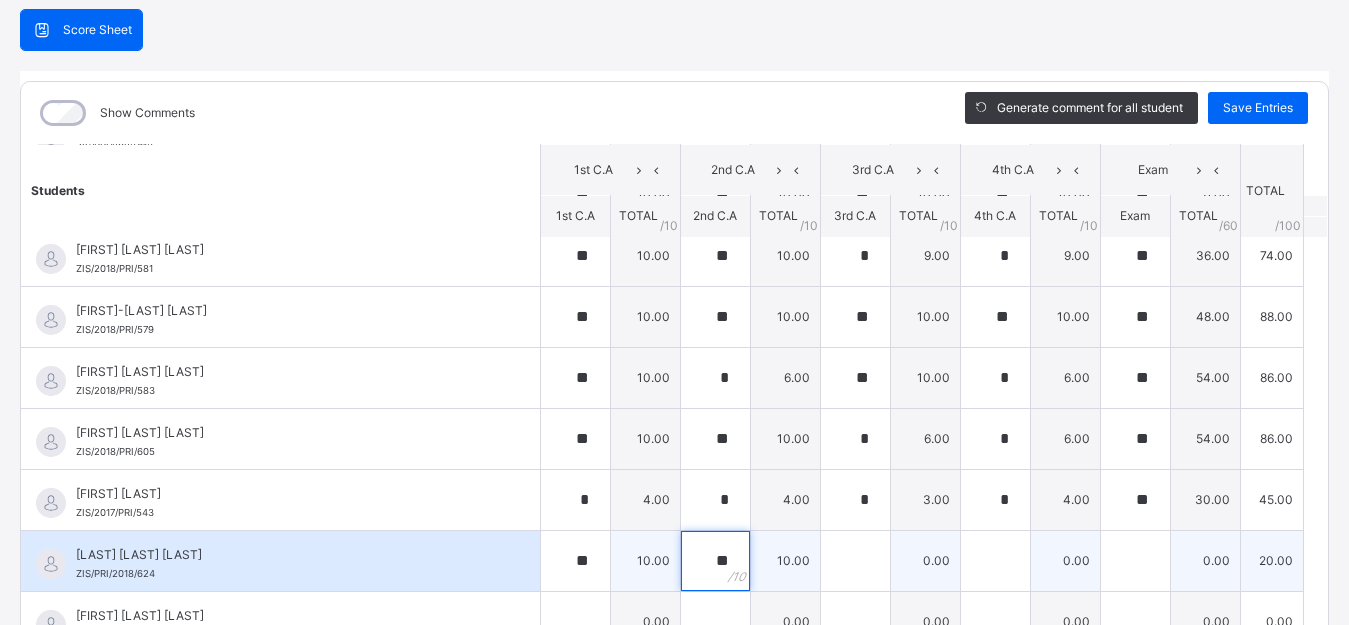 type on "**" 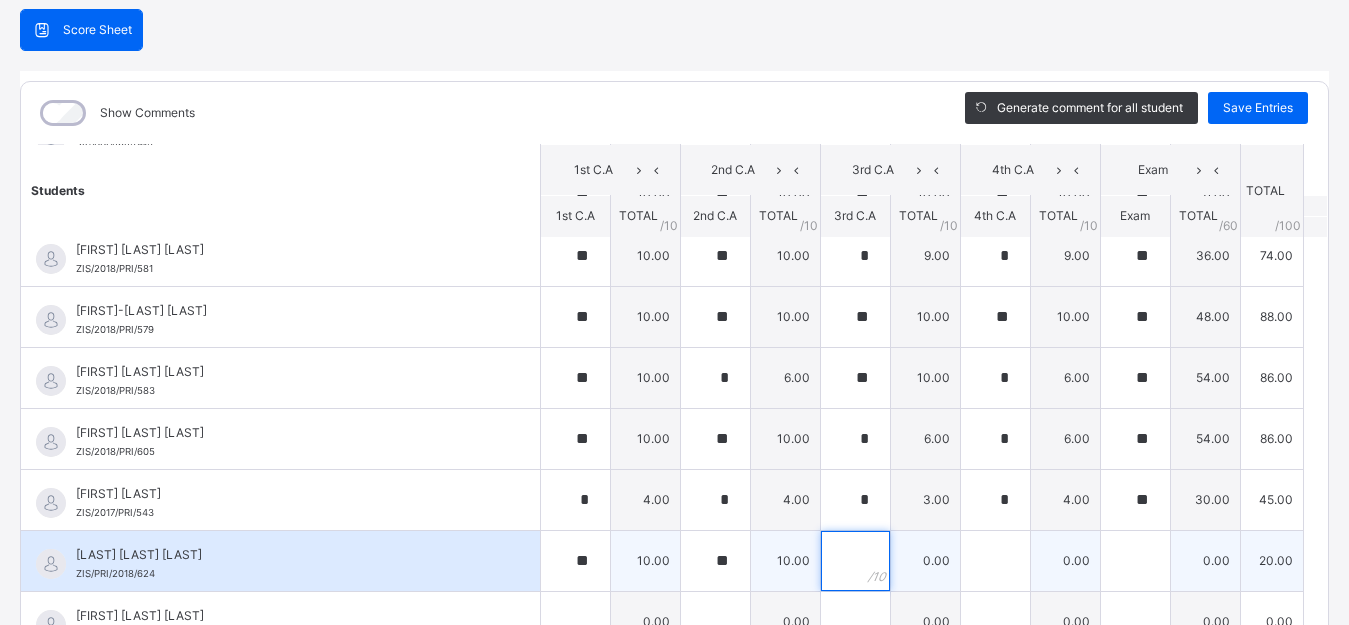 click at bounding box center [855, 561] 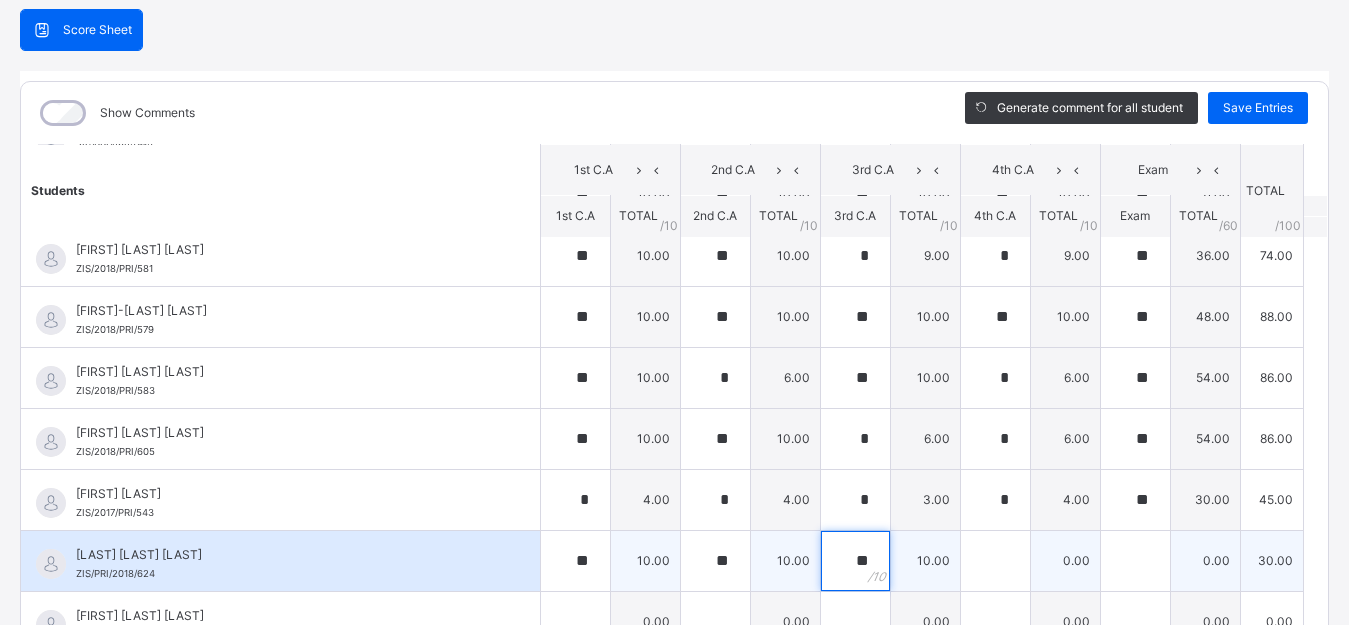 type on "**" 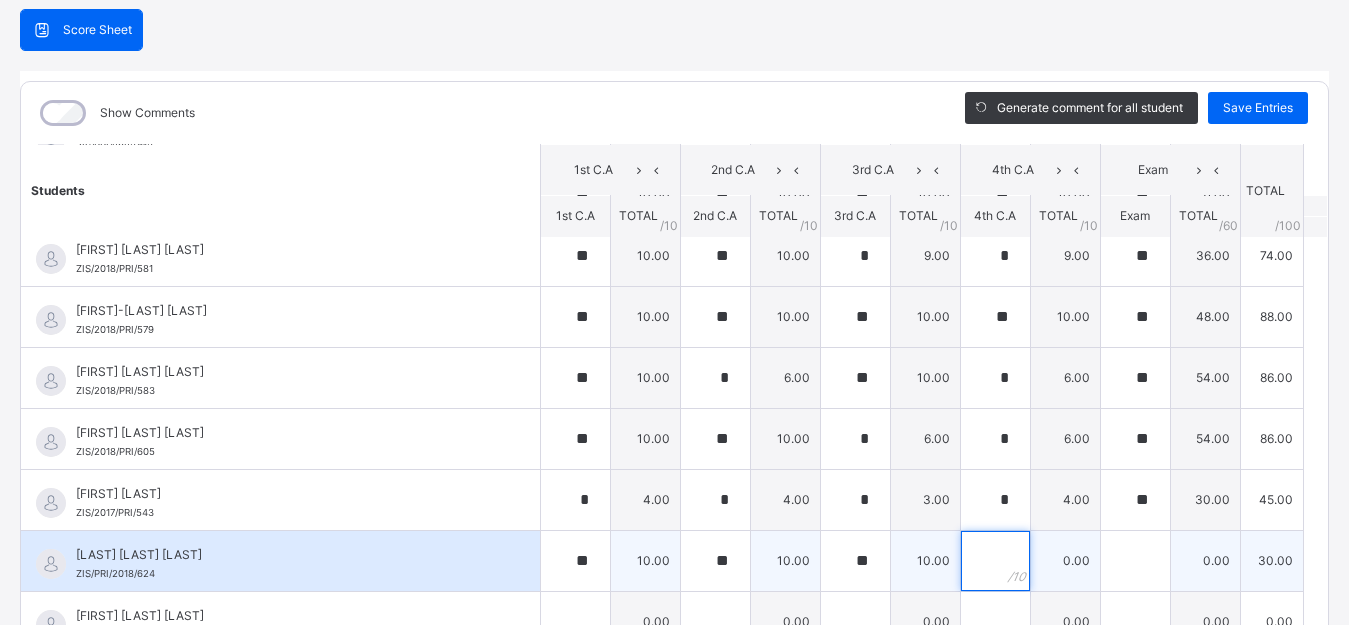 click at bounding box center [995, 561] 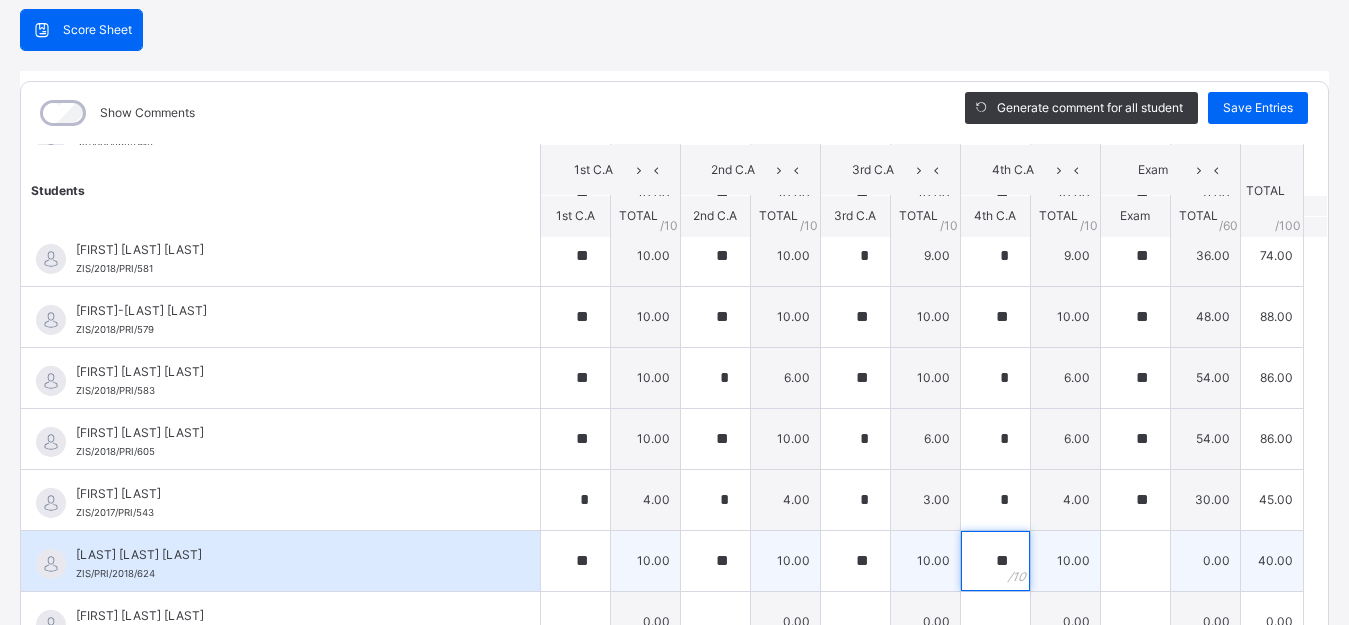type on "**" 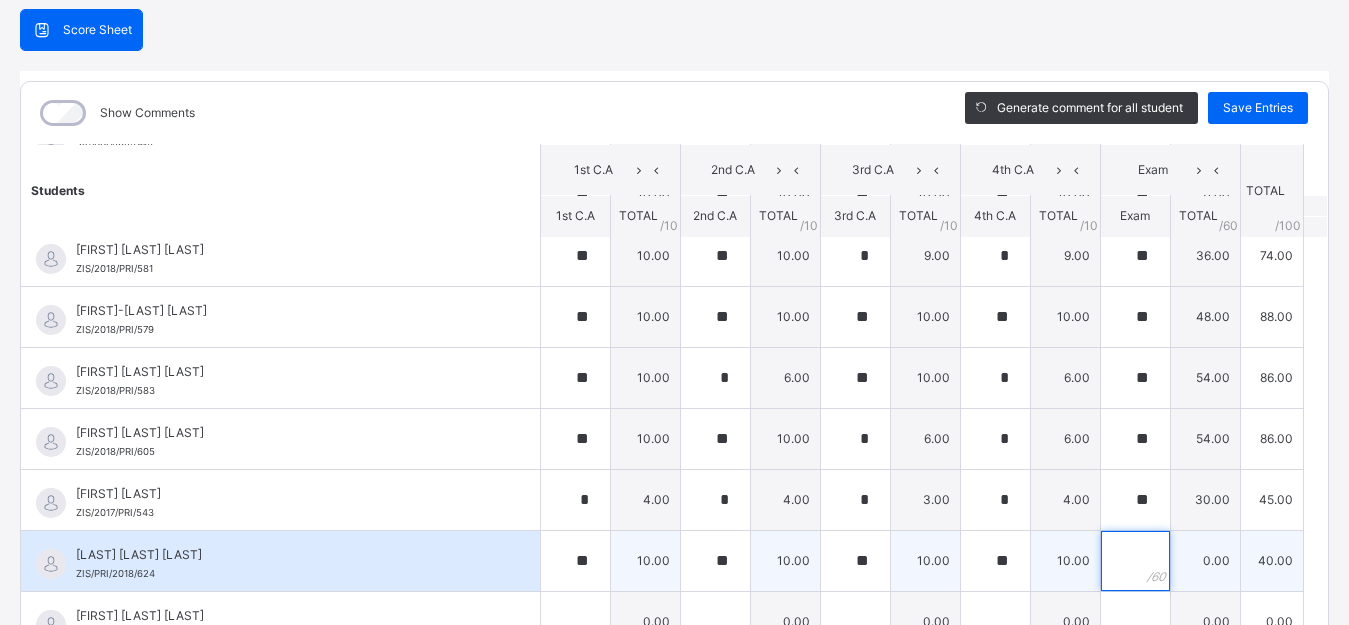 click at bounding box center (1135, 561) 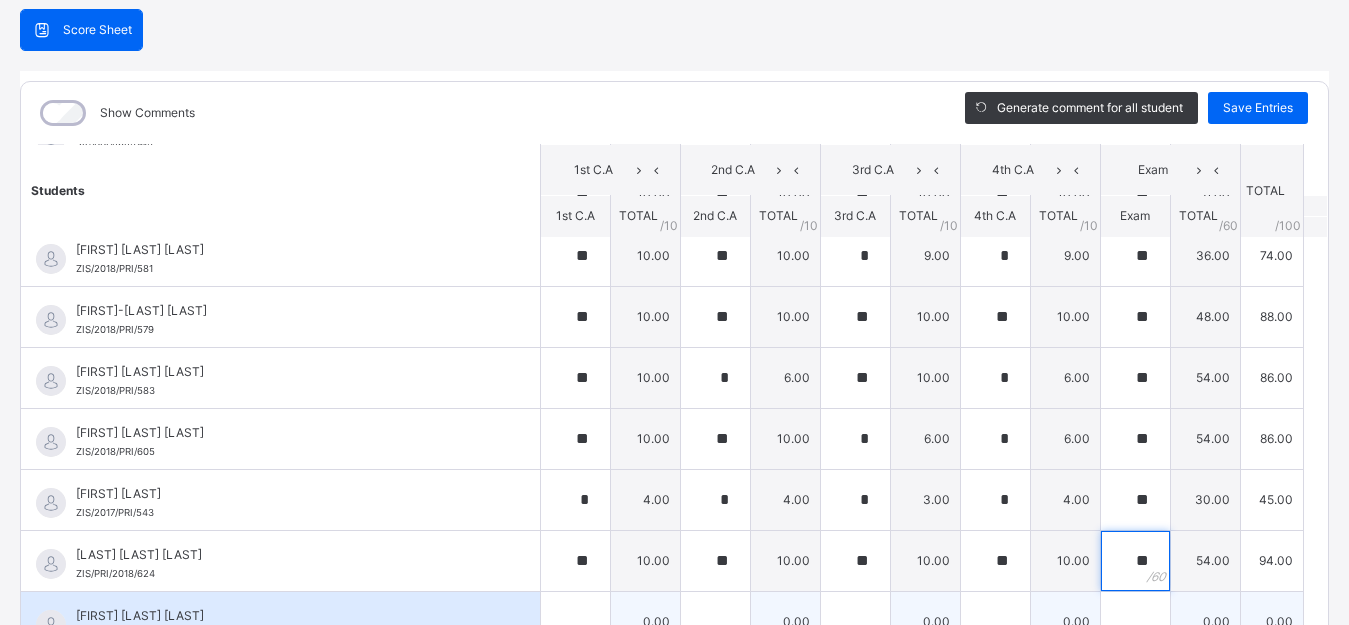 type on "**" 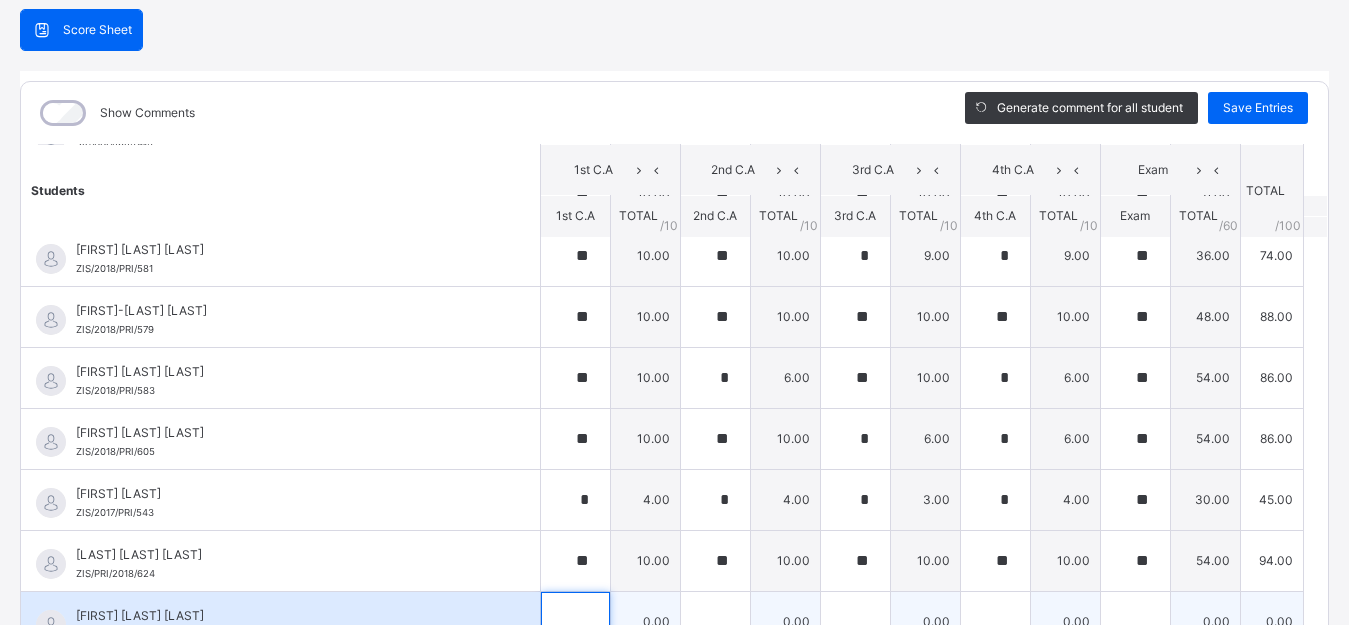 click at bounding box center (575, 622) 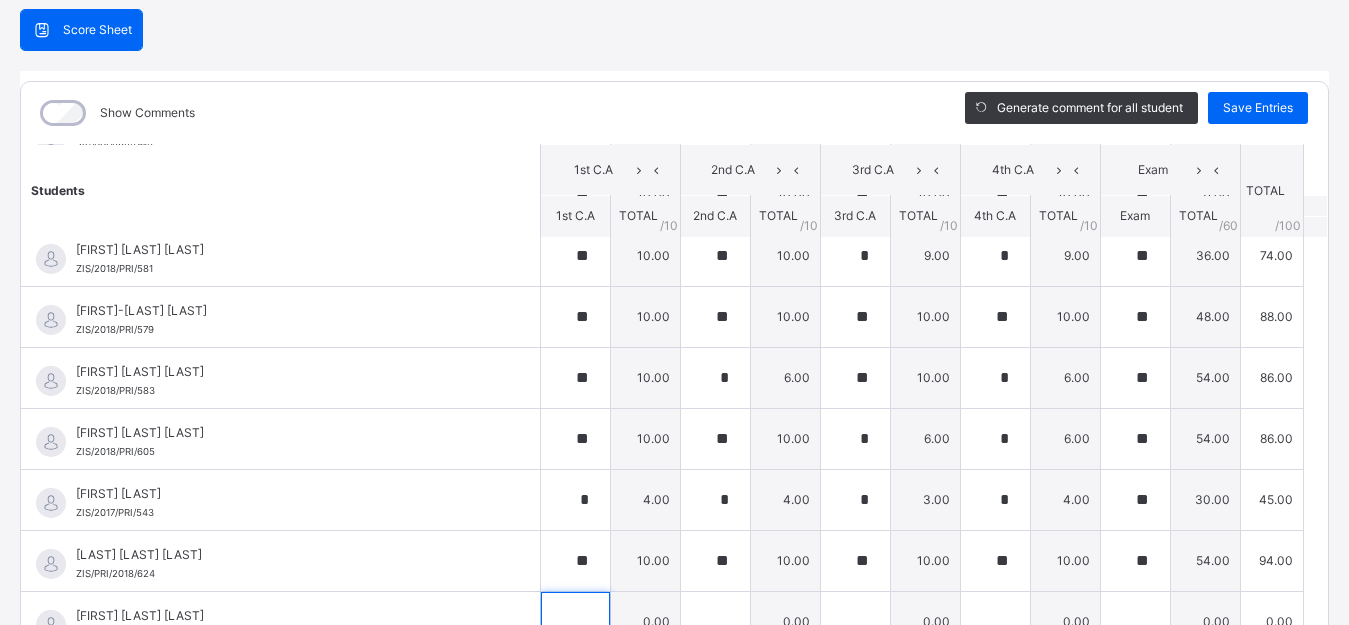 scroll, scrollTop: 471, scrollLeft: 0, axis: vertical 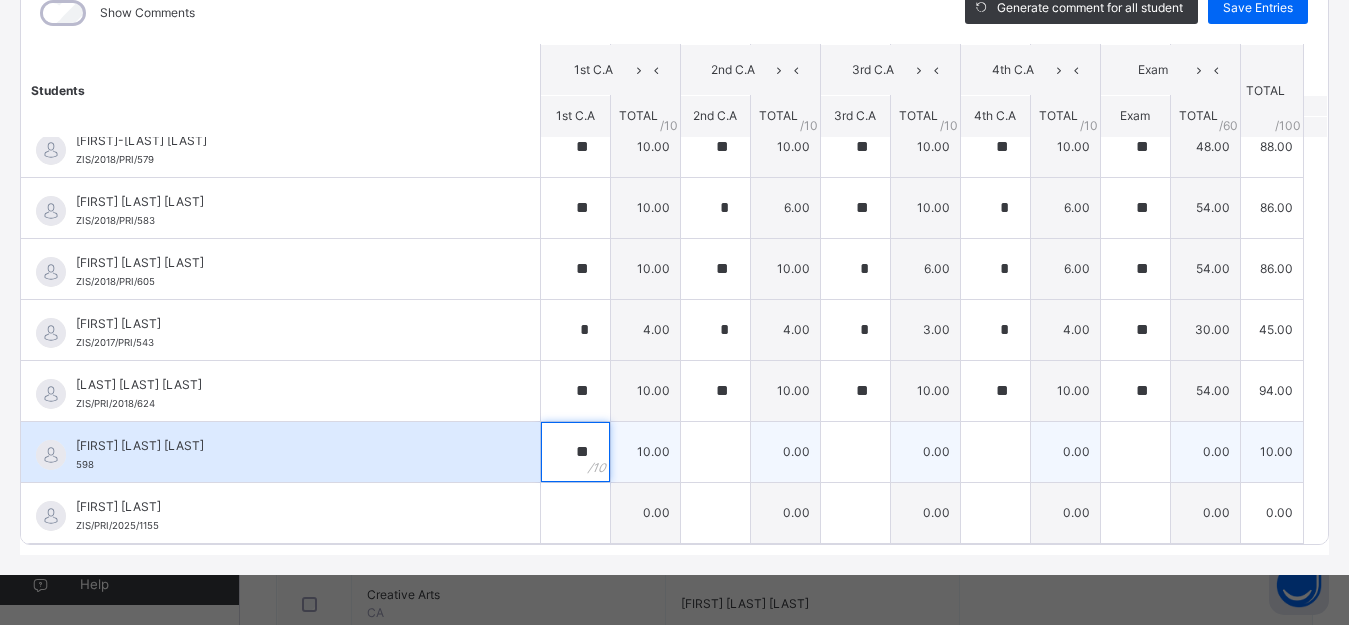 type on "**" 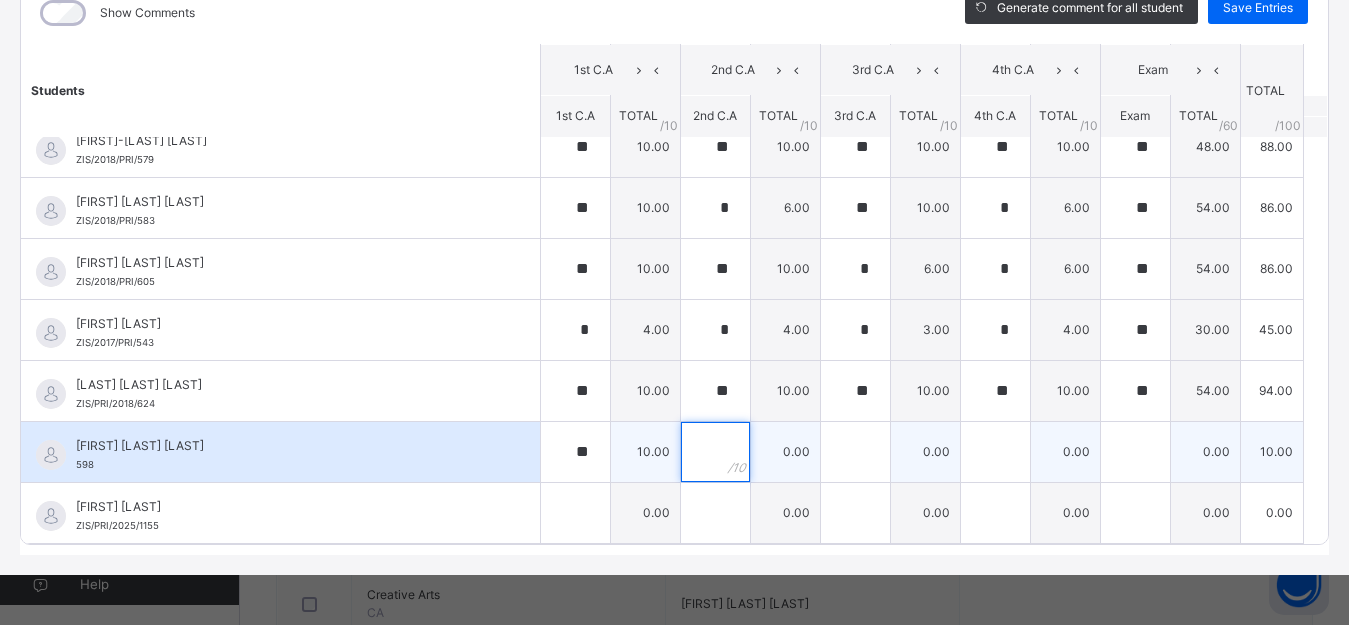 click at bounding box center (715, 452) 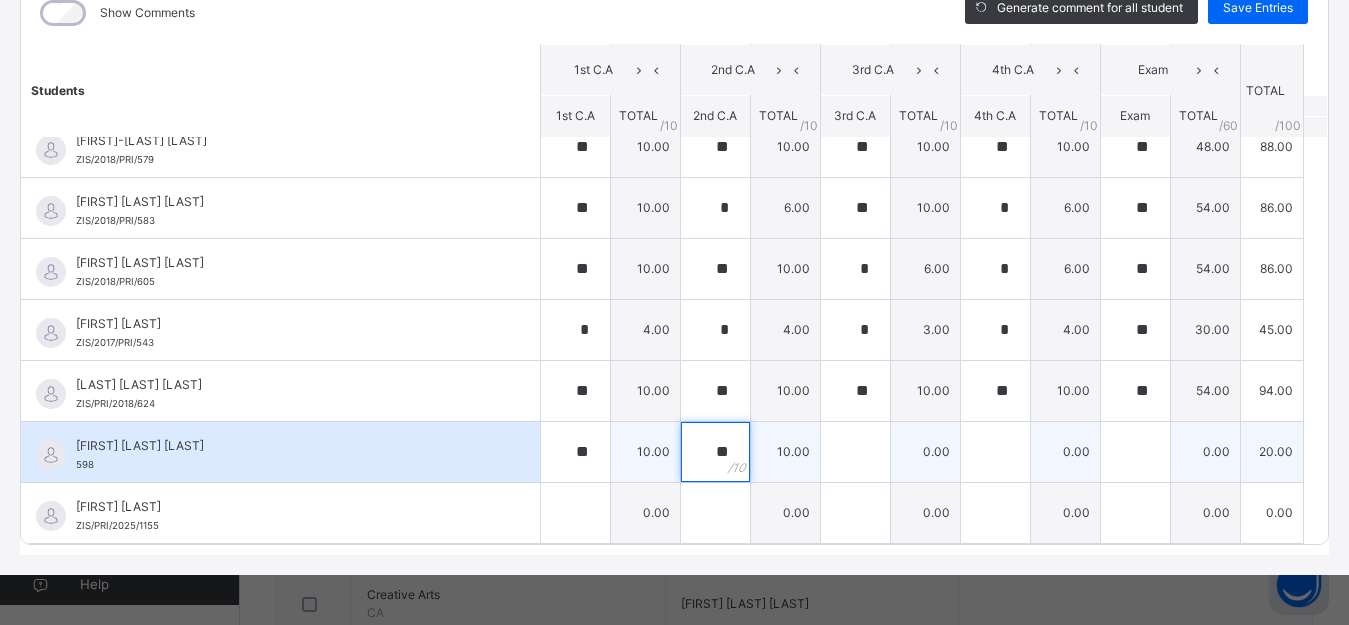 type on "**" 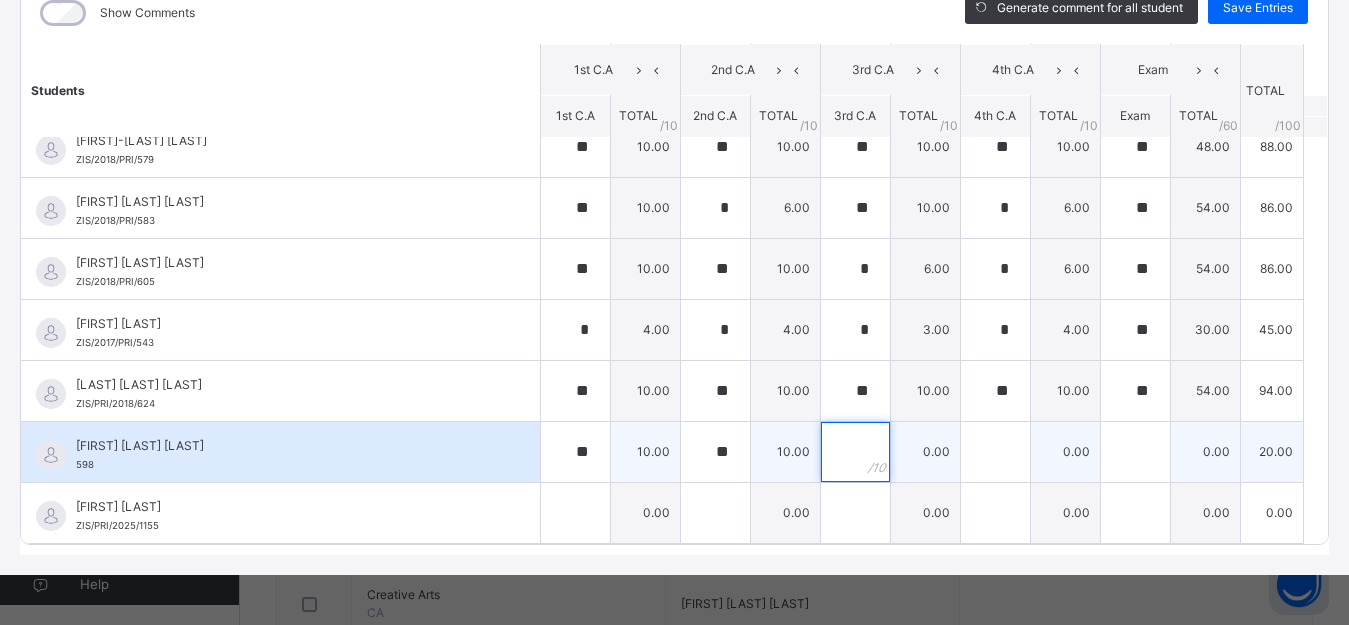 click at bounding box center (855, 452) 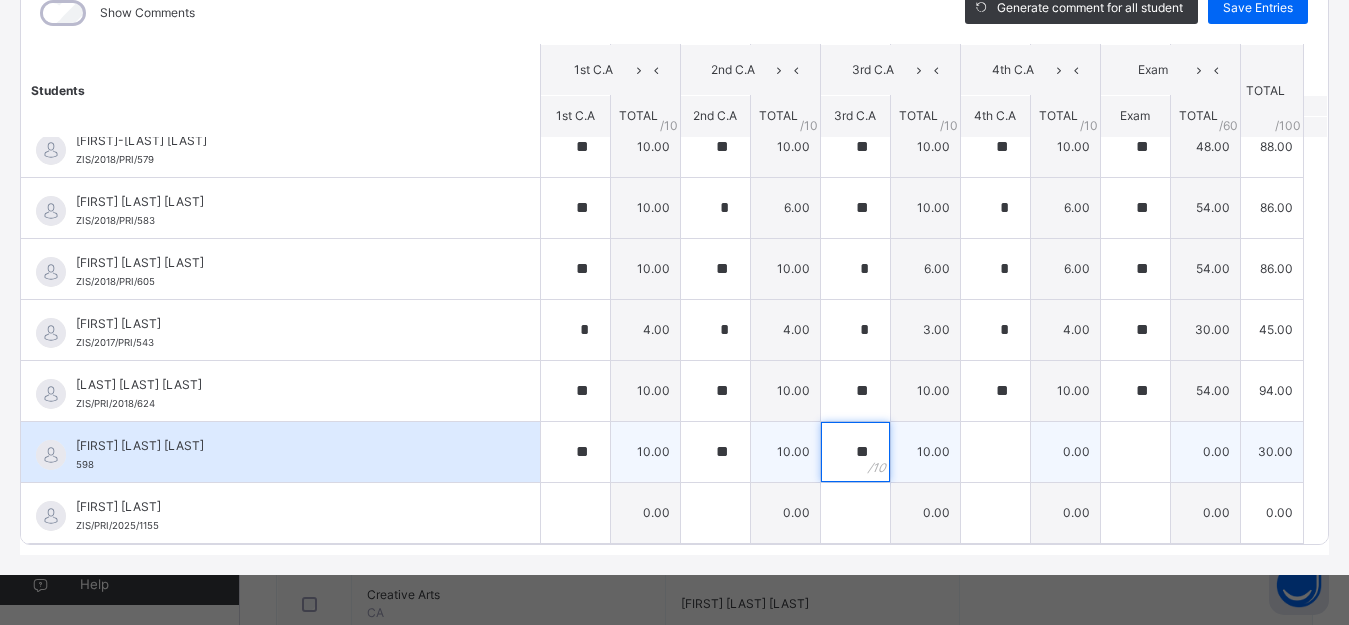 type on "**" 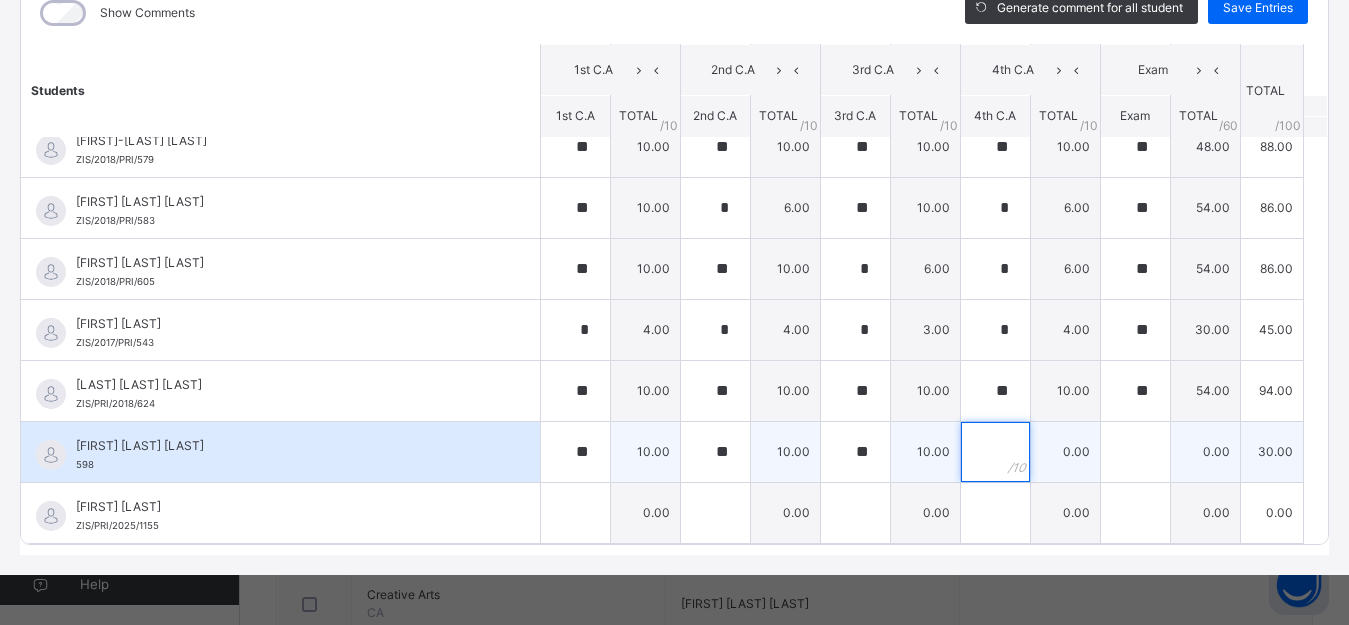 click at bounding box center [995, 452] 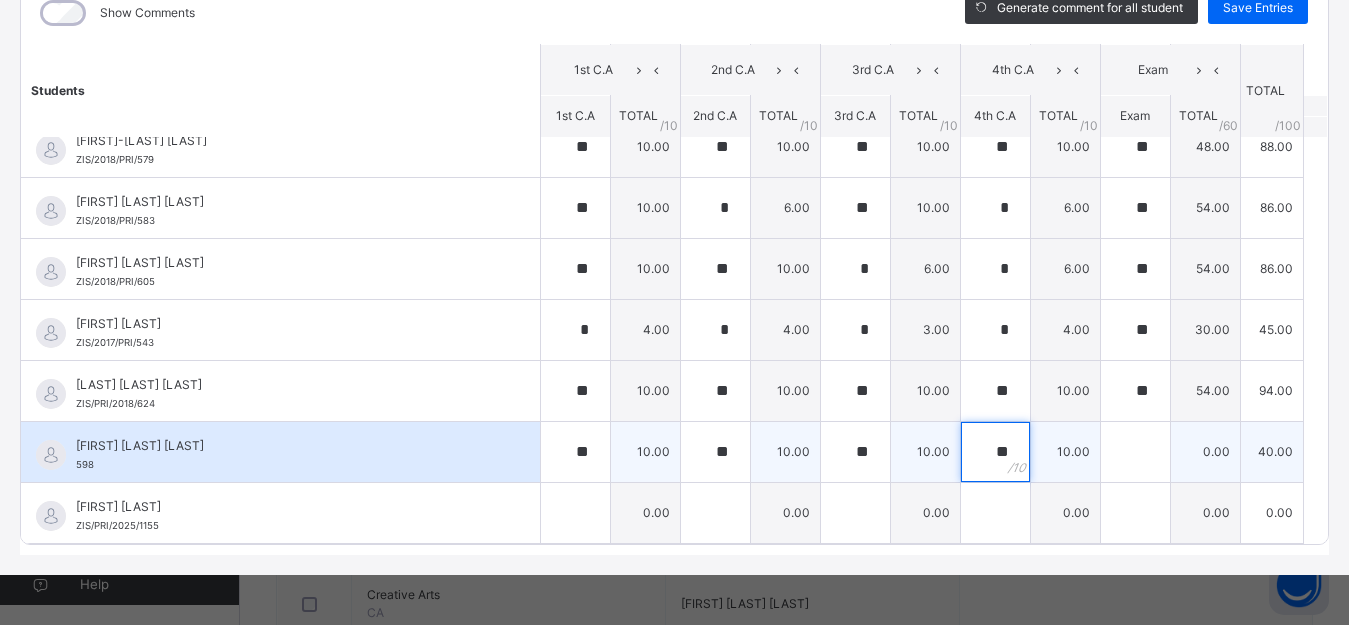 type on "**" 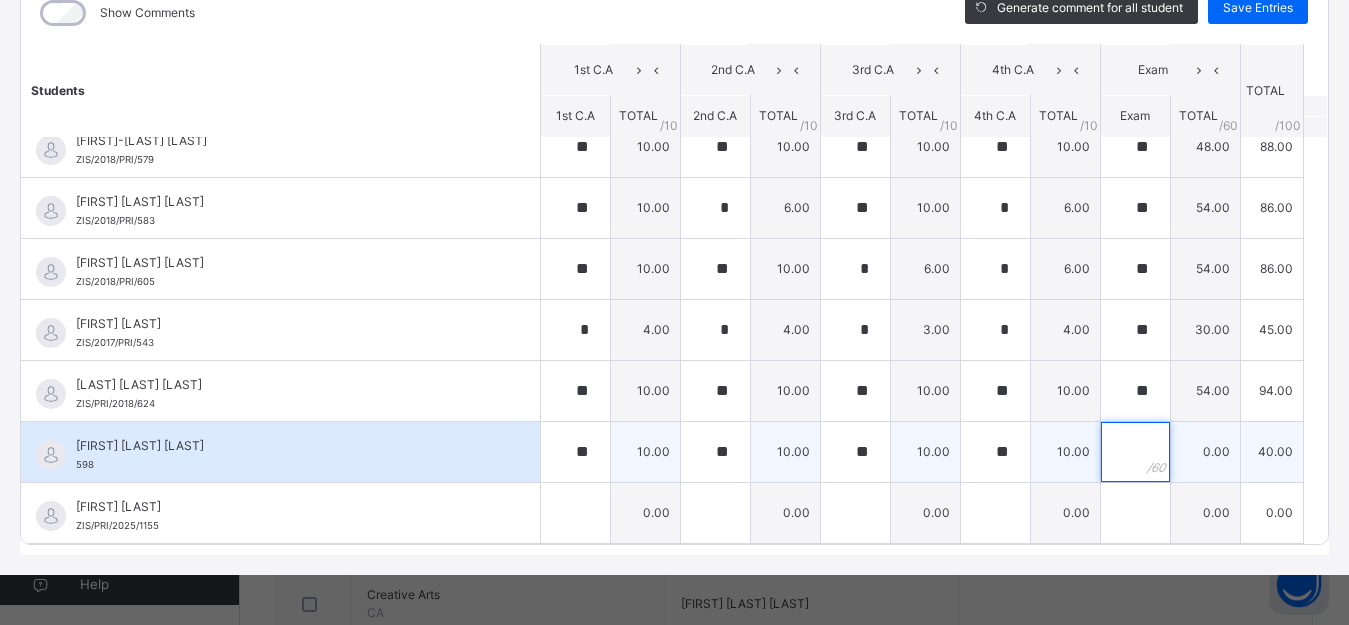 click at bounding box center (1135, 452) 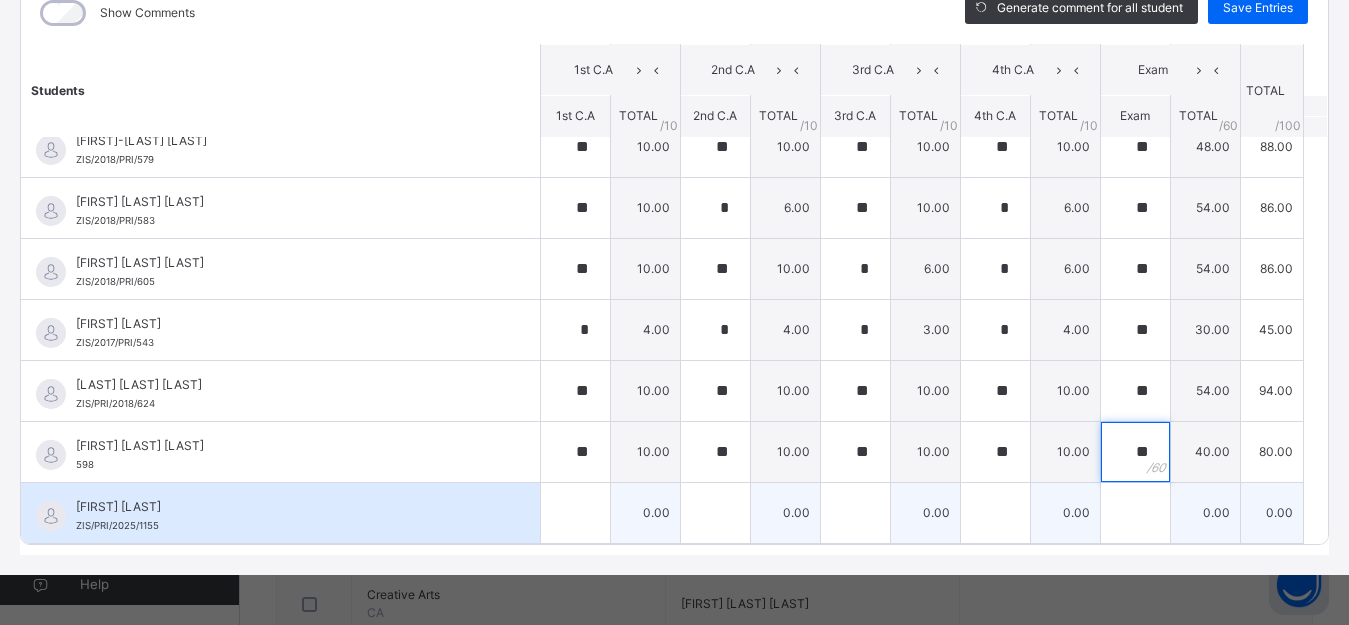 type on "**" 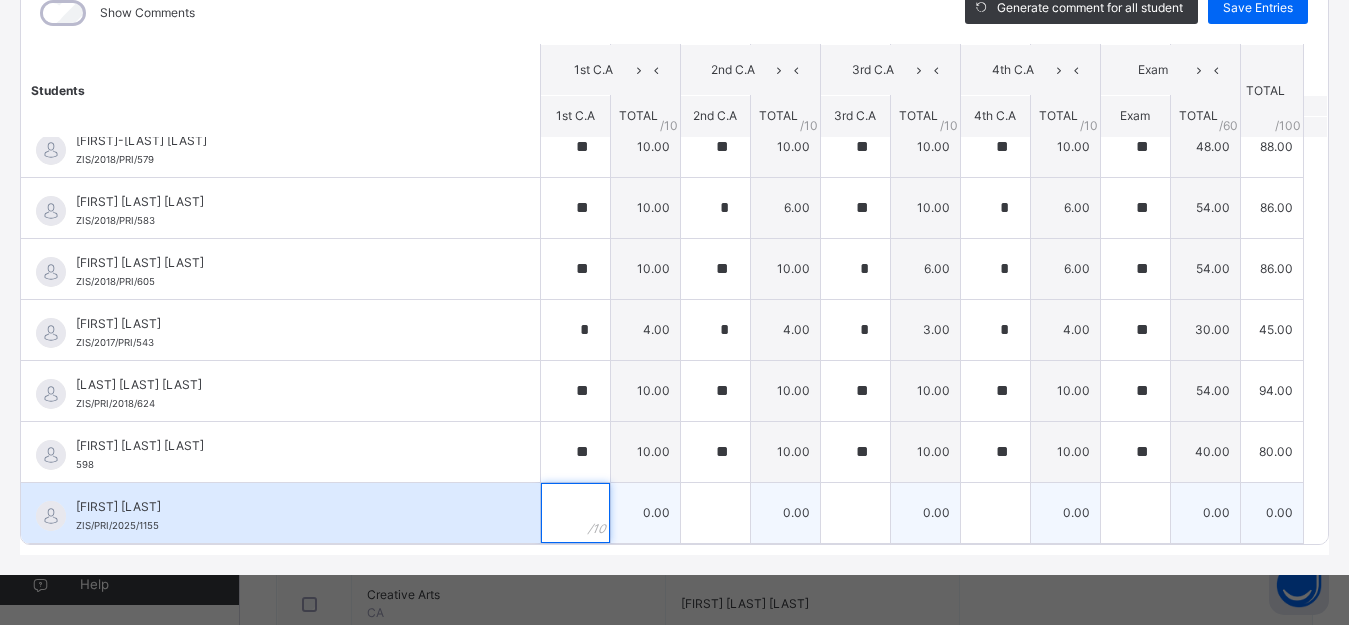 click at bounding box center (575, 513) 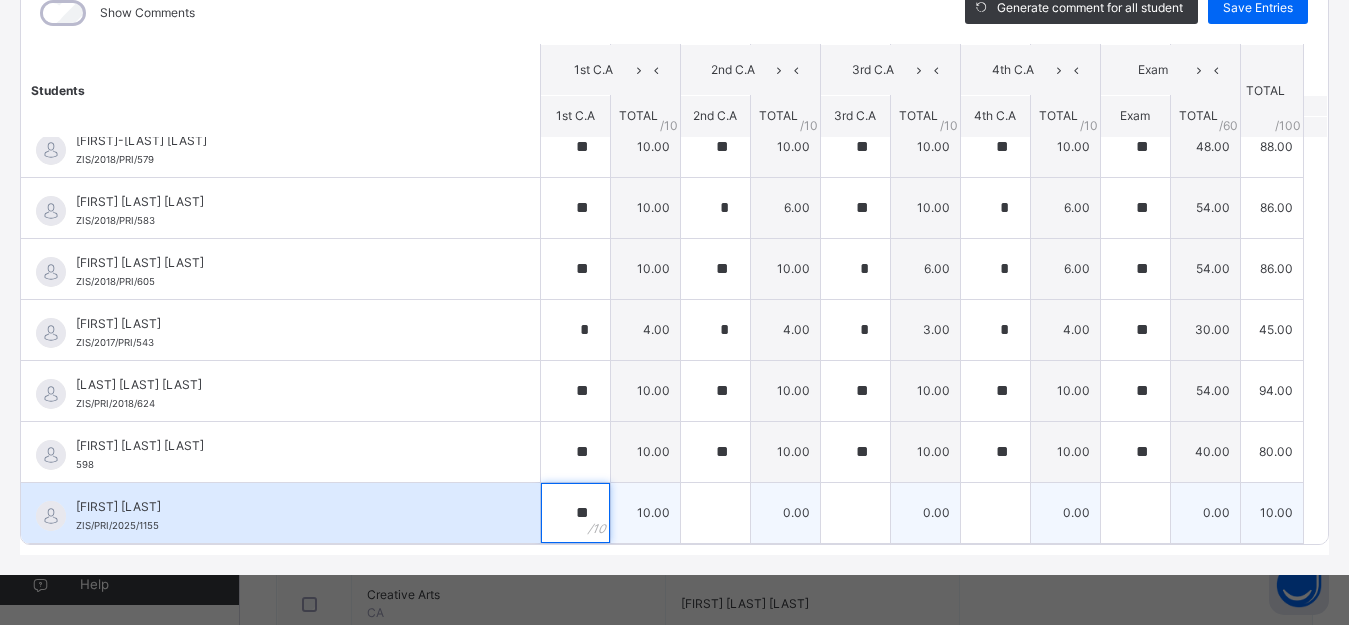 type on "**" 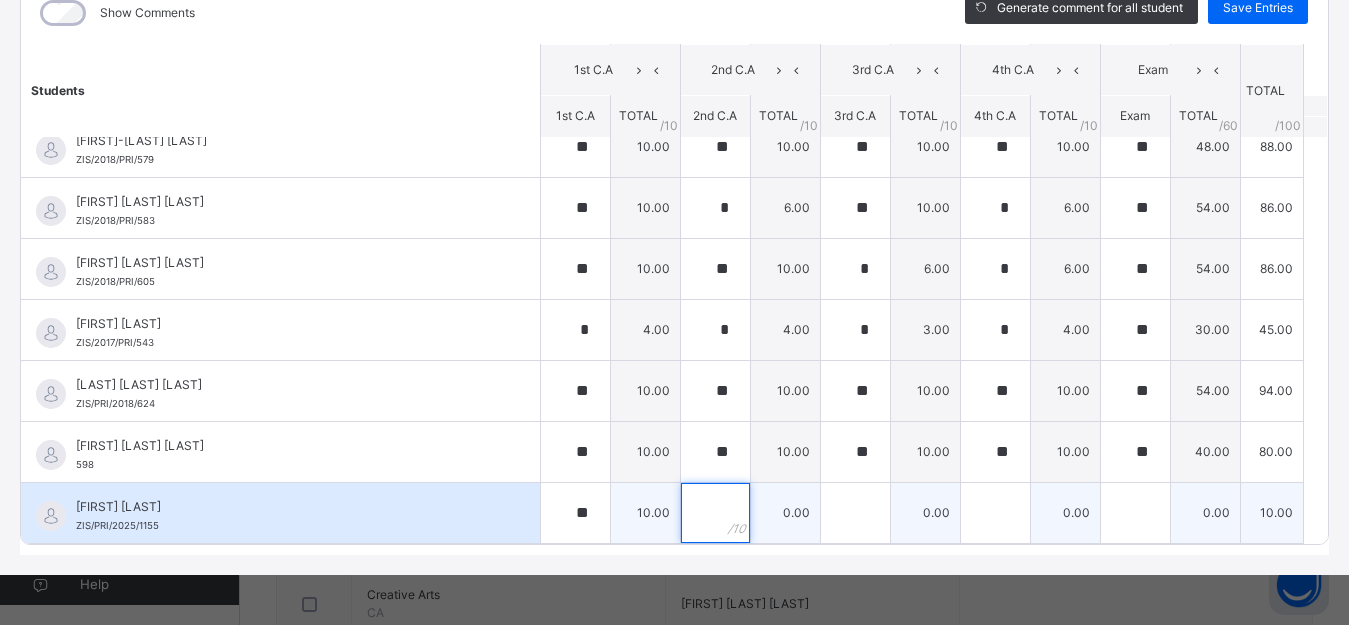 click at bounding box center [715, 513] 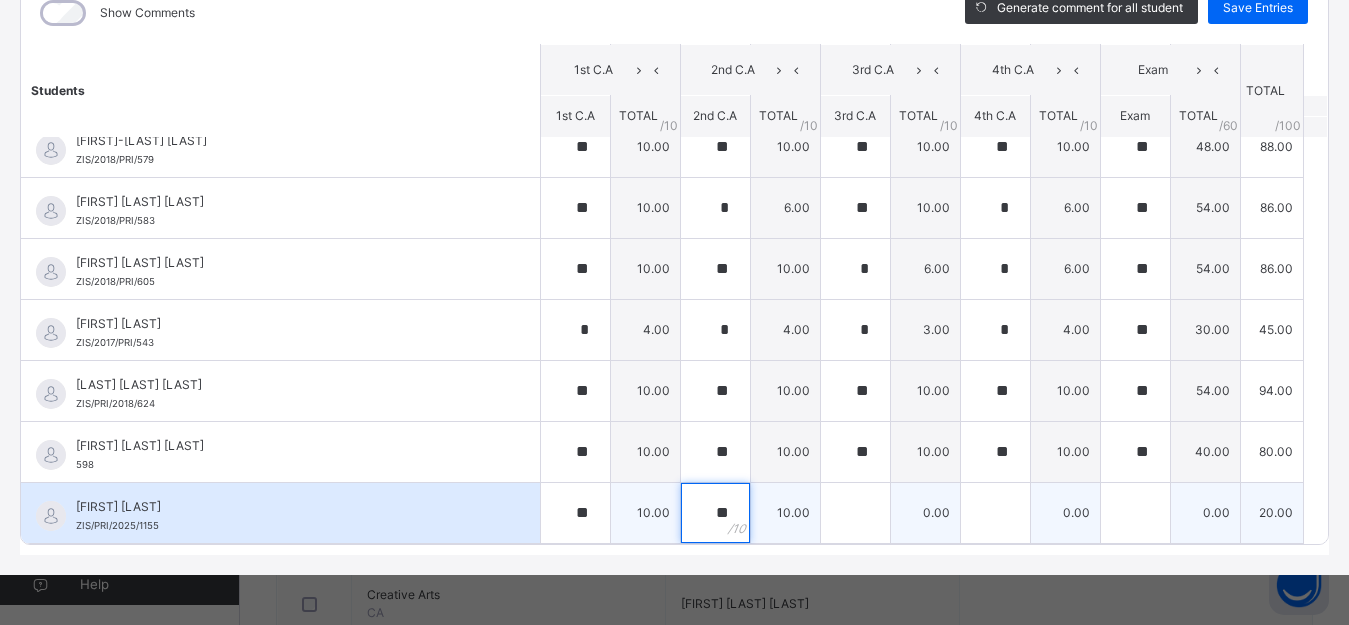 type on "**" 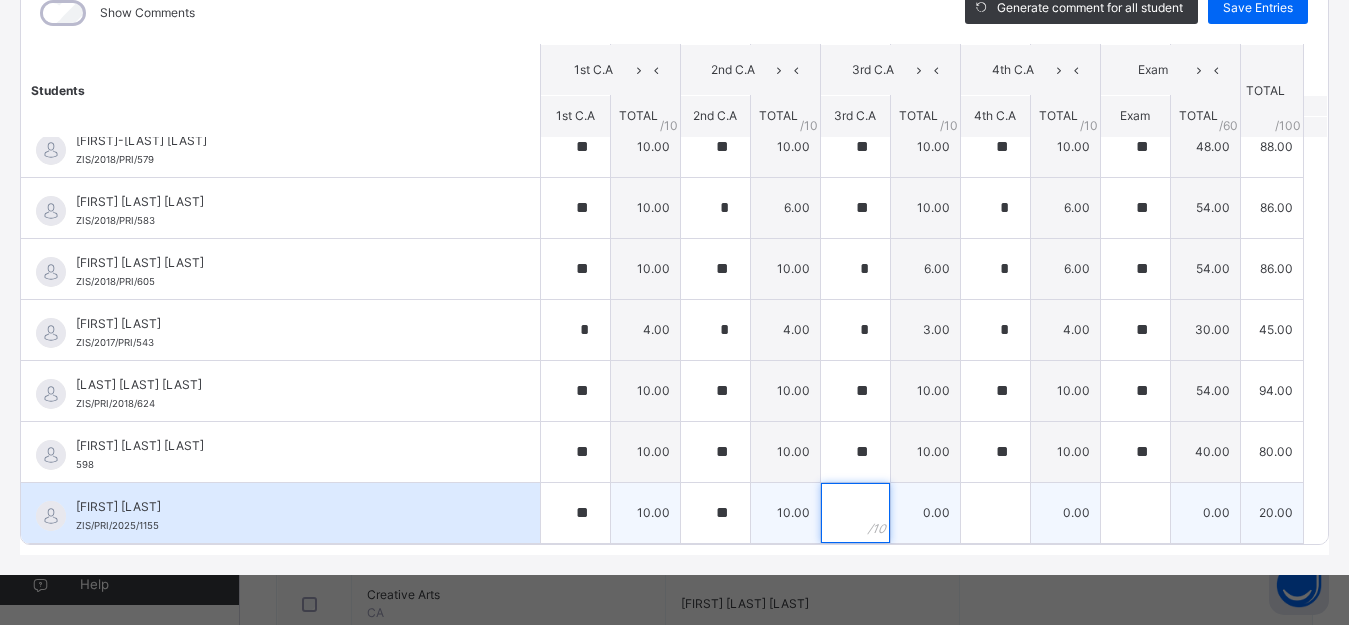 click at bounding box center [855, 513] 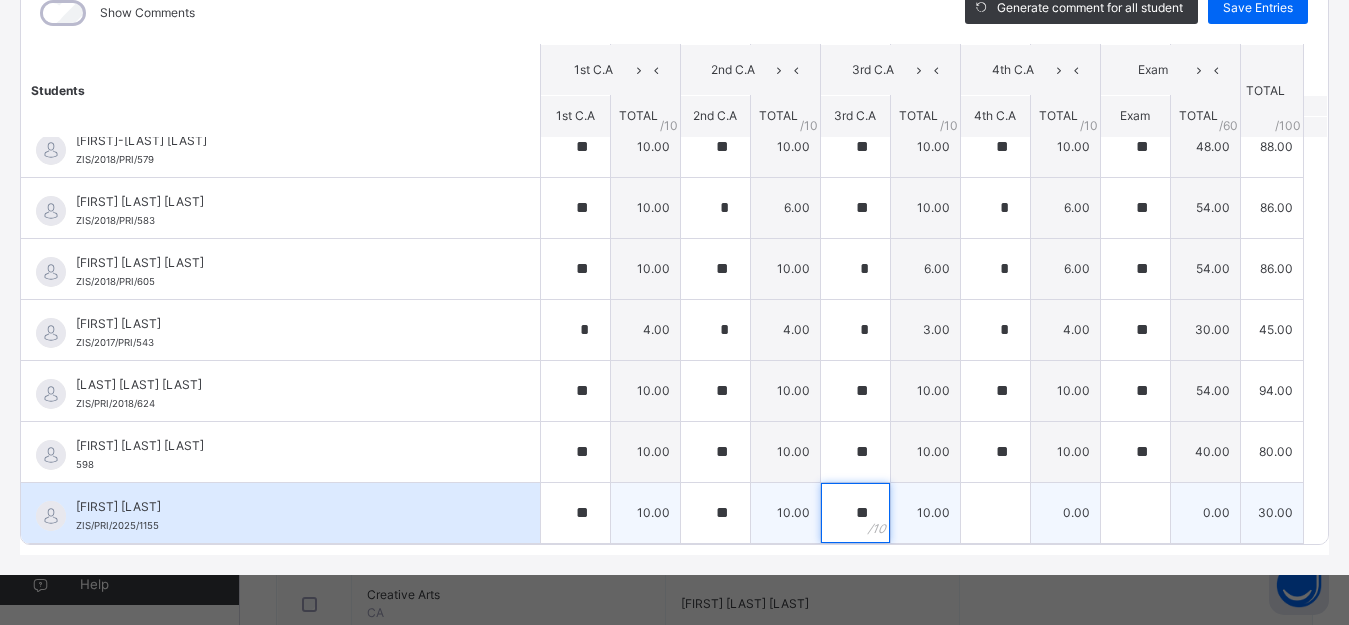 type on "**" 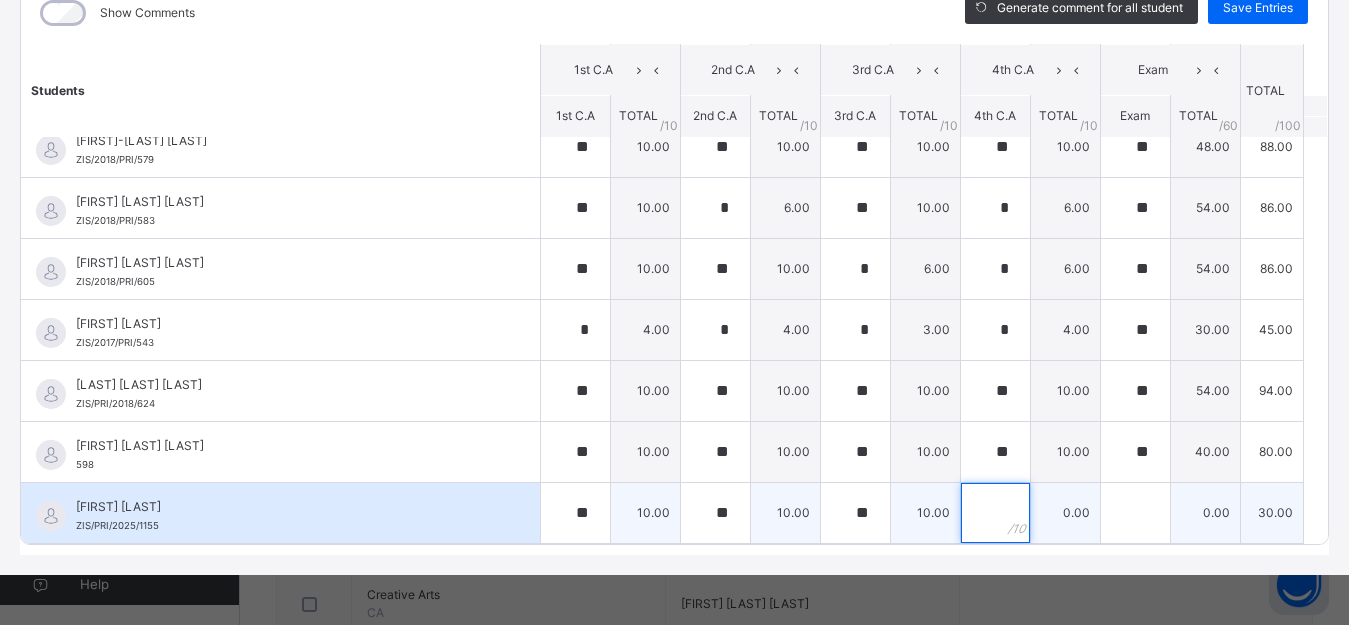 click at bounding box center [995, 513] 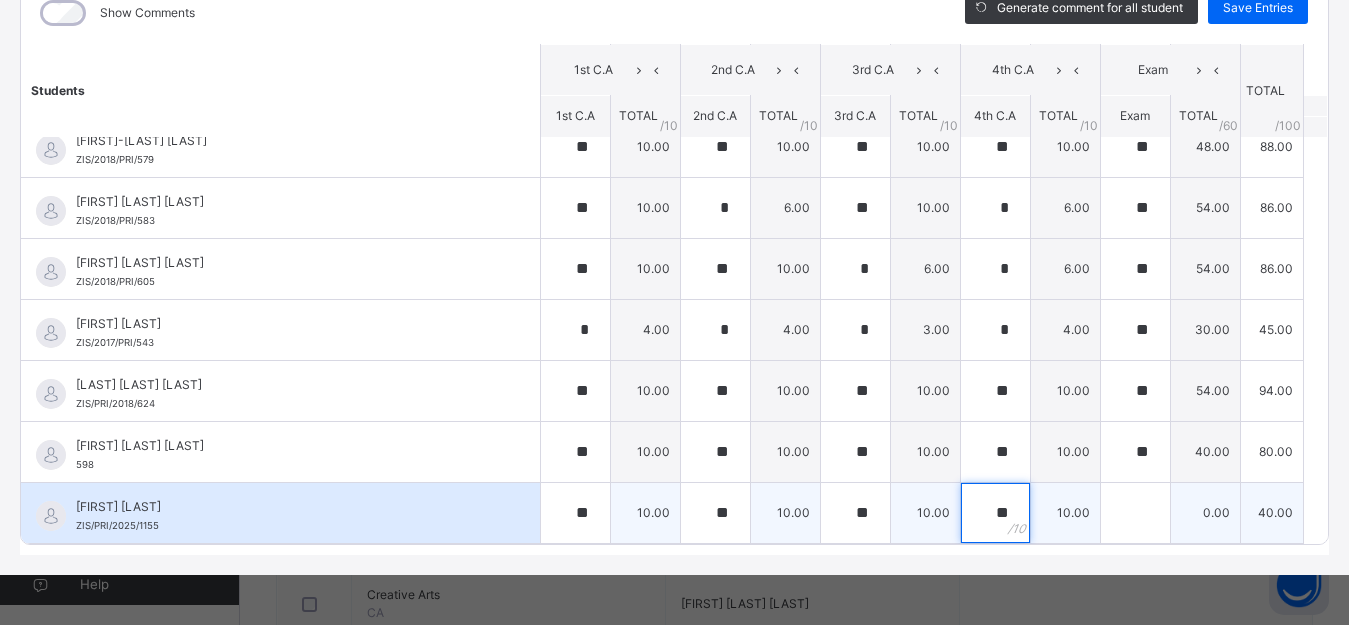 type on "**" 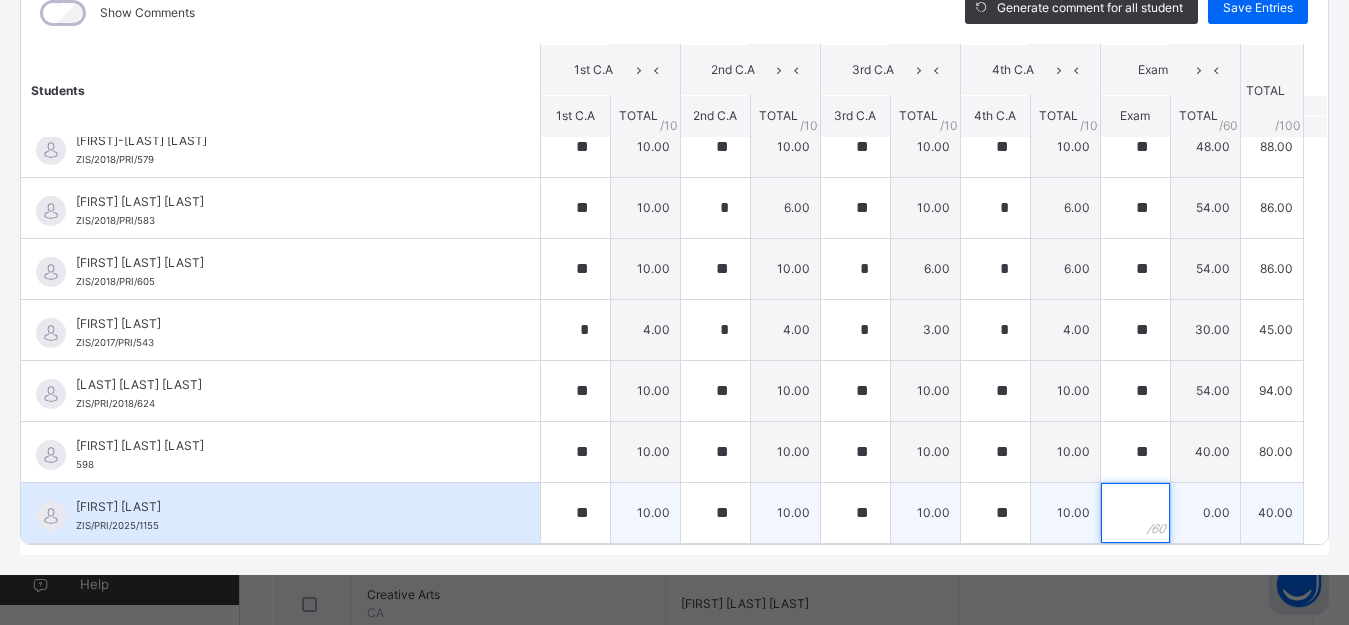 click at bounding box center (1135, 513) 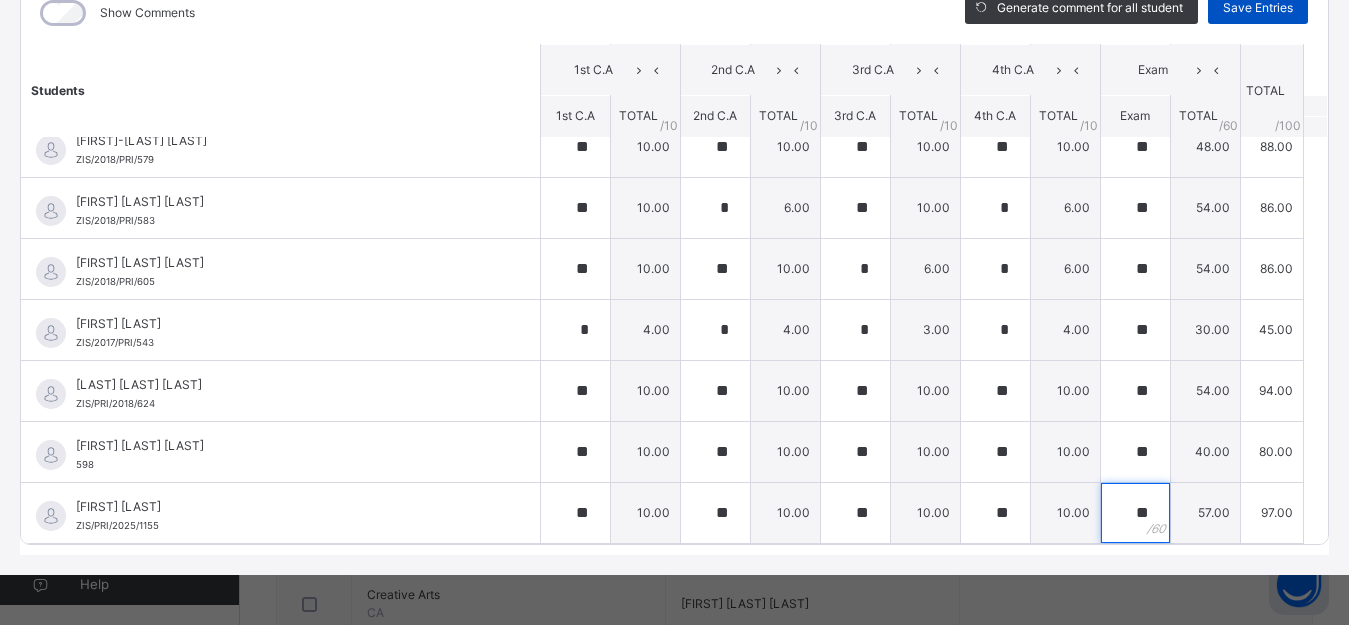 type on "**" 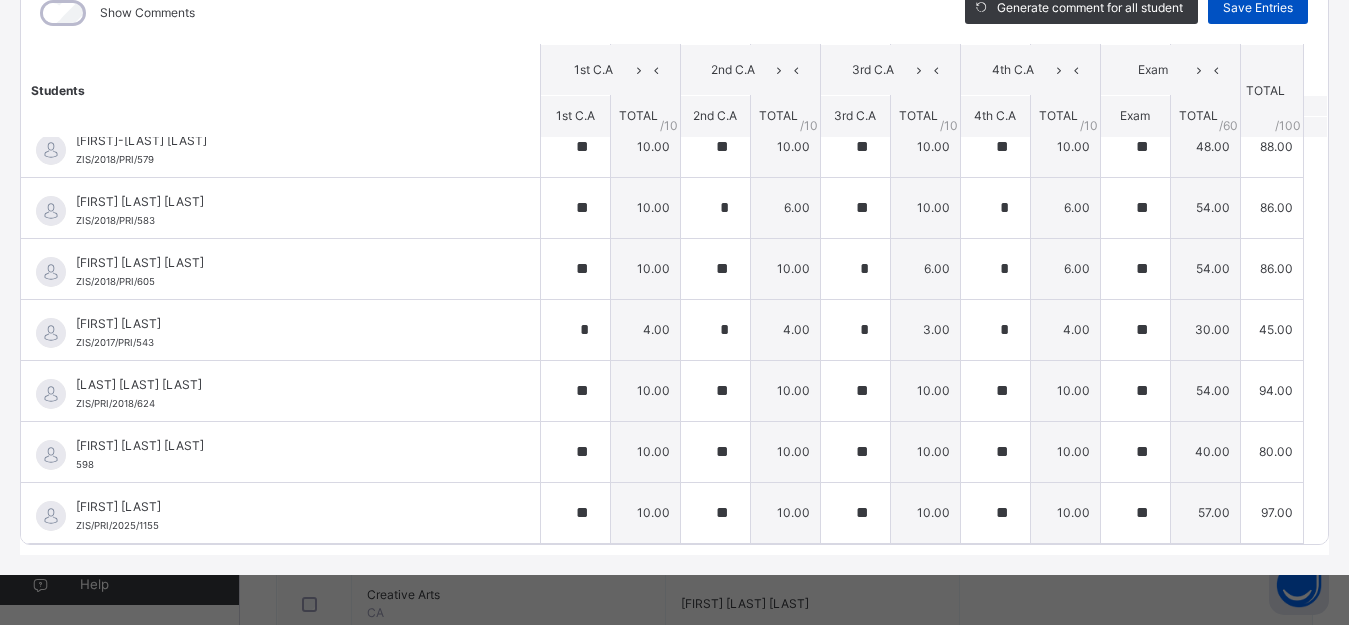 click on "Save Entries" at bounding box center (1258, 8) 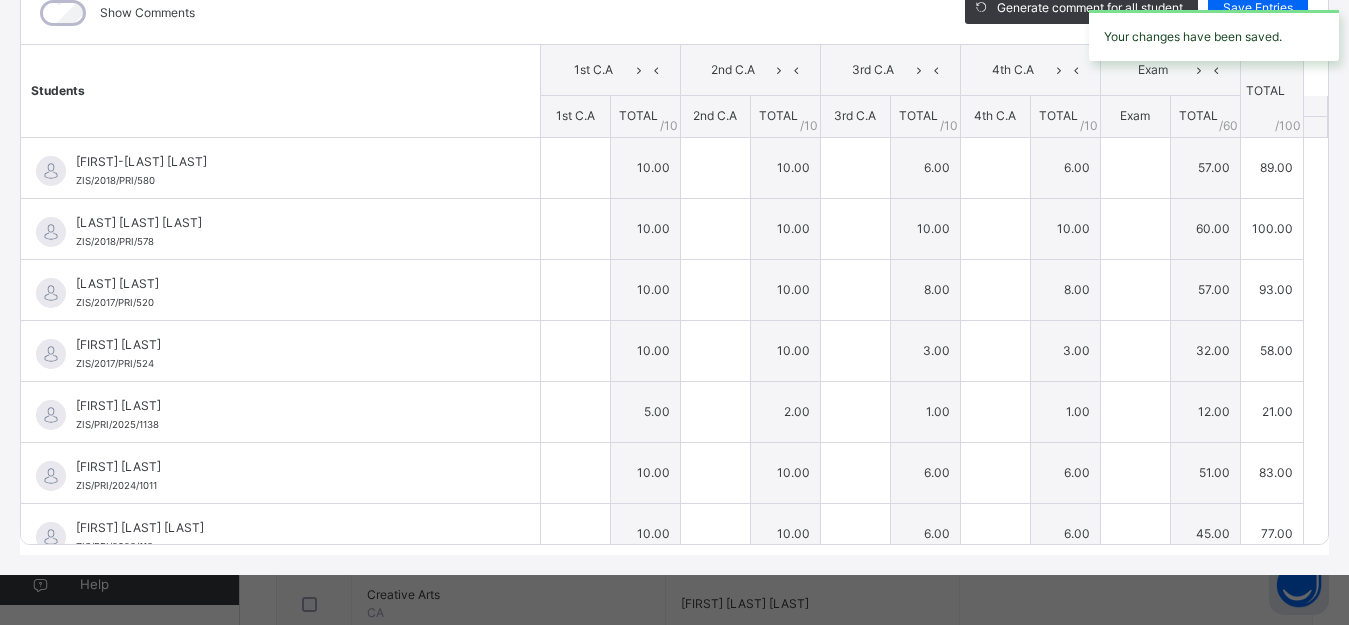 type on "**" 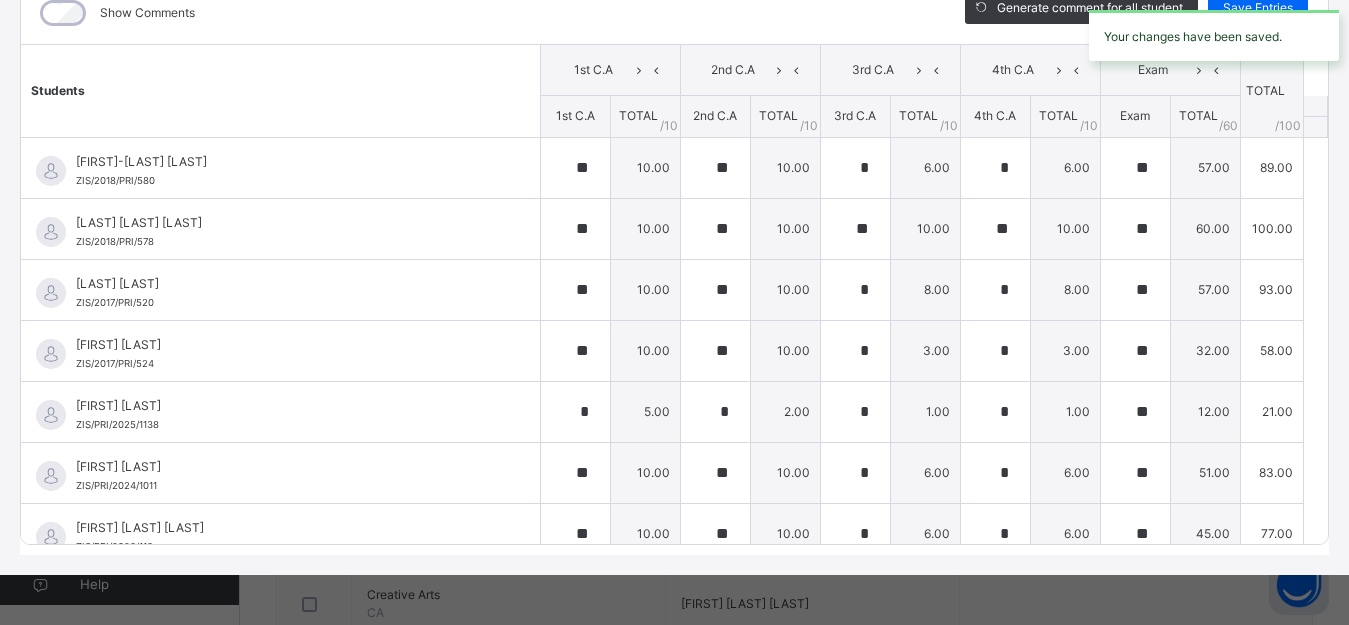 type on "**" 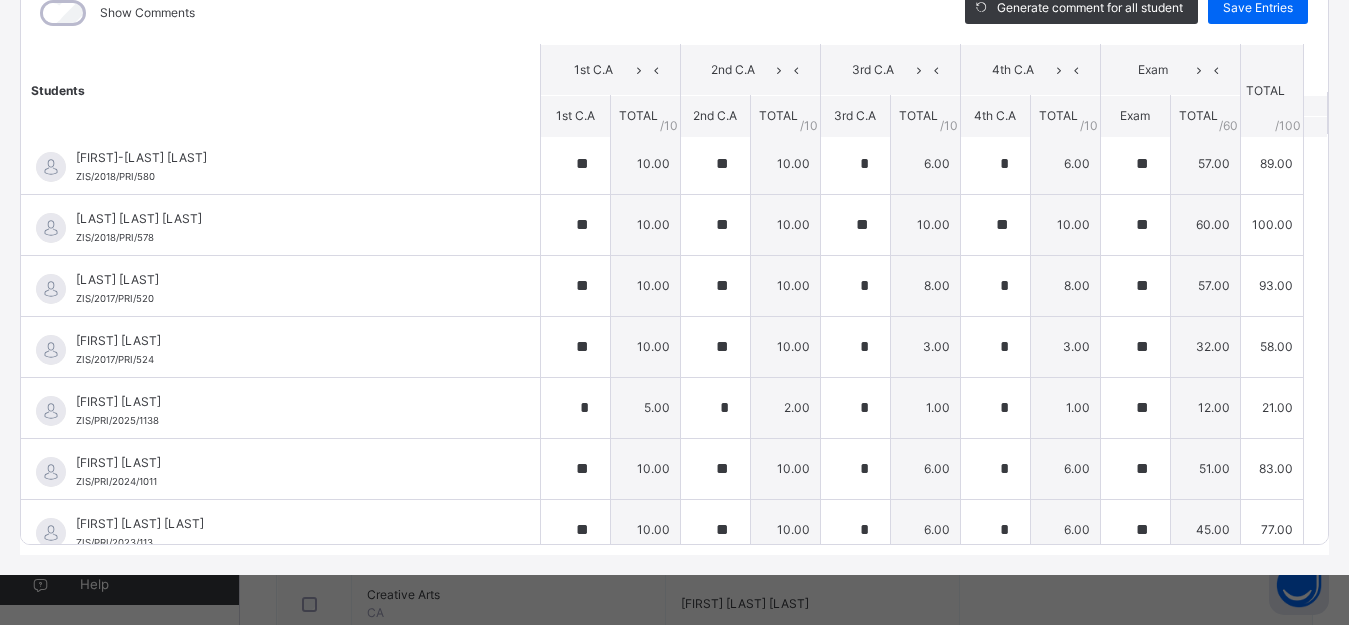 scroll, scrollTop: 0, scrollLeft: 0, axis: both 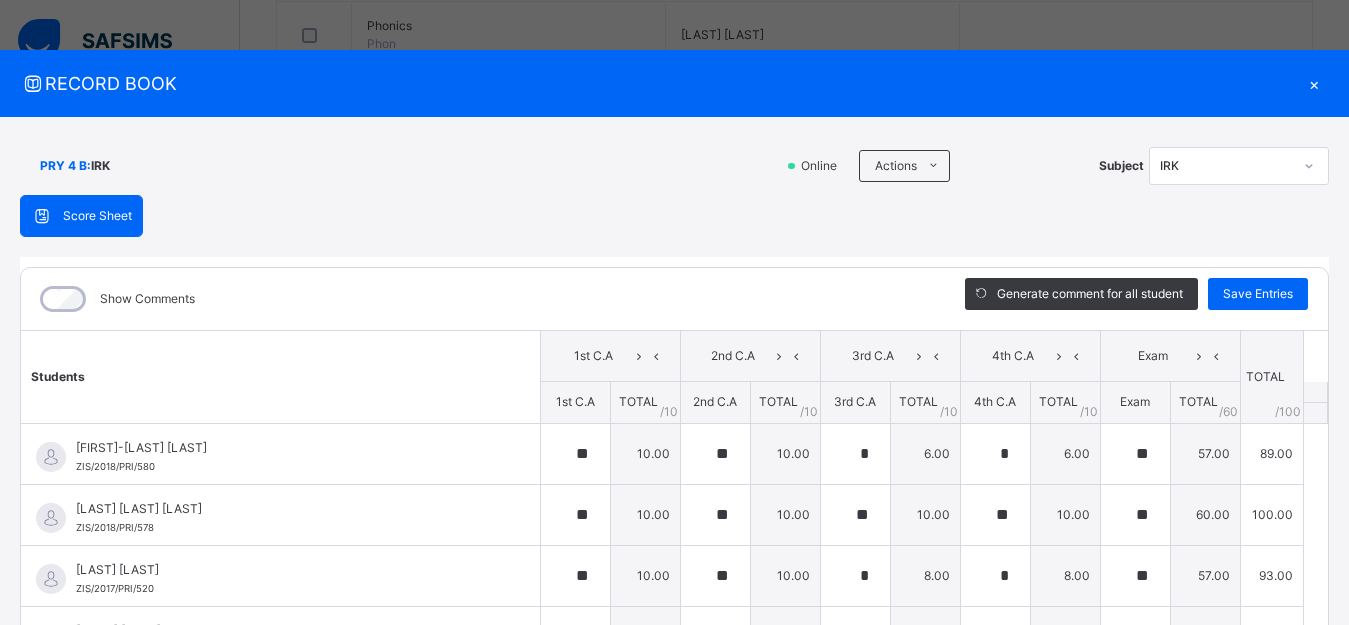 click on "×" at bounding box center (1314, 83) 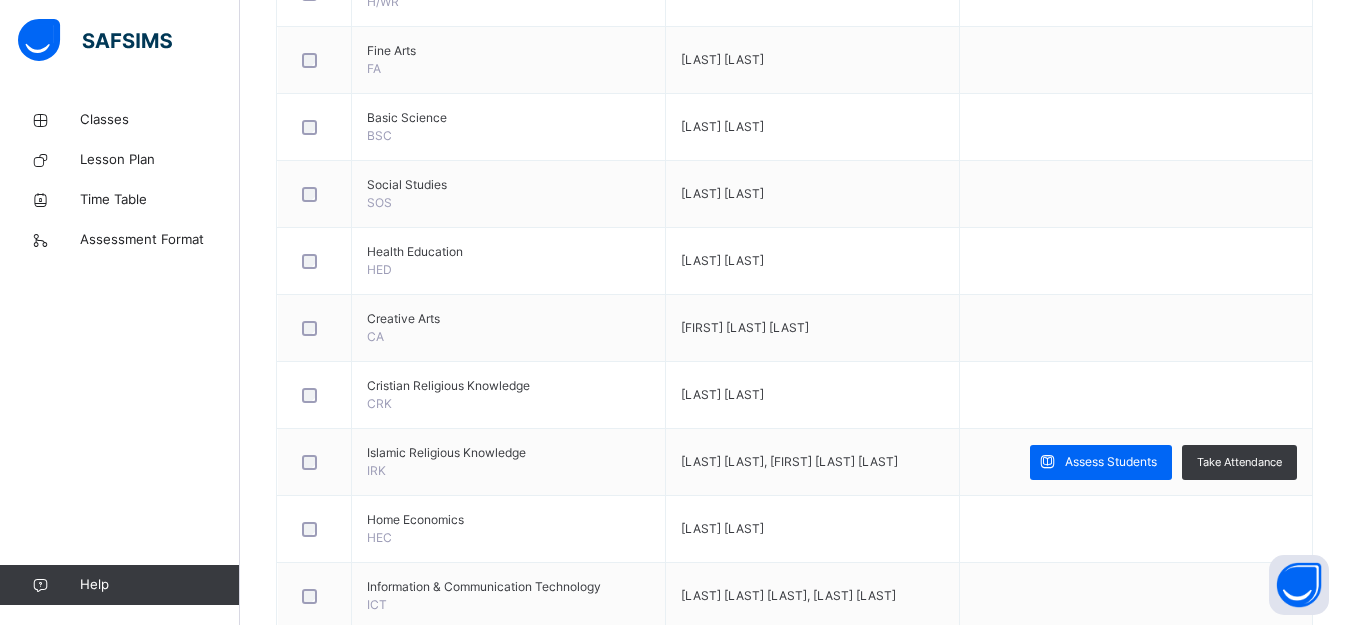 scroll, scrollTop: 771, scrollLeft: 0, axis: vertical 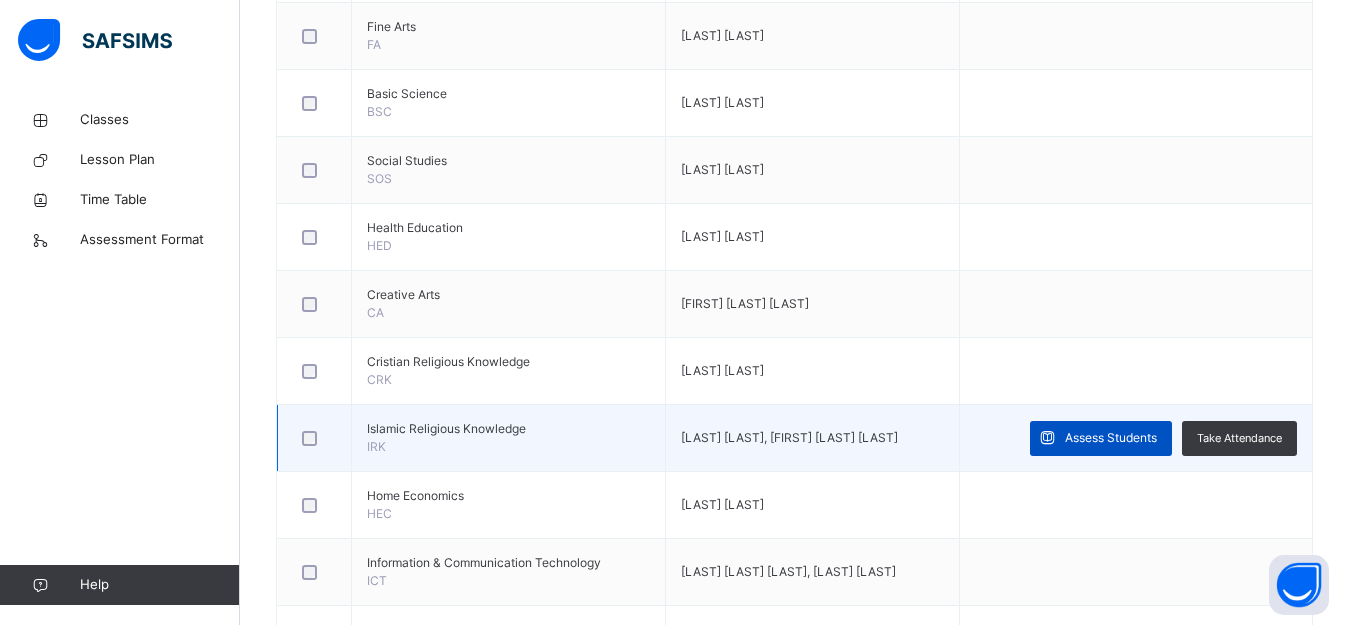 click on "Assess Students" at bounding box center [1111, 438] 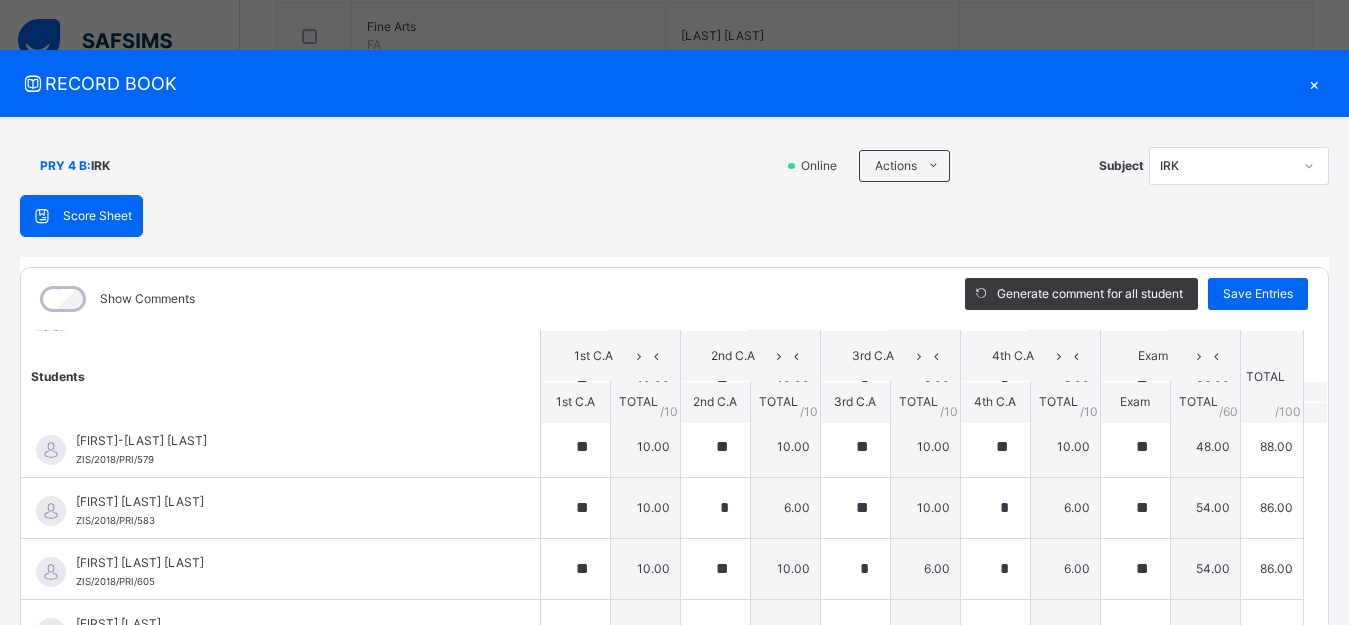 scroll, scrollTop: 570, scrollLeft: 0, axis: vertical 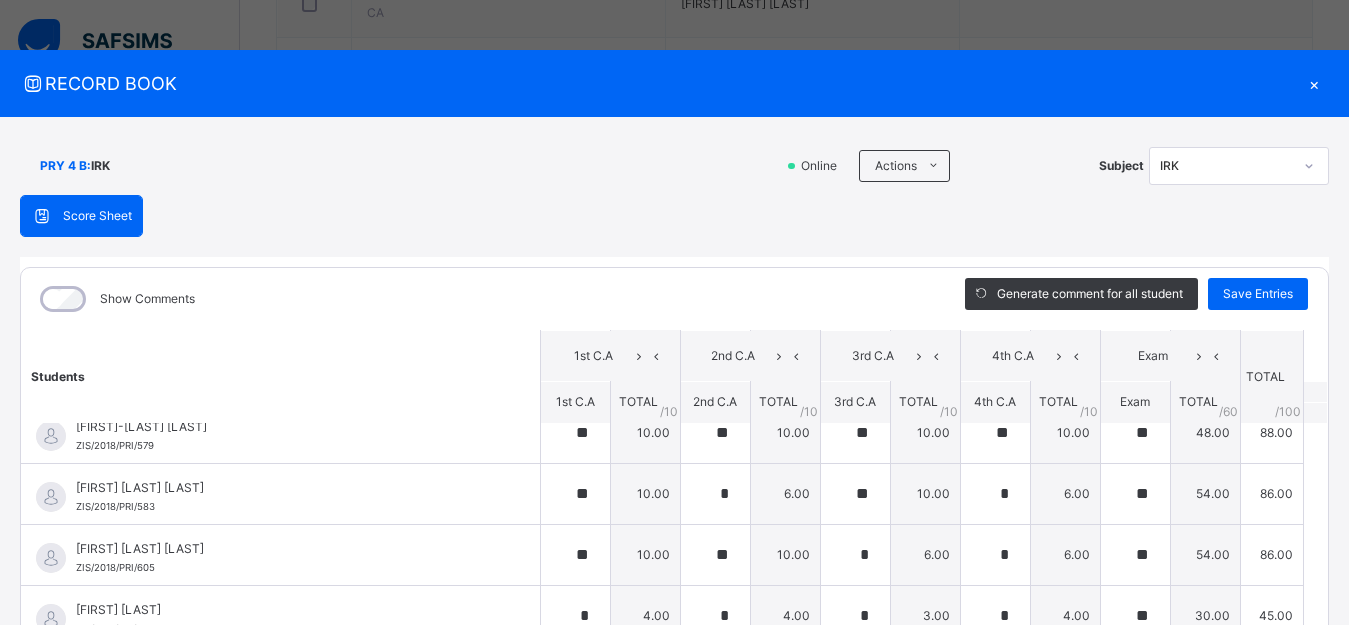 click on "×" at bounding box center (1314, 83) 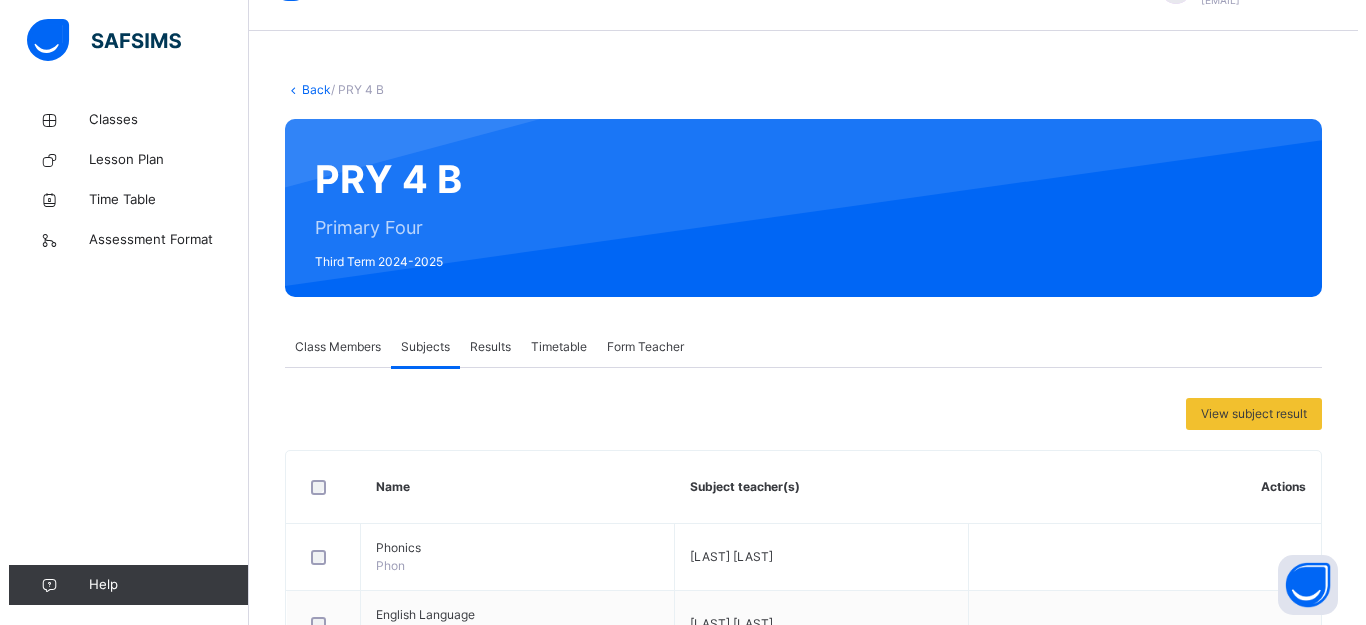 scroll, scrollTop: 0, scrollLeft: 0, axis: both 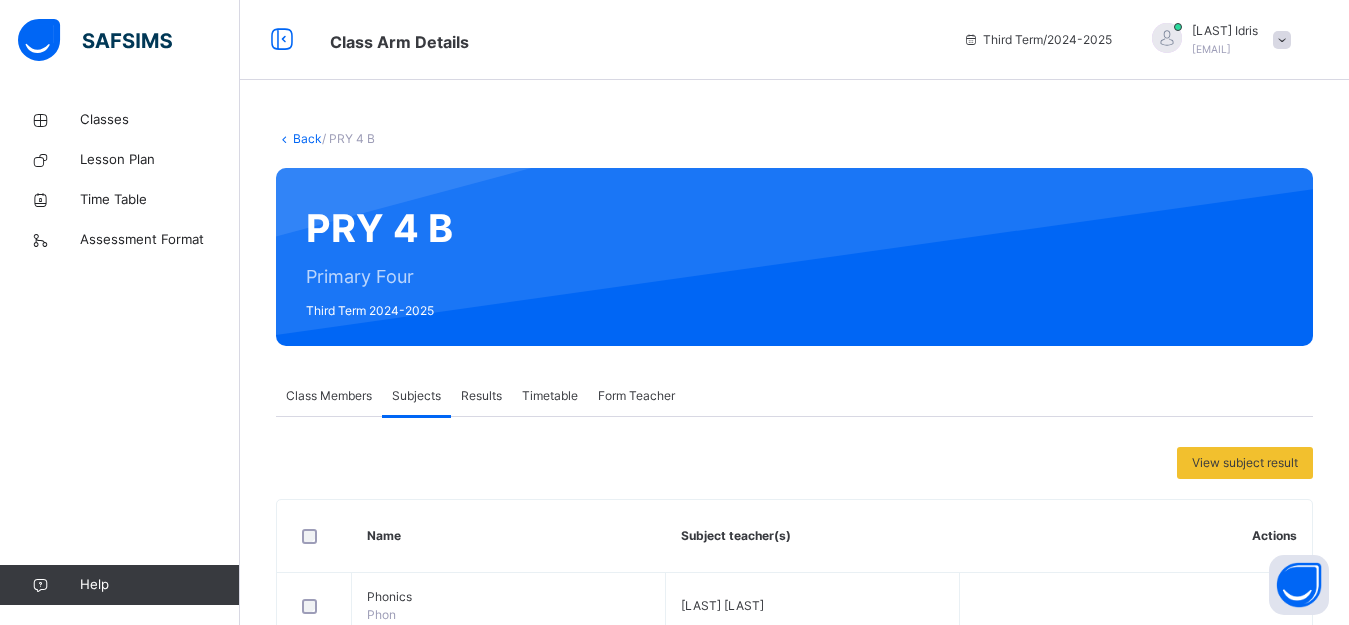click at bounding box center (1282, 40) 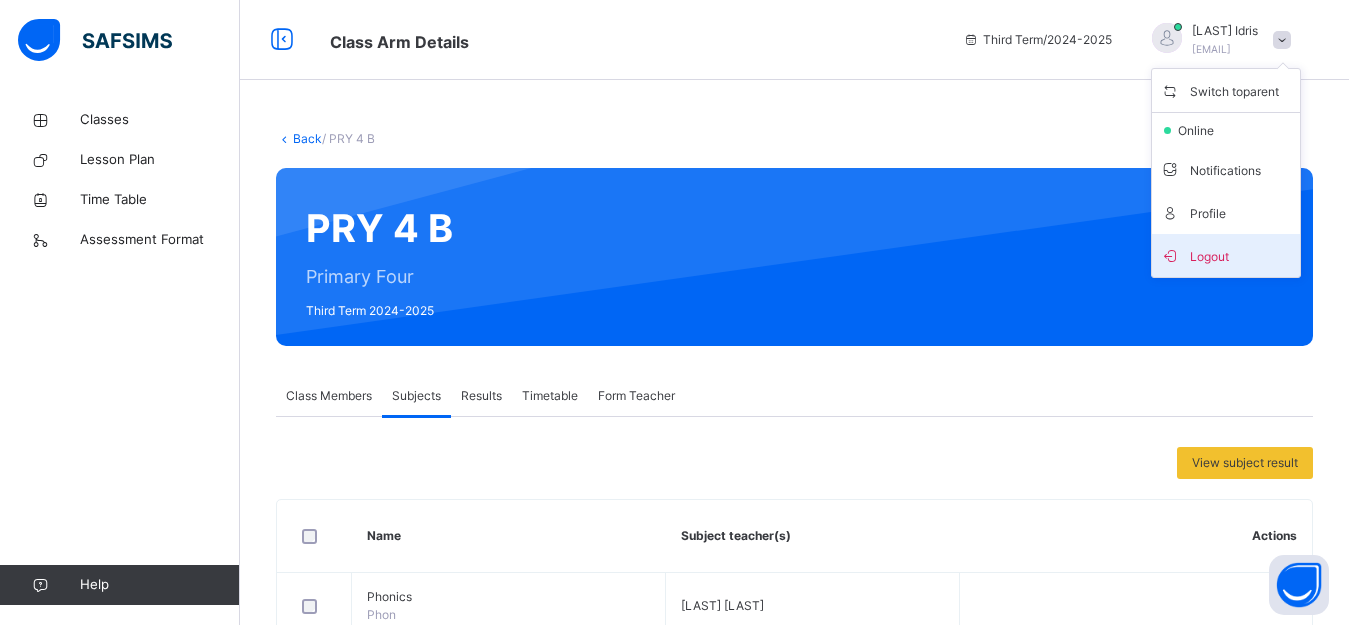 click on "Logout" at bounding box center [1226, 255] 